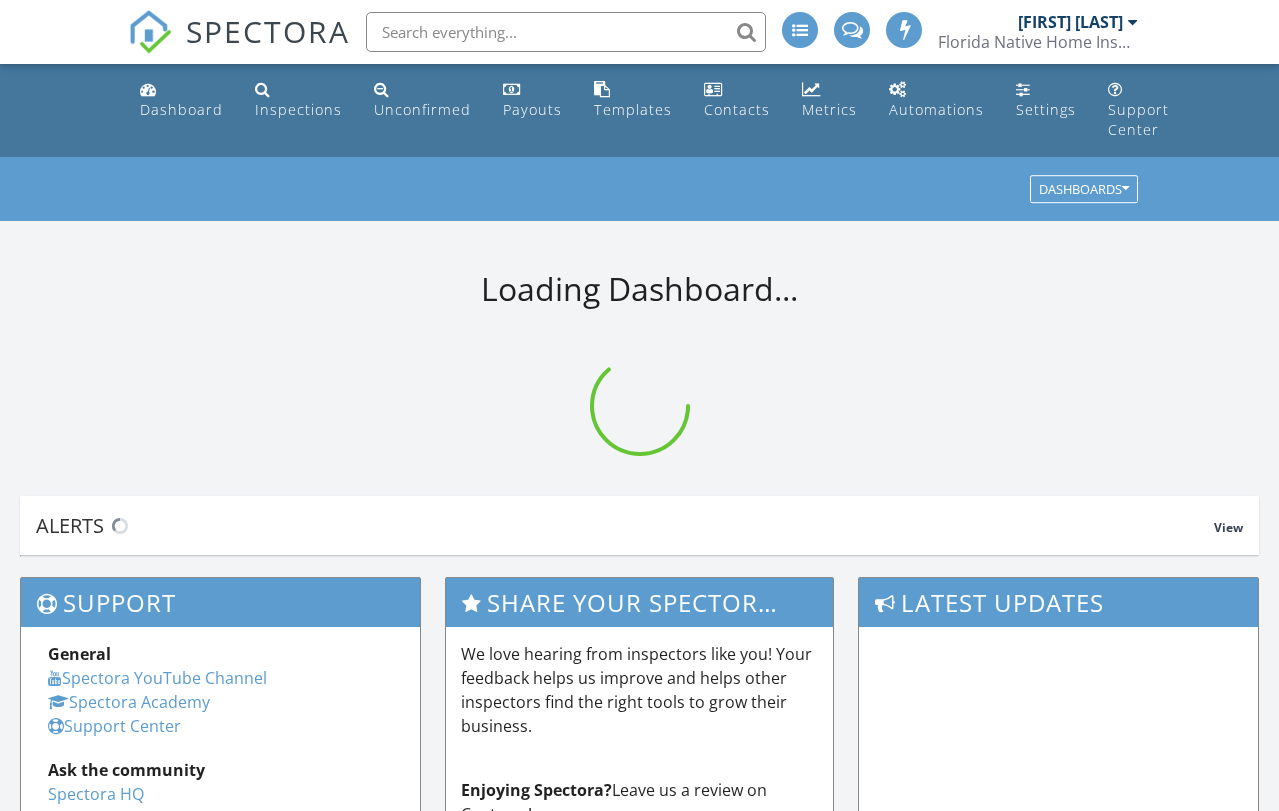 scroll, scrollTop: 0, scrollLeft: 0, axis: both 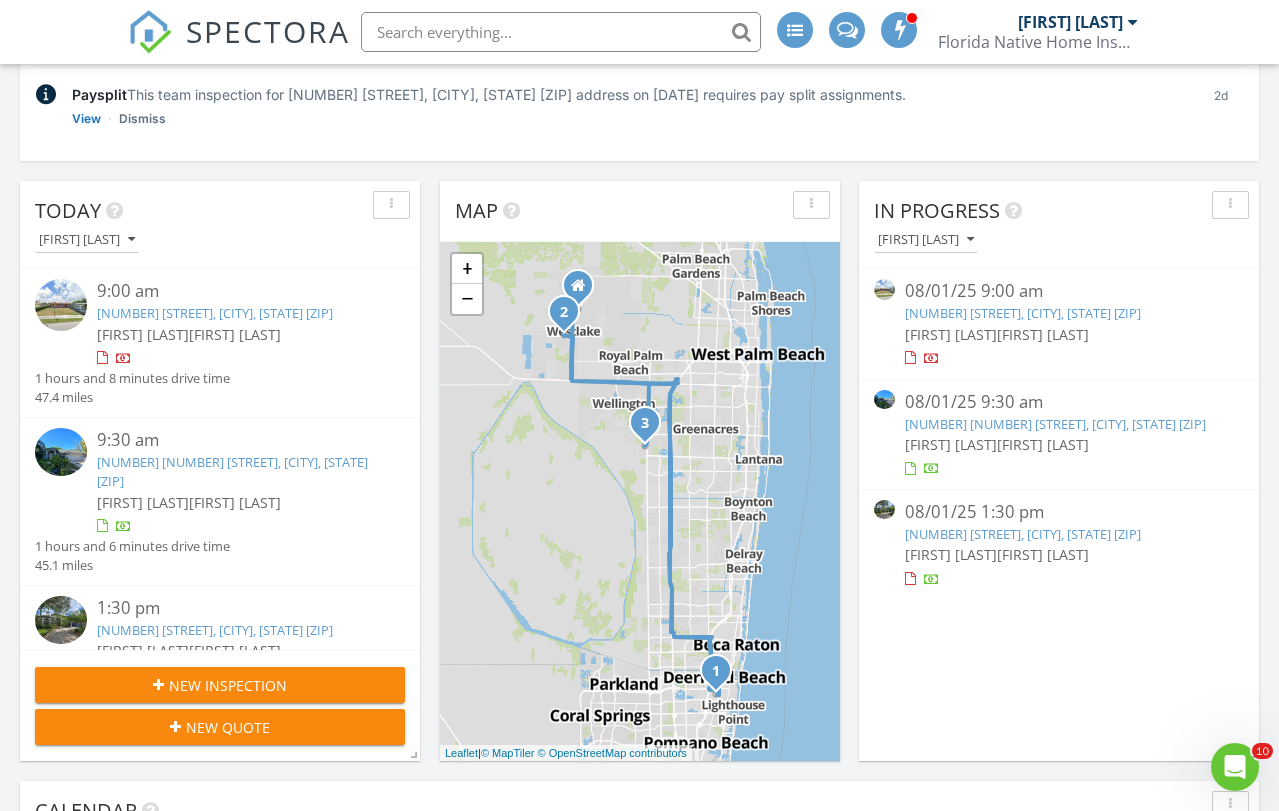 click on "New Inspection" at bounding box center [220, 685] 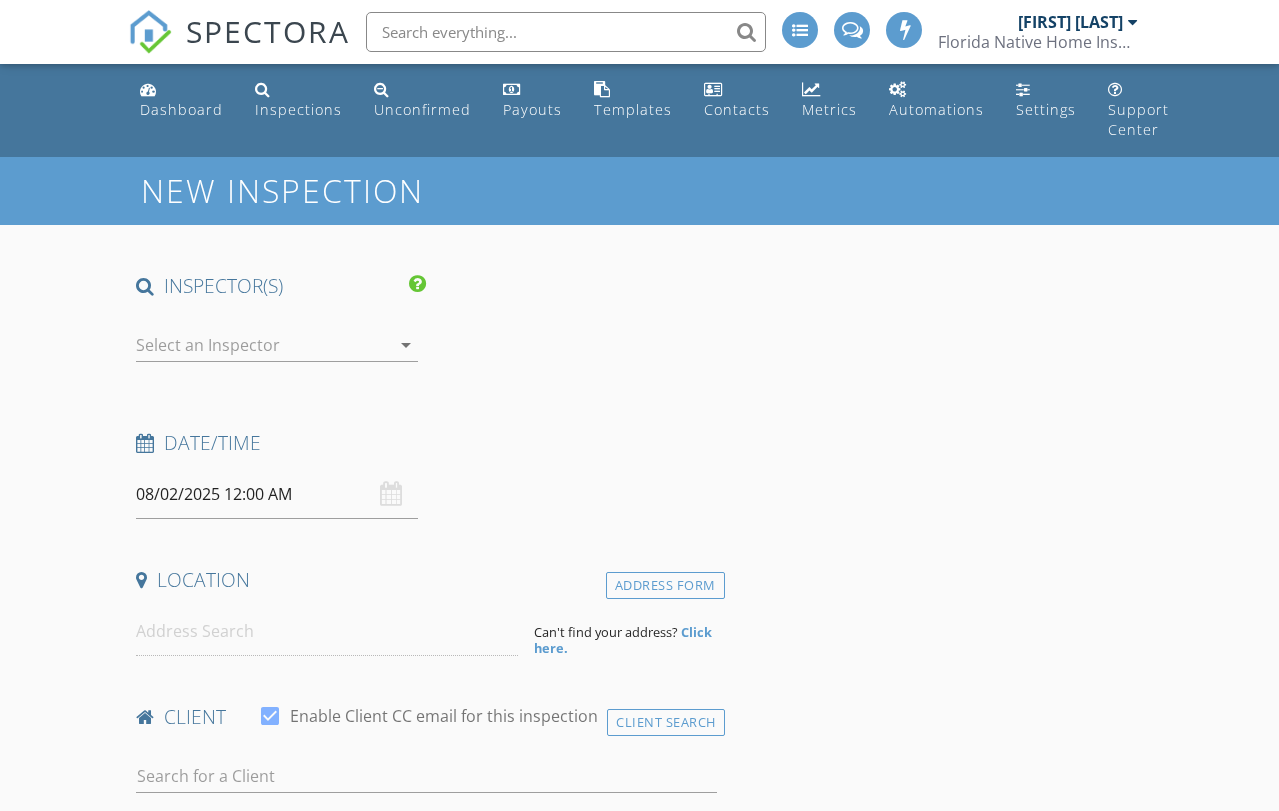 scroll, scrollTop: 0, scrollLeft: 0, axis: both 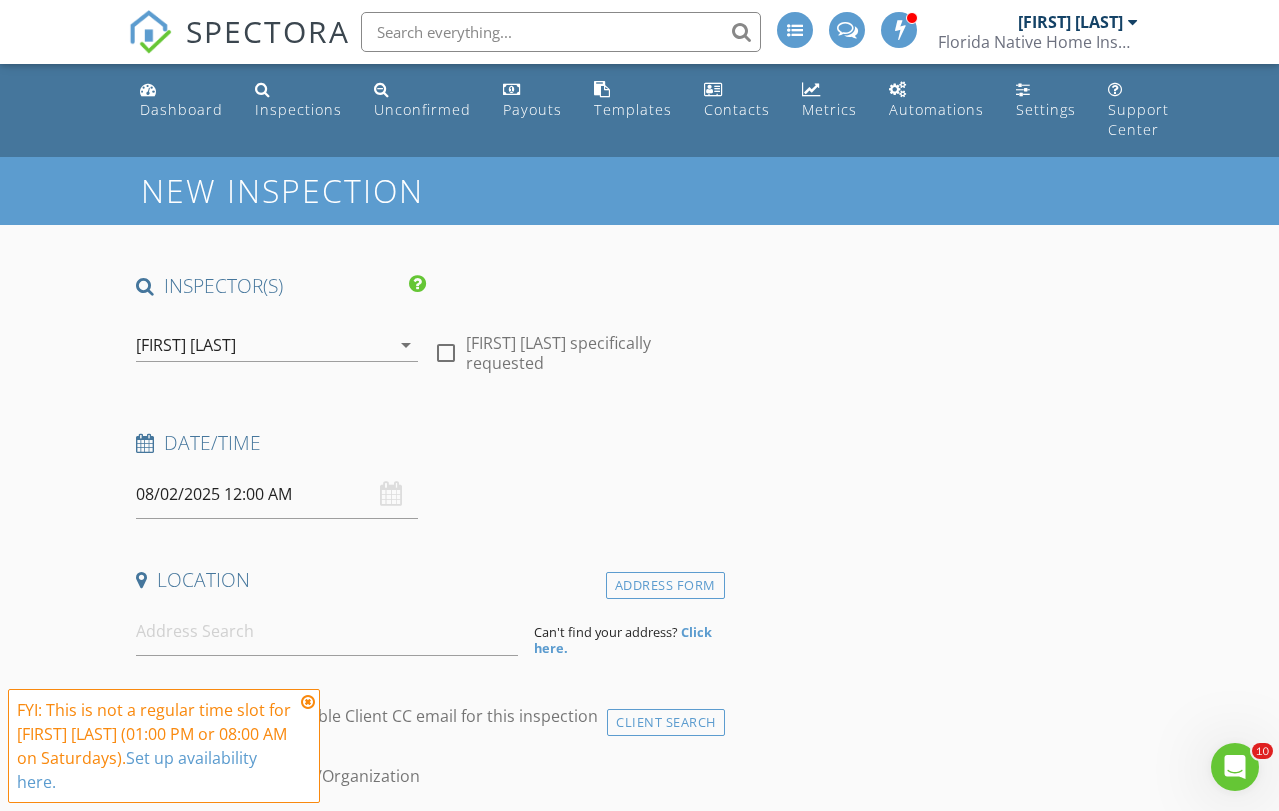 click on "[FIRST] [LAST]" at bounding box center [186, 345] 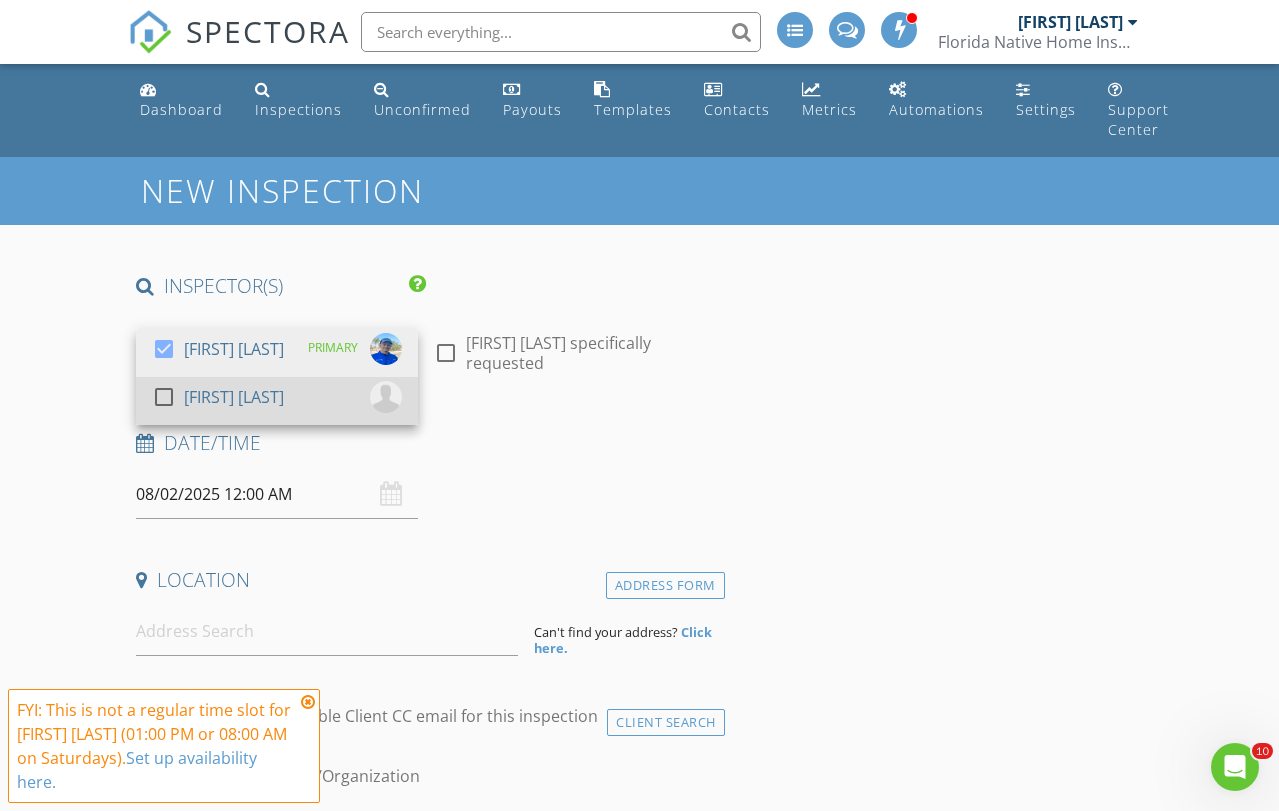 click on "[FIRST] [LAST]" at bounding box center [234, 397] 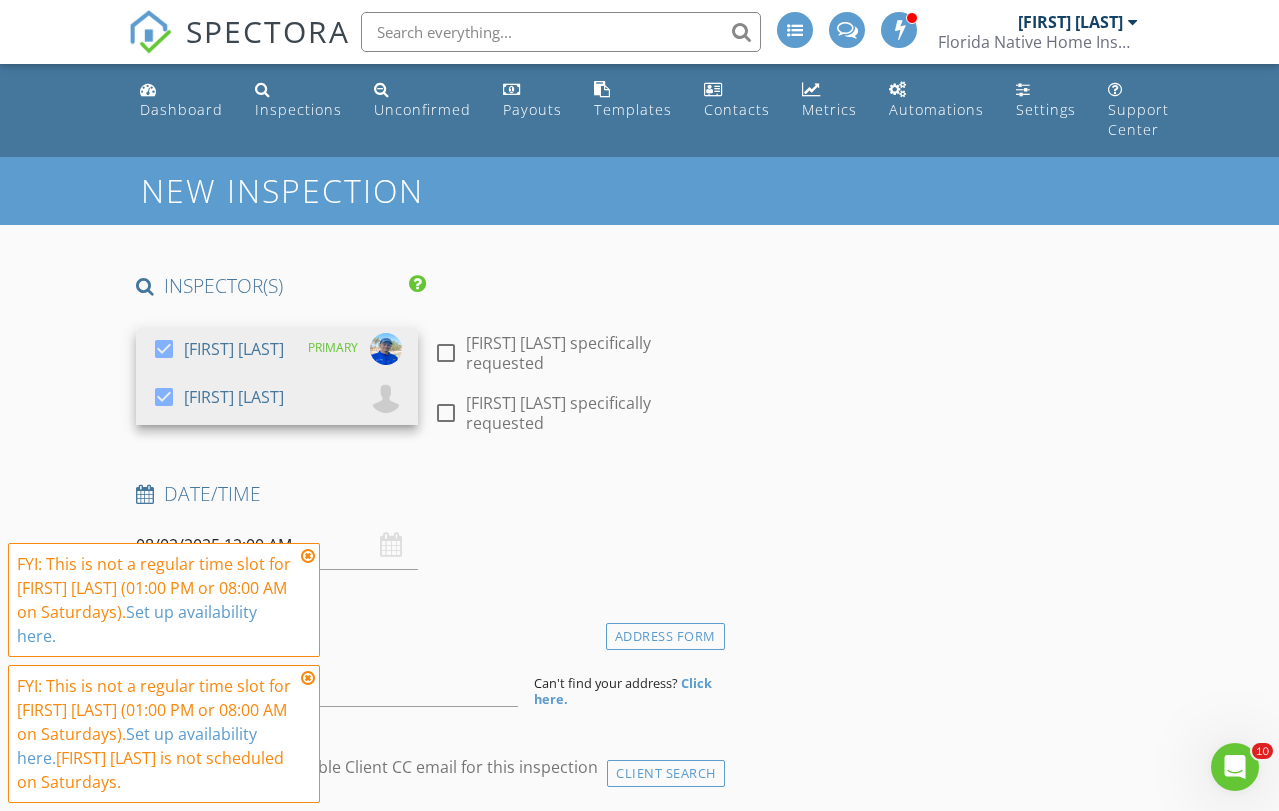 click on "08/02/2025 12:00 AM" at bounding box center (277, 545) 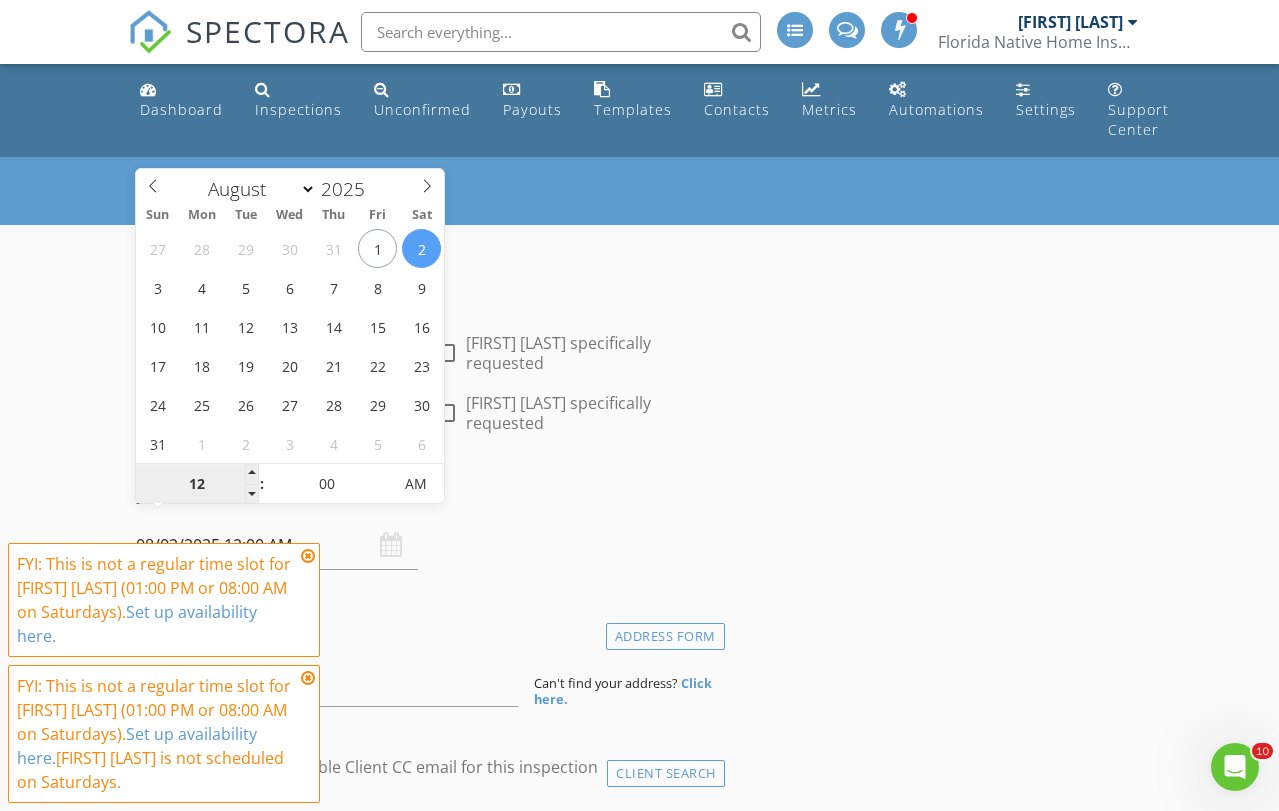 click on "12" at bounding box center [197, 485] 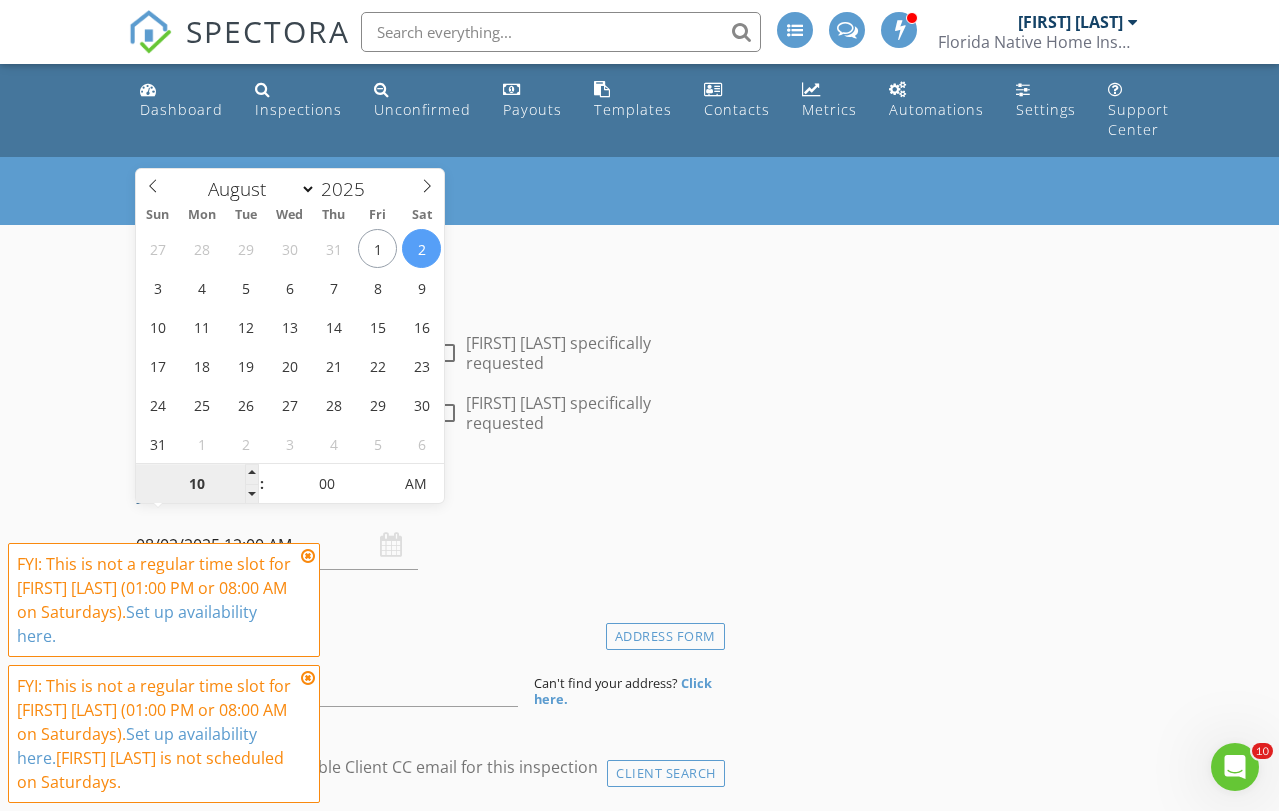 type on "10" 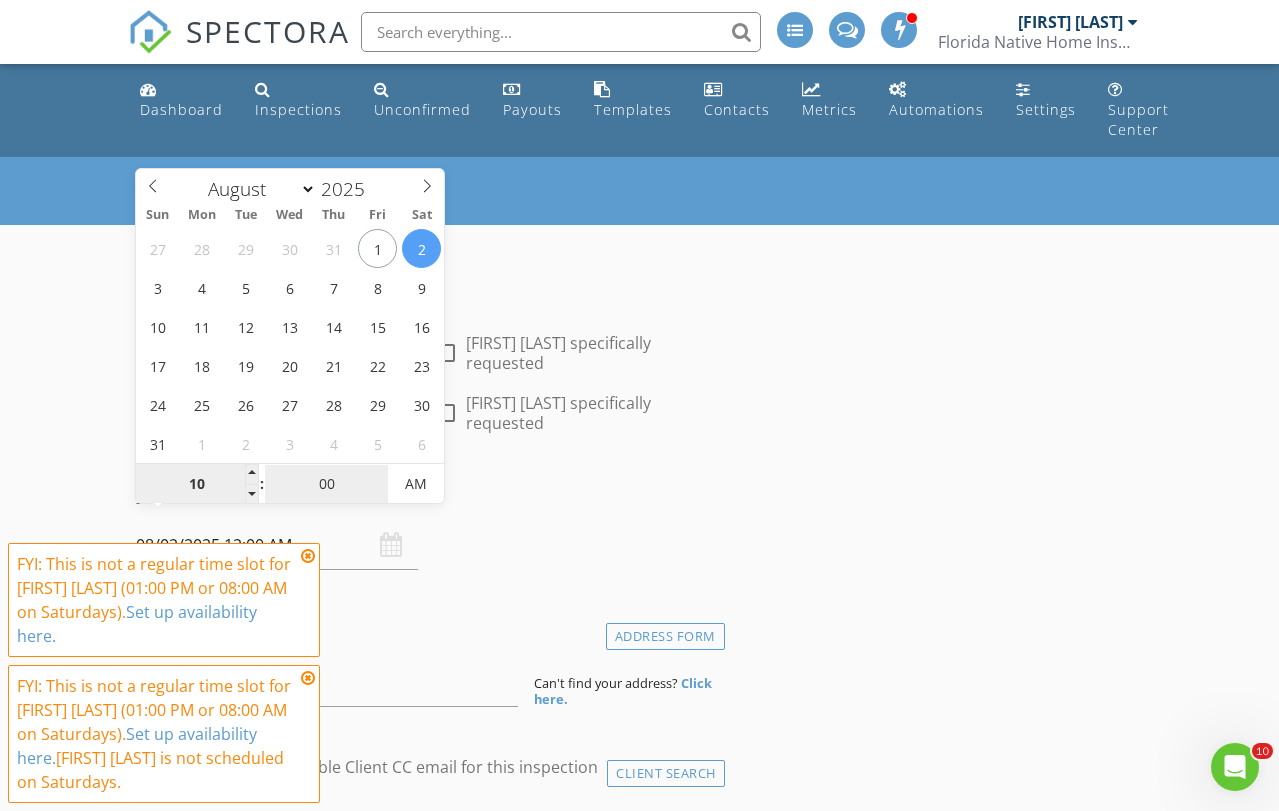 type on "08/02/2025 10:00 AM" 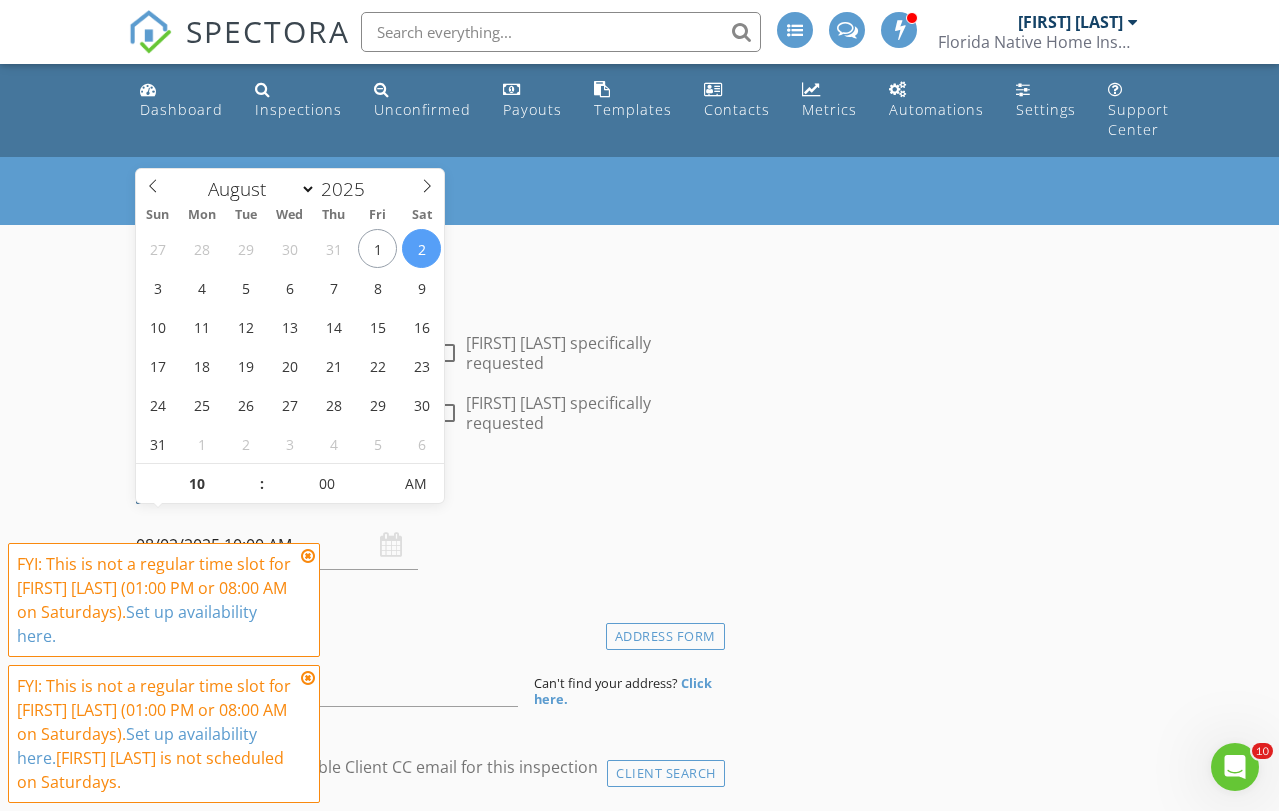 click on "INSPECTOR(S)
check_box   Erik Edison   PRIMARY   check_box   Omar Rodriguez     Erik Edison,  Omar Rodriguez arrow_drop_down   check_box_outline_blank Erik Edison specifically requested check_box_outline_blank Omar Rodriguez specifically requested
Date/Time
08/02/2025 10:00 AM
Location
Address Form       Can't find your address?   Click here.
client
check_box Enable Client CC email for this inspection   Client Search     check_box_outline_blank Client is a Company/Organization     First Name   Last Name   Email   CC Email   Phone   Address   City   State   Zip     Tags         Notes   Private Notes
ADD ADDITIONAL client
SERVICES
check_box_outline_blank   Standard Residential Home Inspection   check_box_outline_blank   4-Point/Wind Mitigation Bundle (w/o General Home Inspection)" at bounding box center [426, 2155] 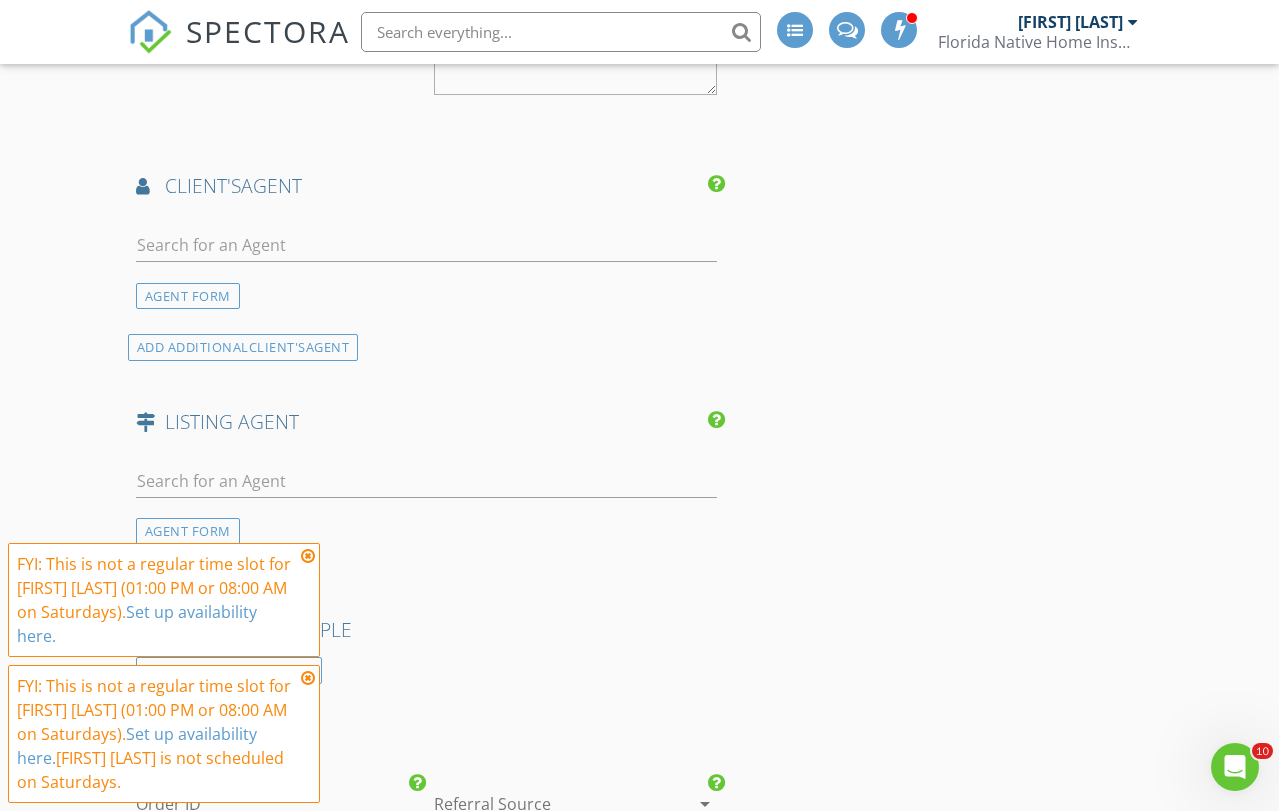 scroll, scrollTop: 2145, scrollLeft: 0, axis: vertical 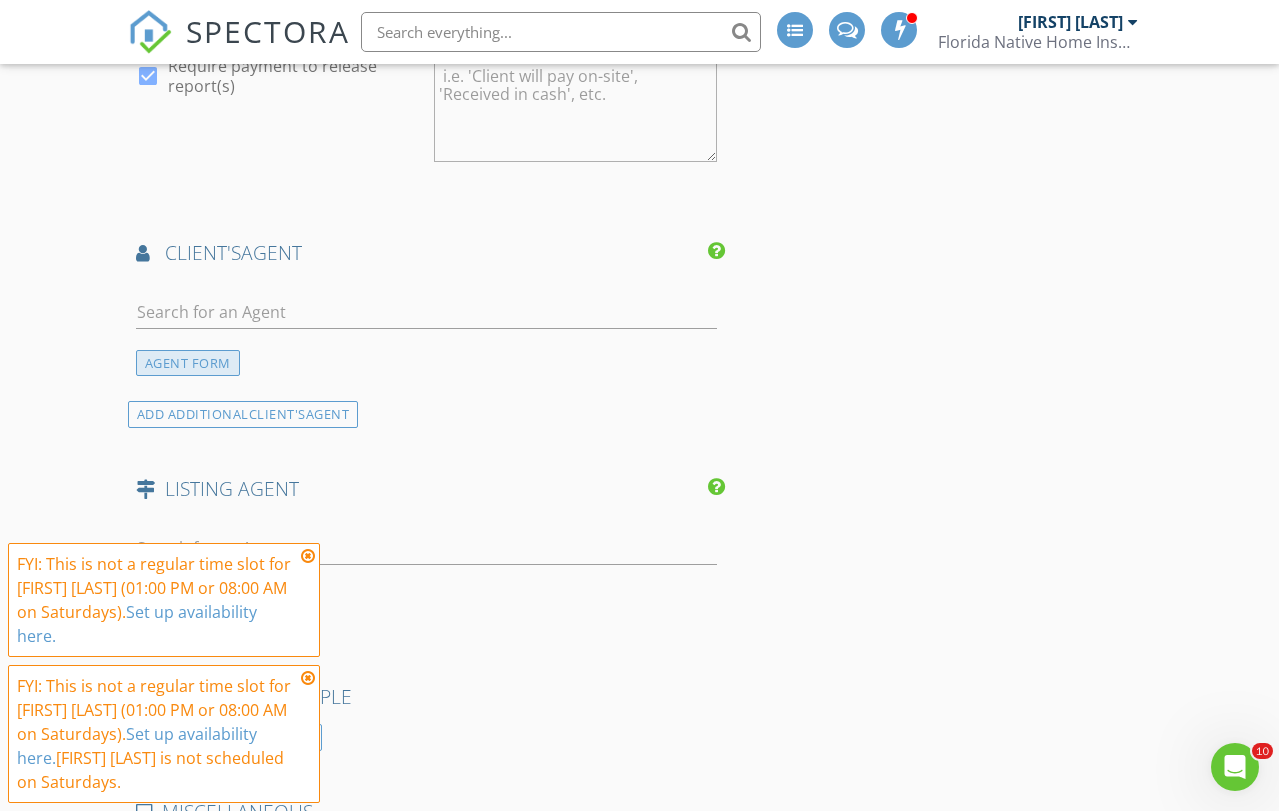 click on "AGENT FORM" at bounding box center (188, 363) 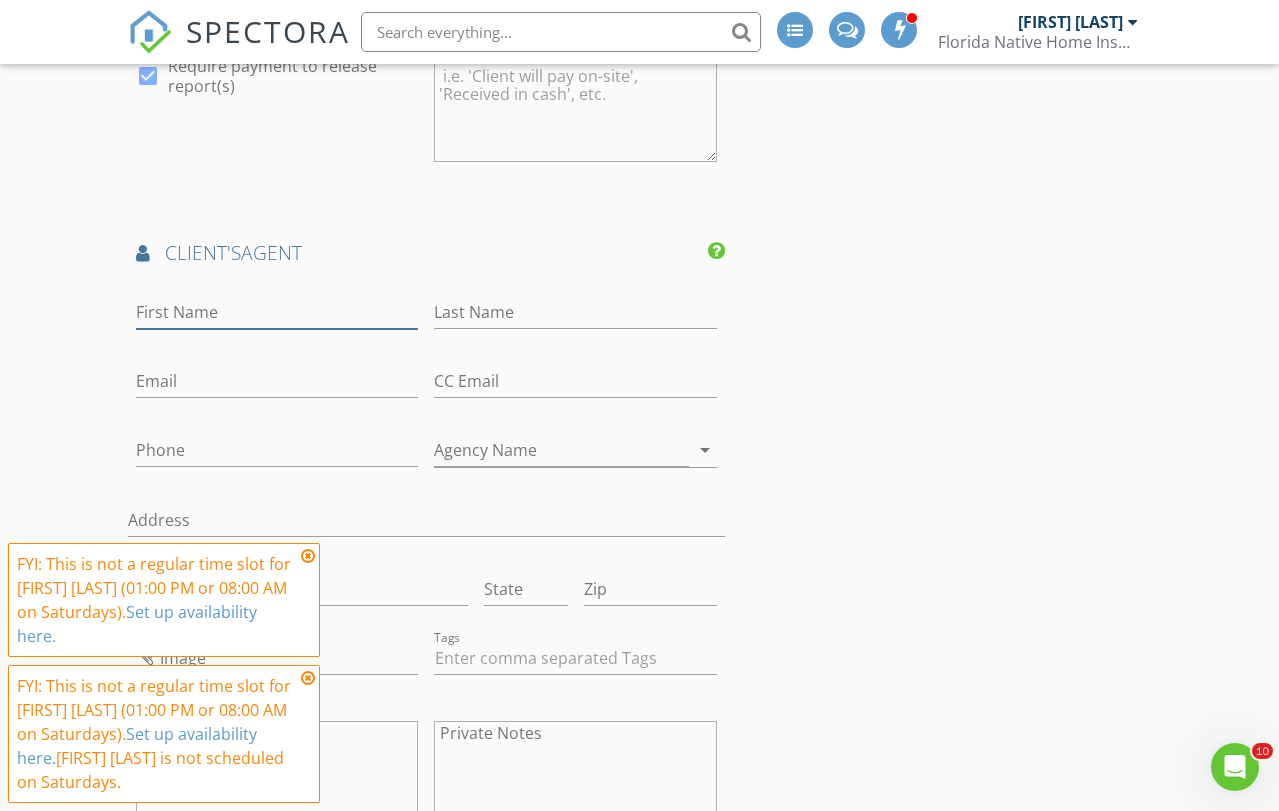 click on "First Name" at bounding box center [277, 312] 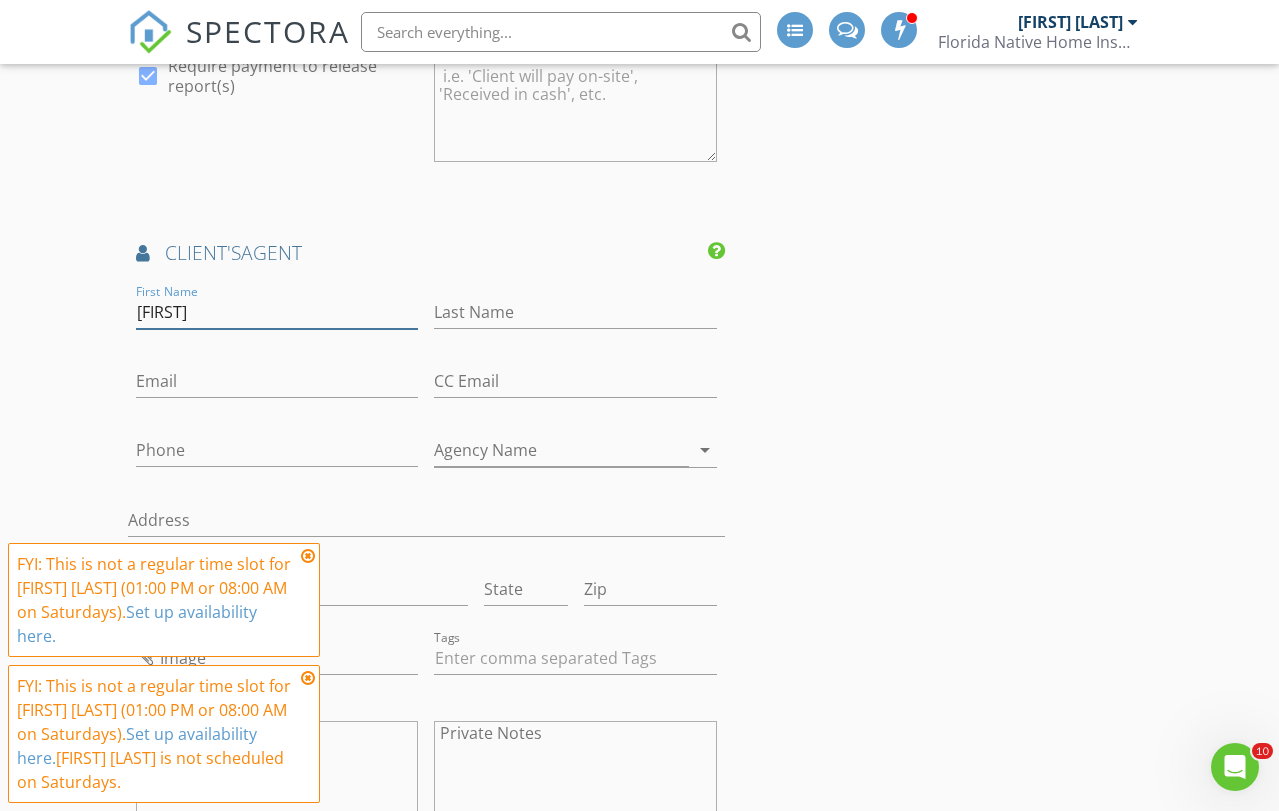 type on "[FIRST]" 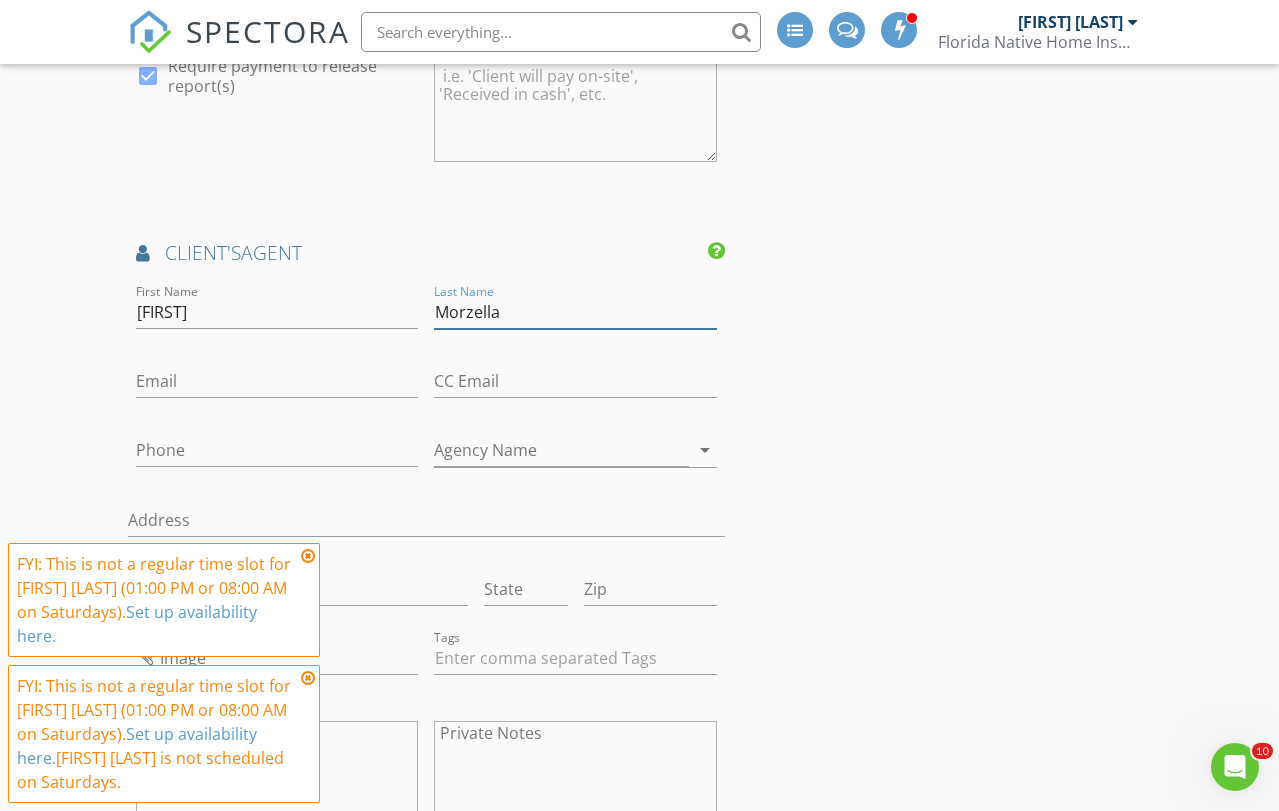 type on "Morzella" 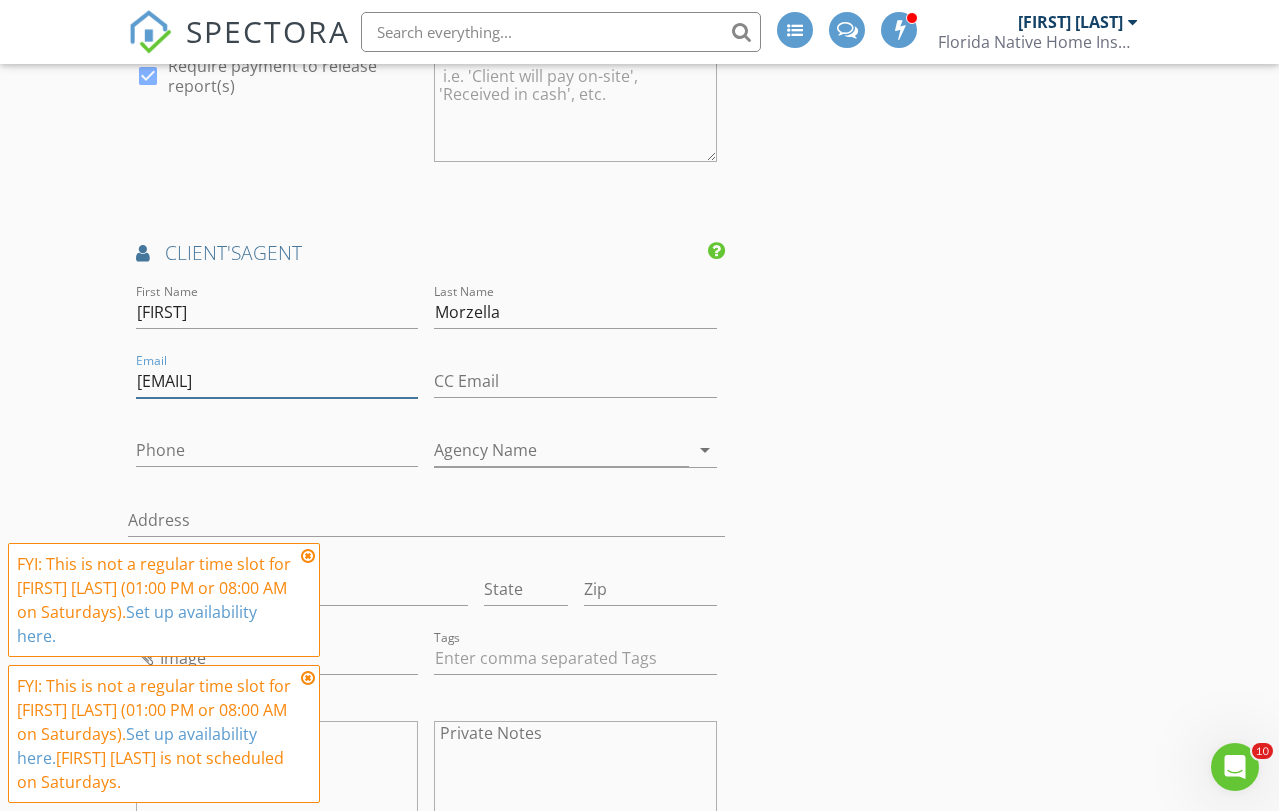 type on "lisamorzella24@kw.com" 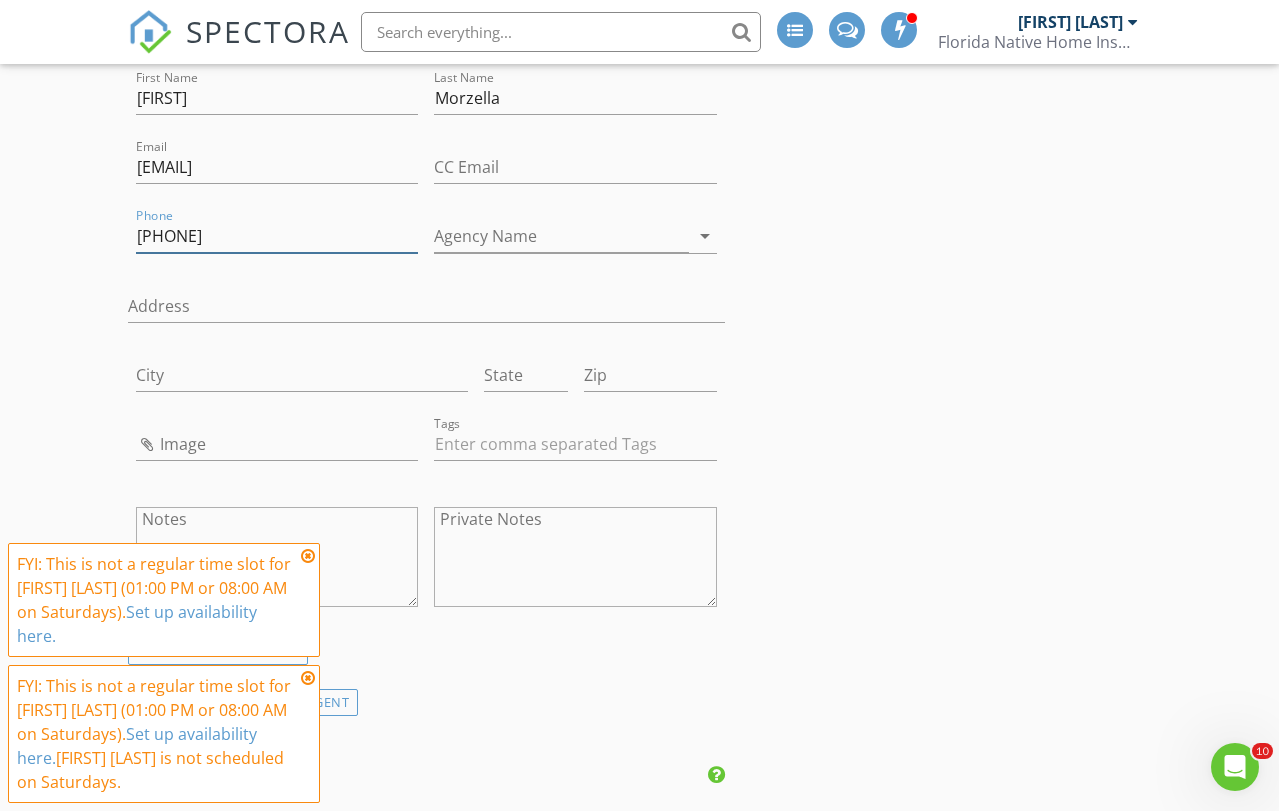 scroll, scrollTop: 2362, scrollLeft: 0, axis: vertical 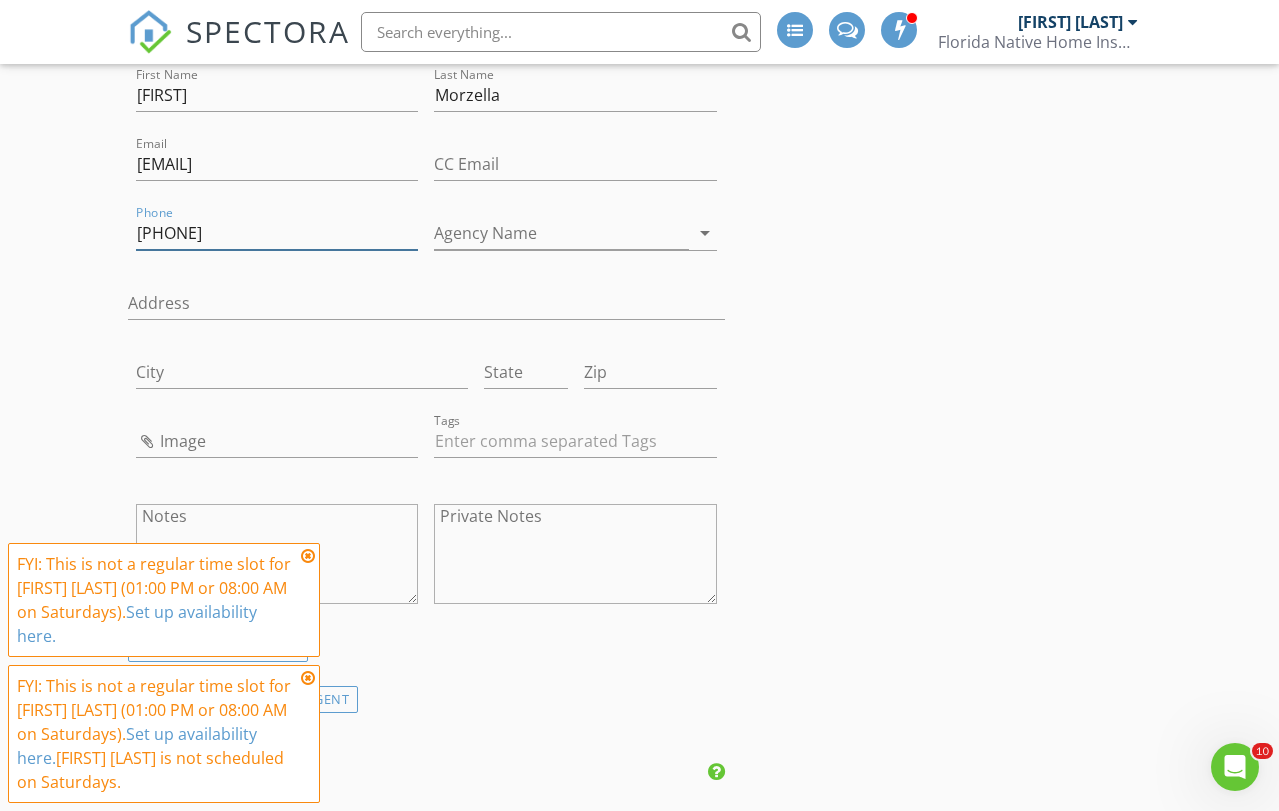 type on "561-267-4493" 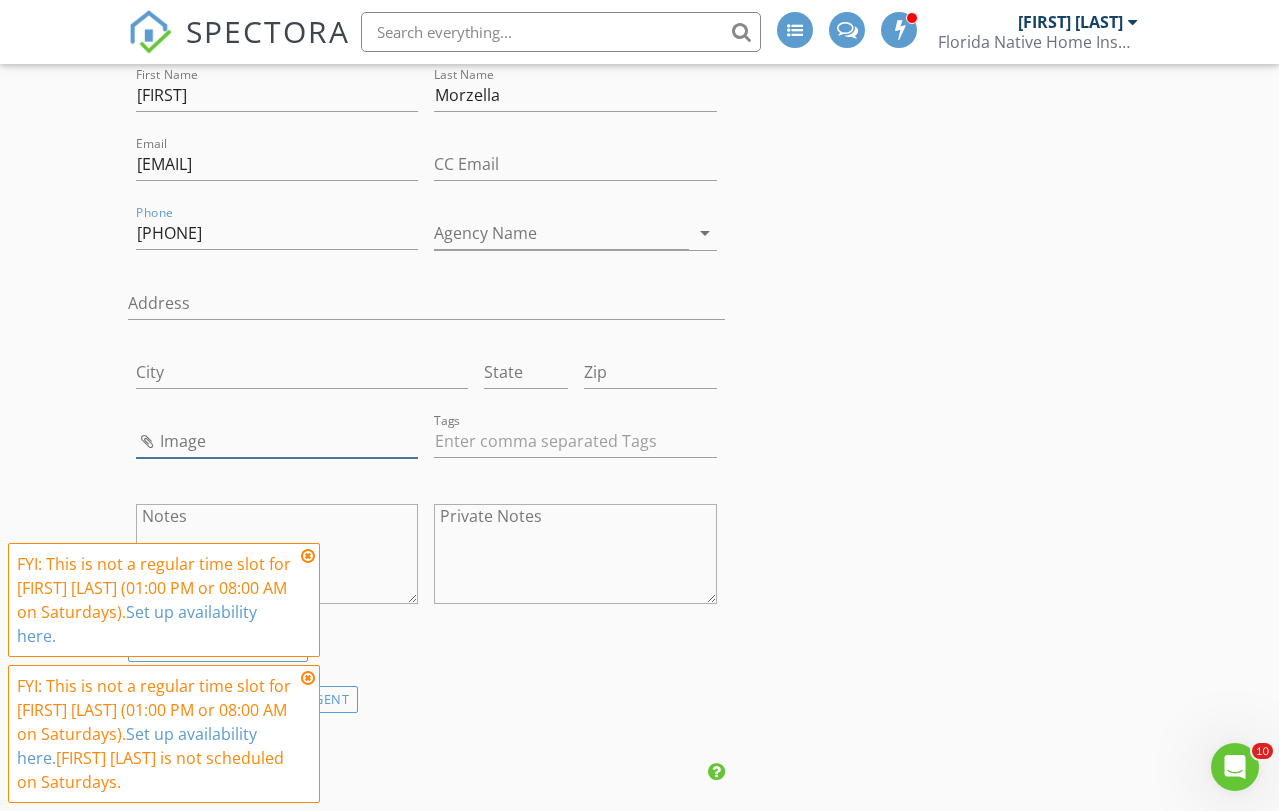 click at bounding box center [277, 441] 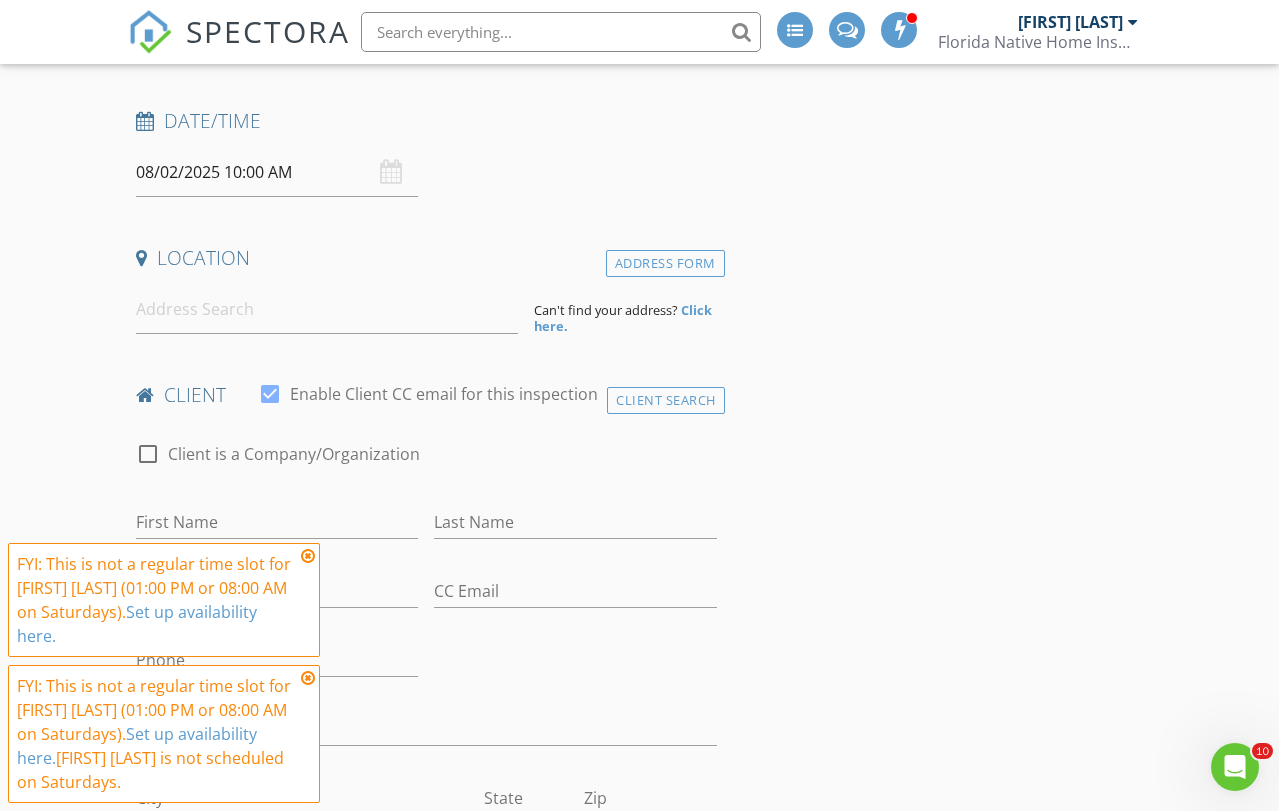 scroll, scrollTop: 1987, scrollLeft: 0, axis: vertical 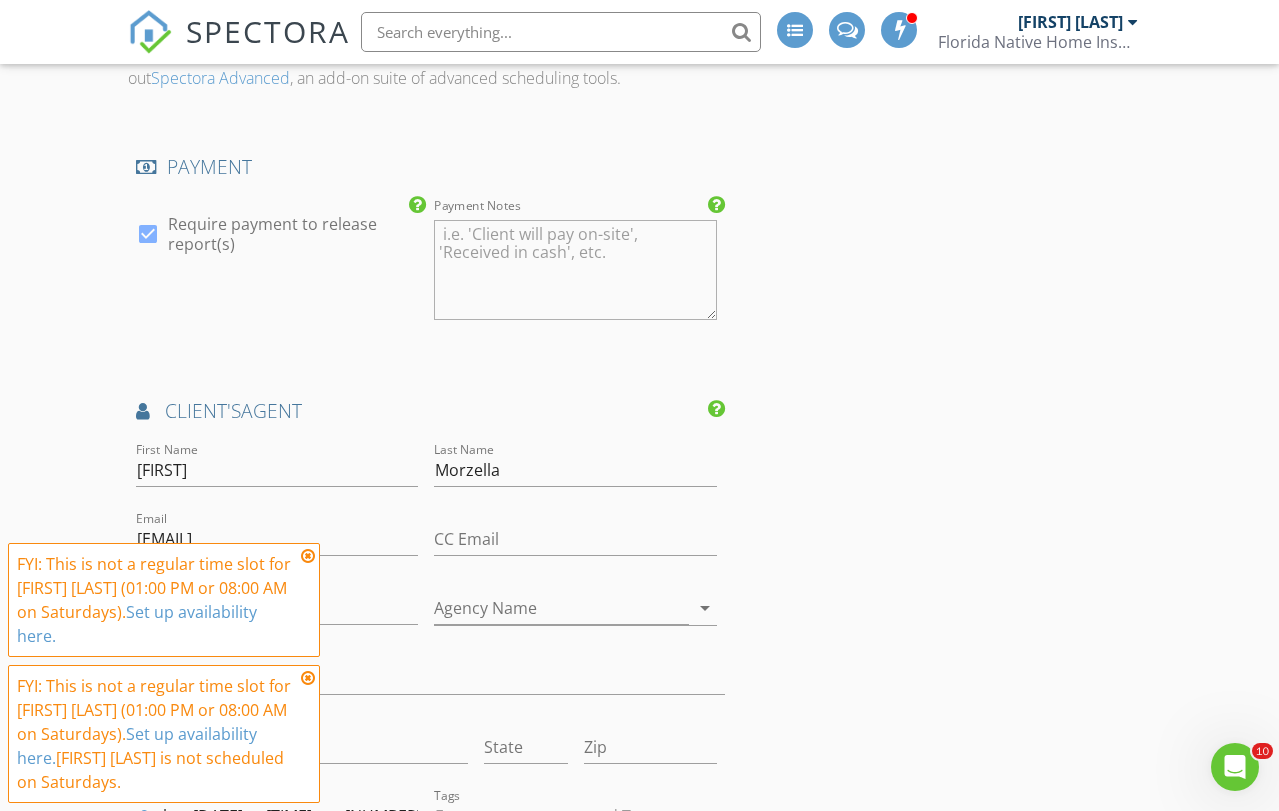 type on "Screenshot 2025-08-01 at 9.58.36 PM.png8" 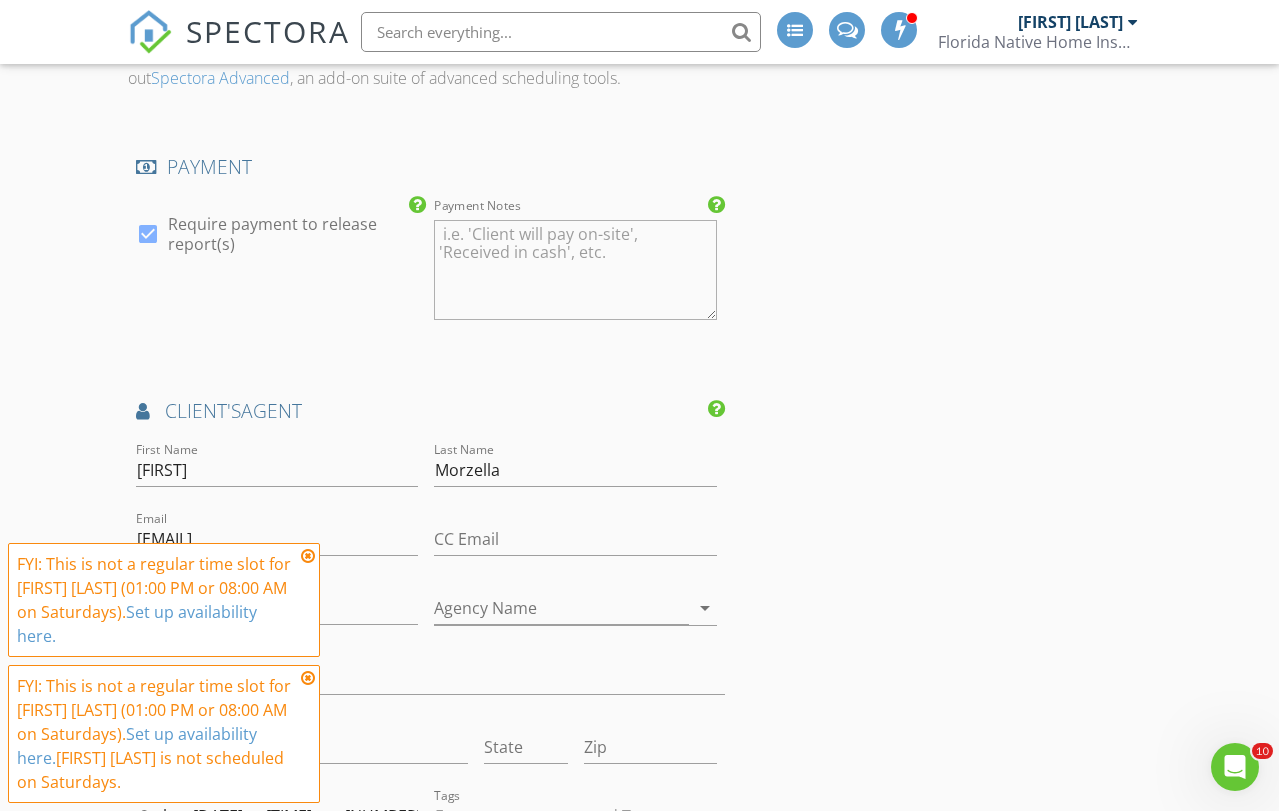 scroll, scrollTop: 0, scrollLeft: 0, axis: both 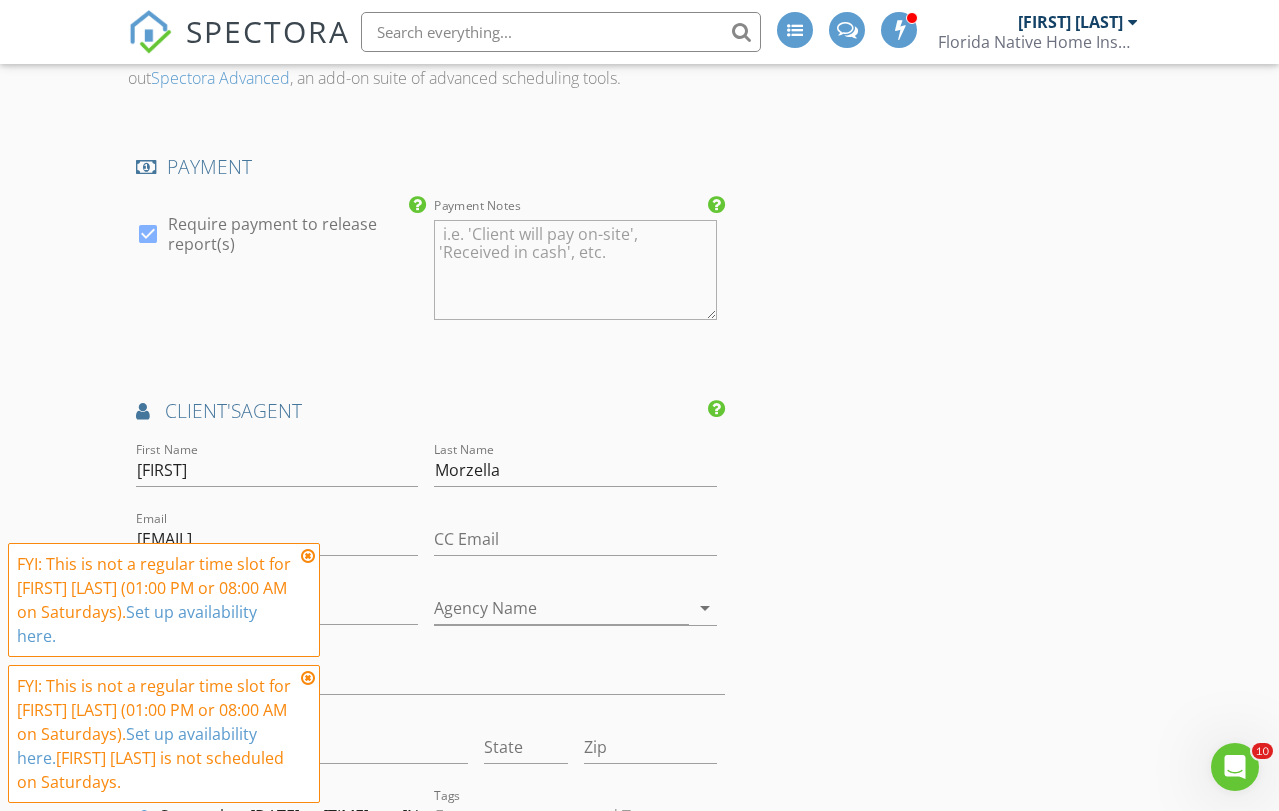 type 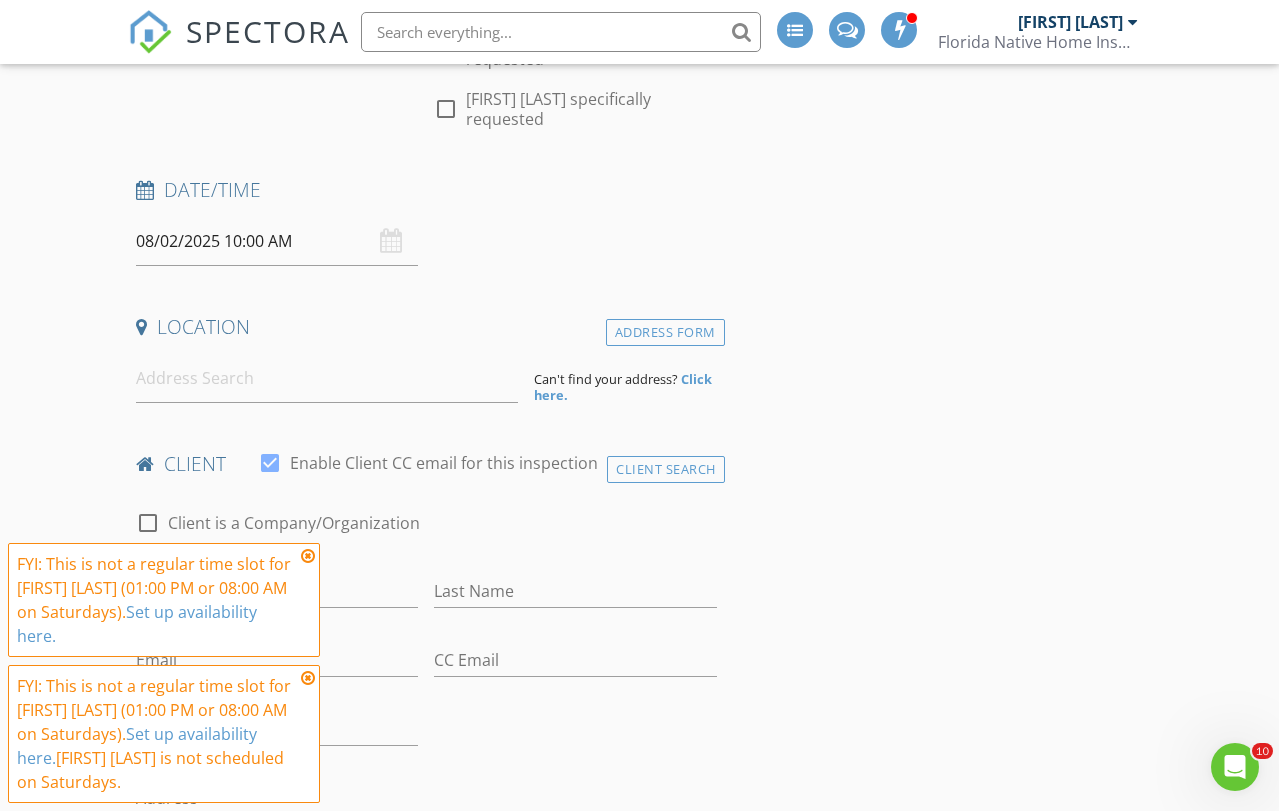 scroll, scrollTop: 302, scrollLeft: 0, axis: vertical 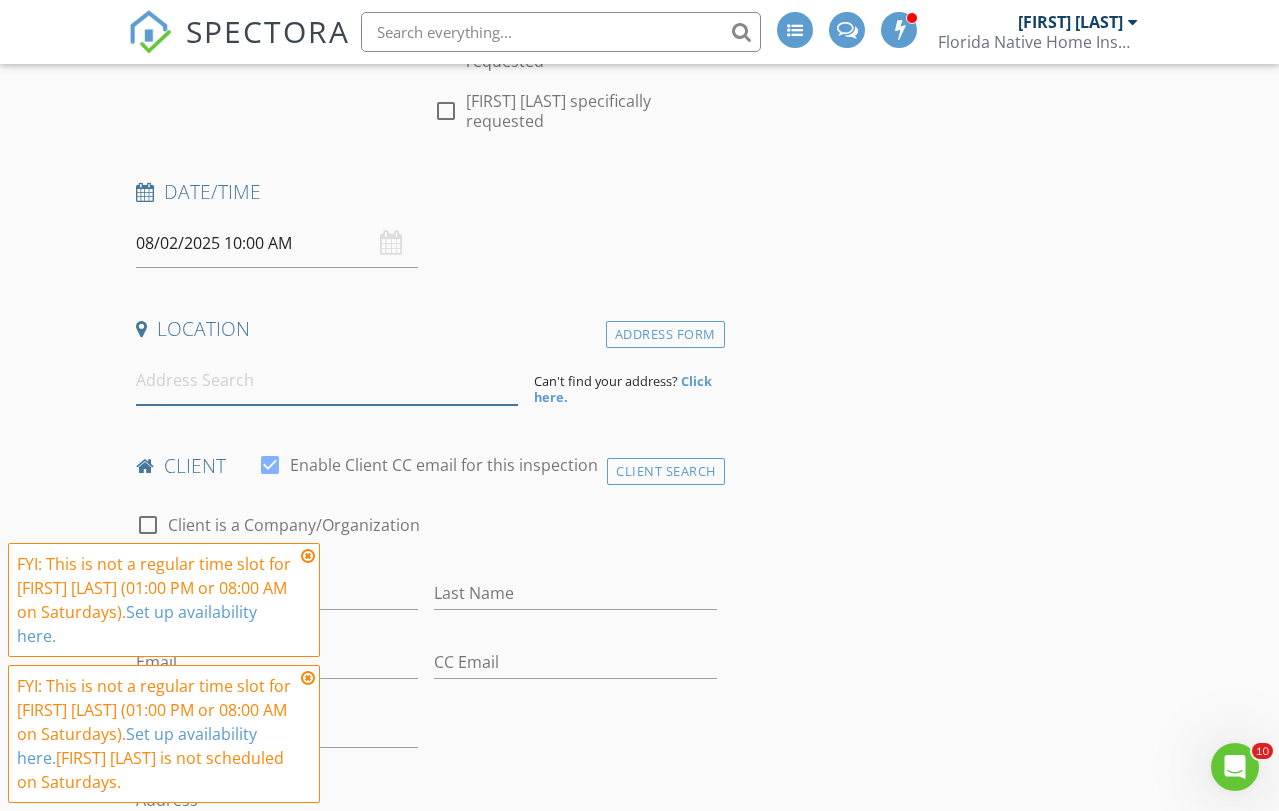 click at bounding box center (327, 380) 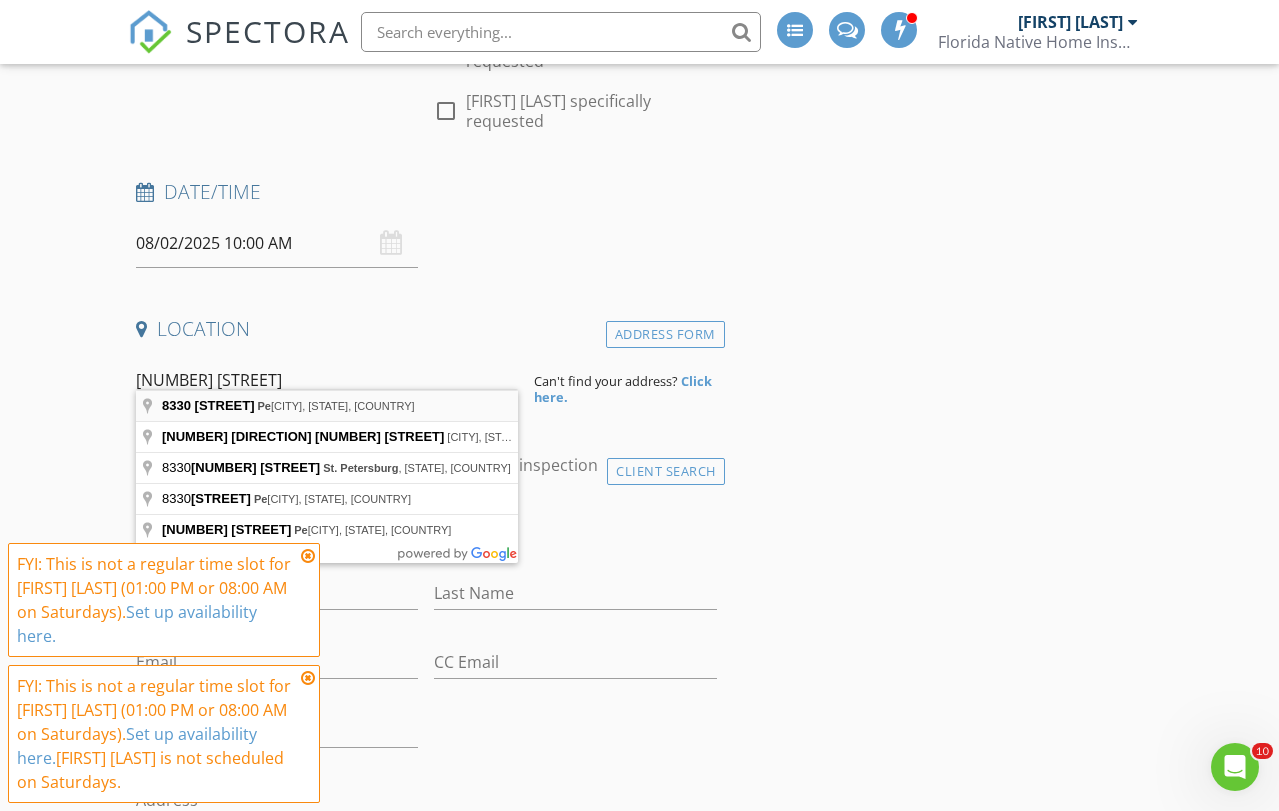 type on "8330 Northwest 23rd Street, Pembroke Pines, FL, USA" 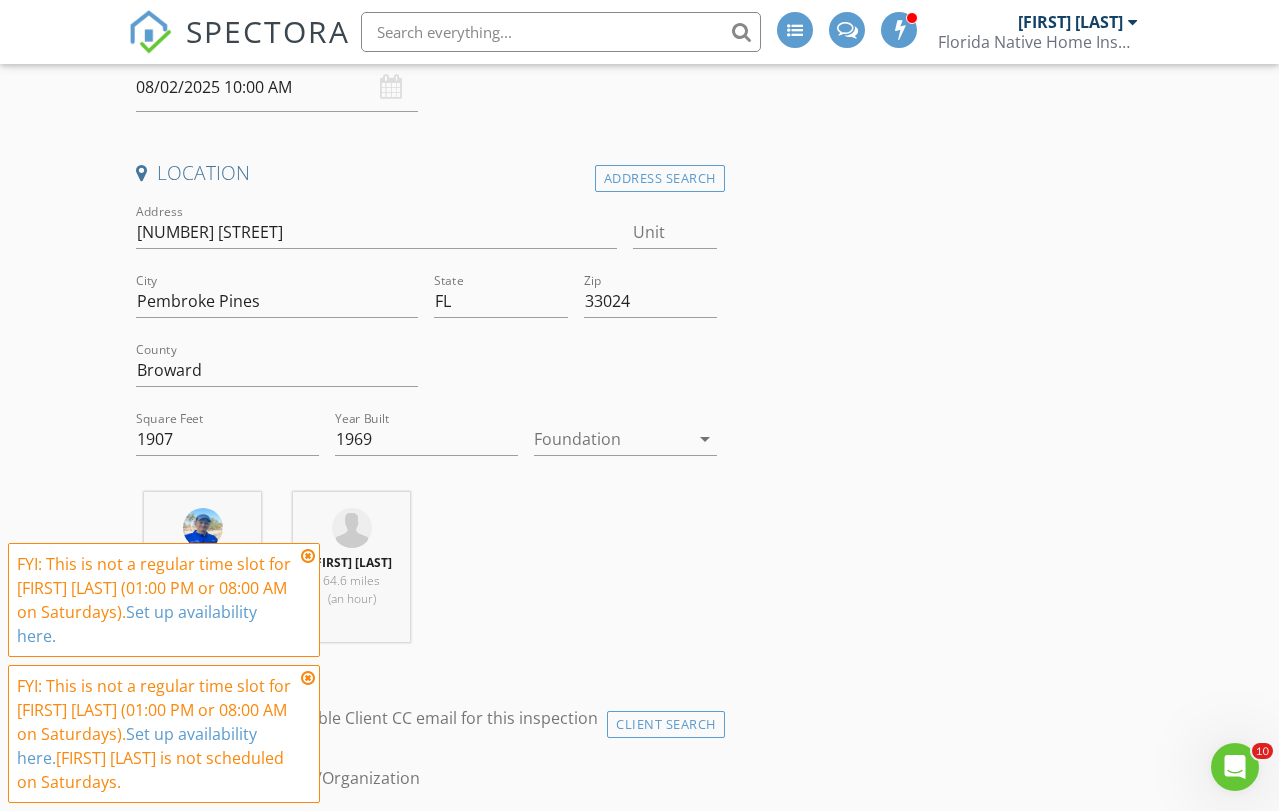 scroll, scrollTop: 474, scrollLeft: 0, axis: vertical 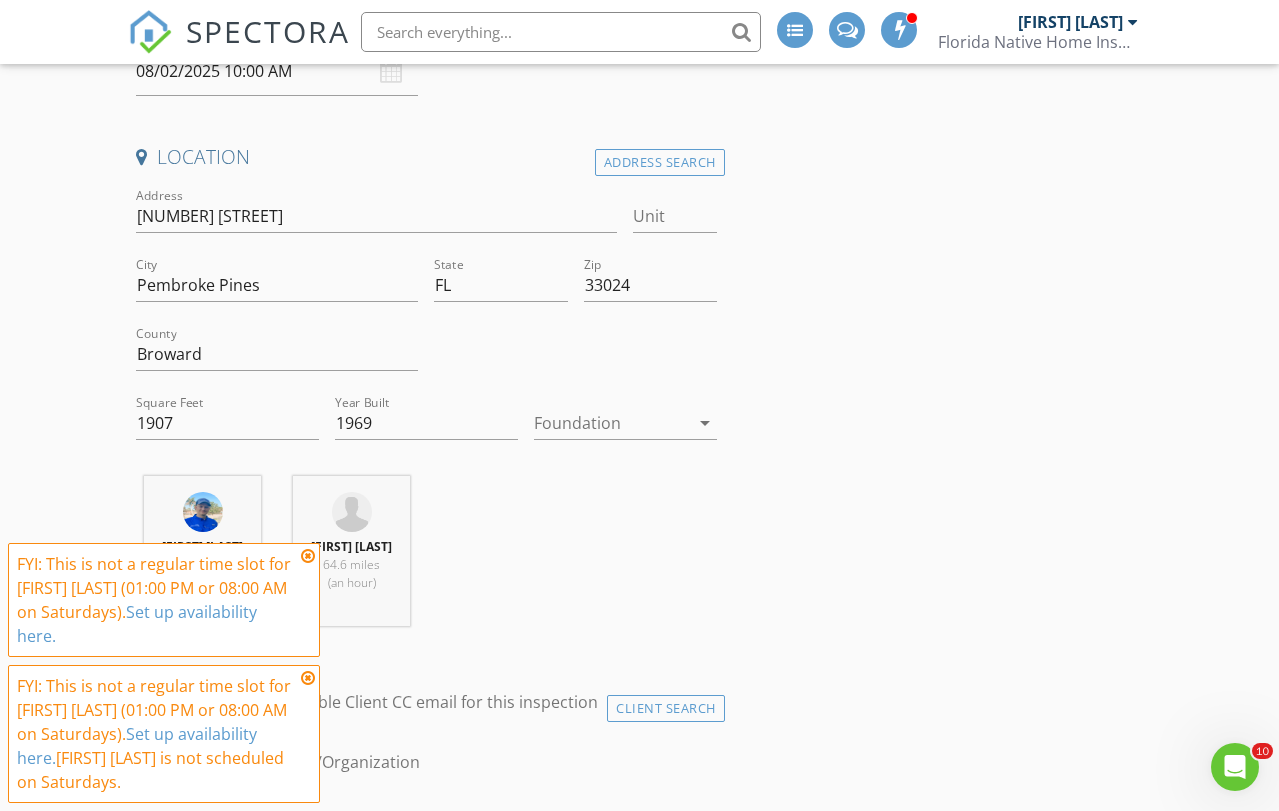 click at bounding box center [611, 423] 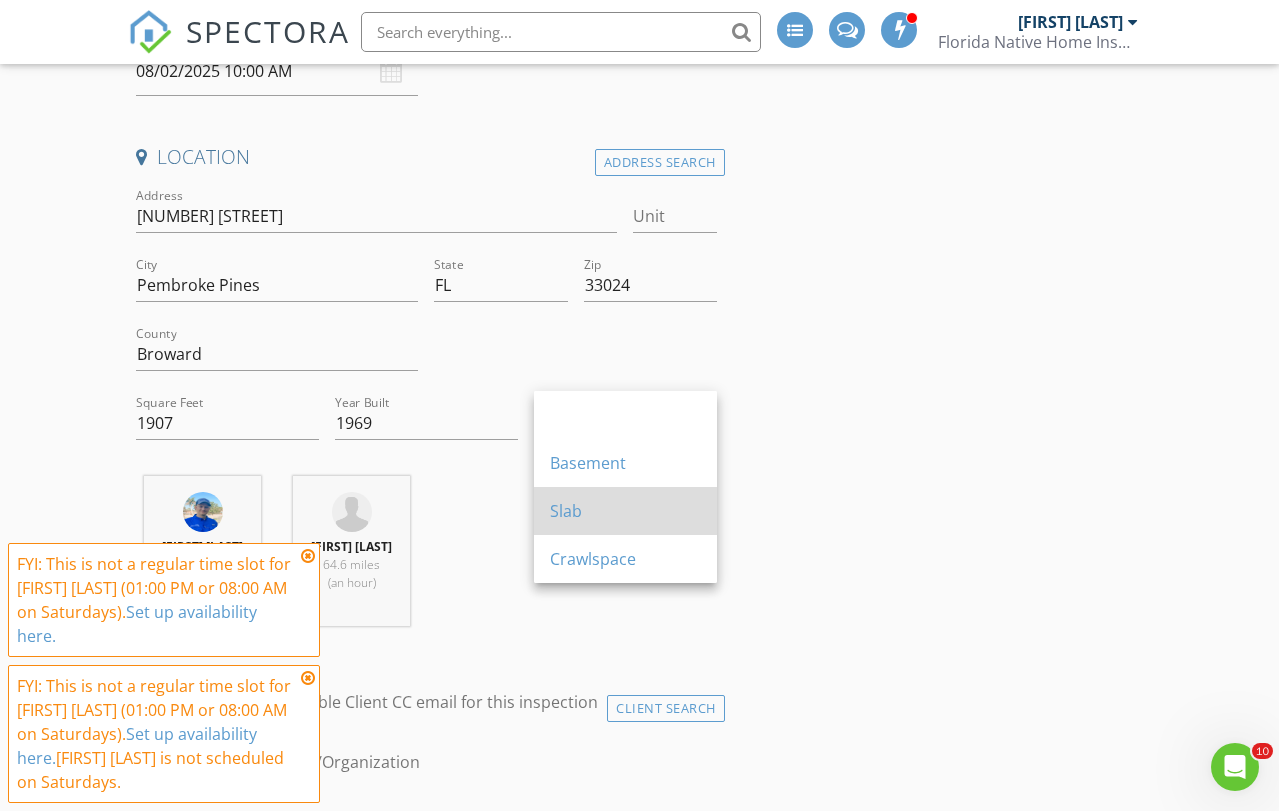 click on "Slab" at bounding box center [625, 511] 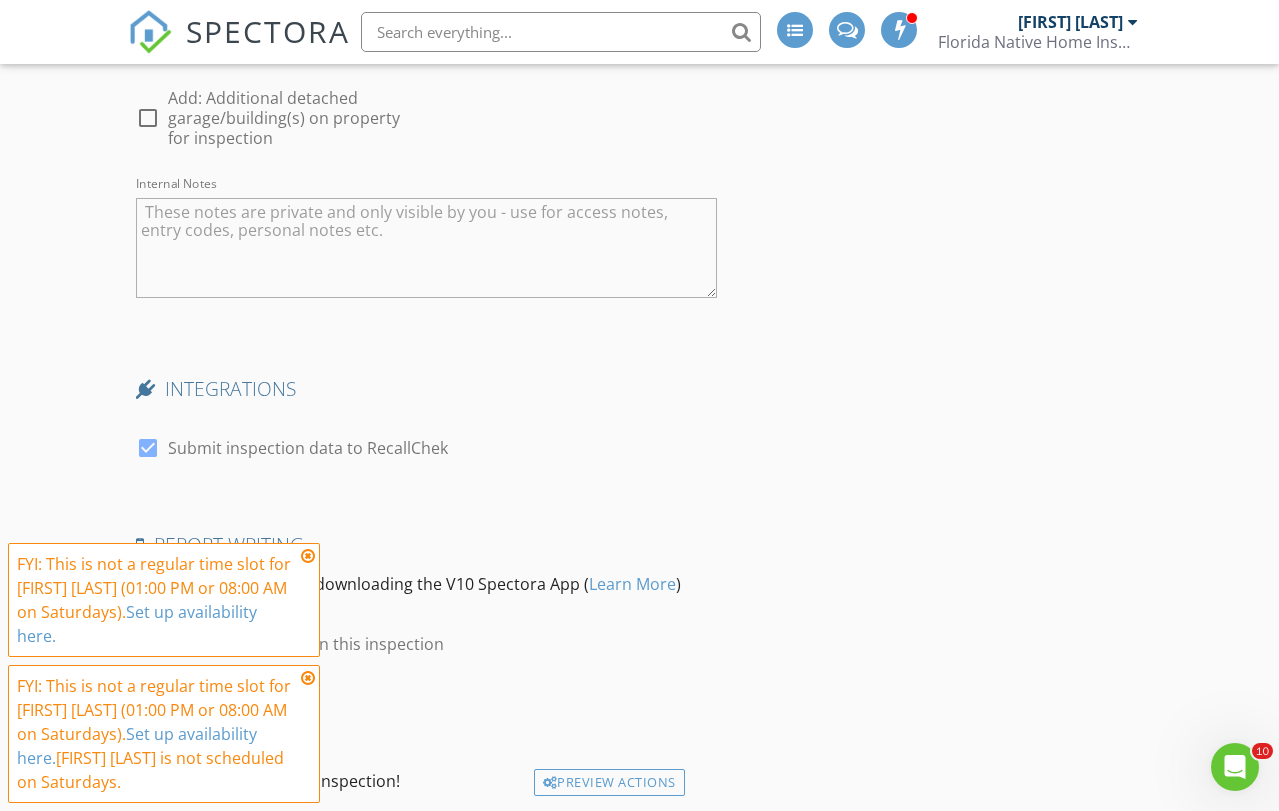 scroll, scrollTop: 4304, scrollLeft: 0, axis: vertical 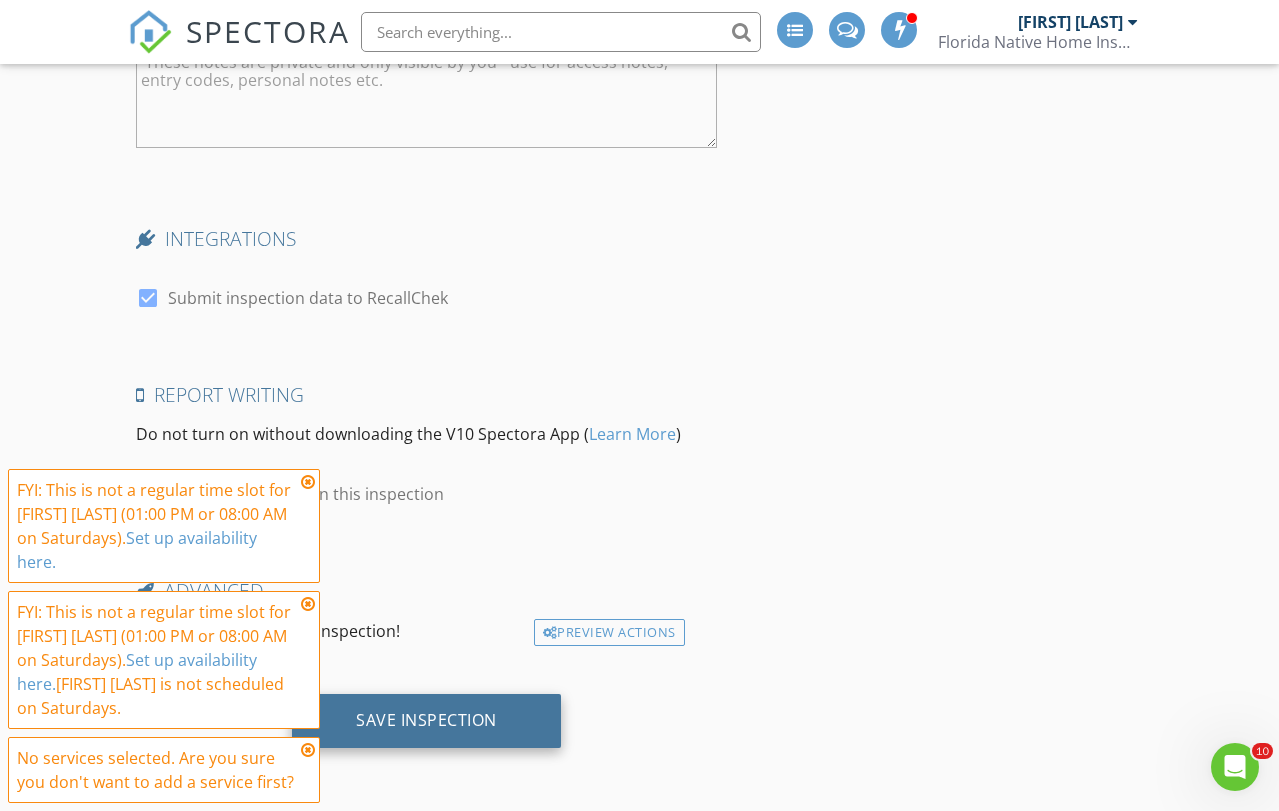 click on "Save Inspection" at bounding box center [426, 721] 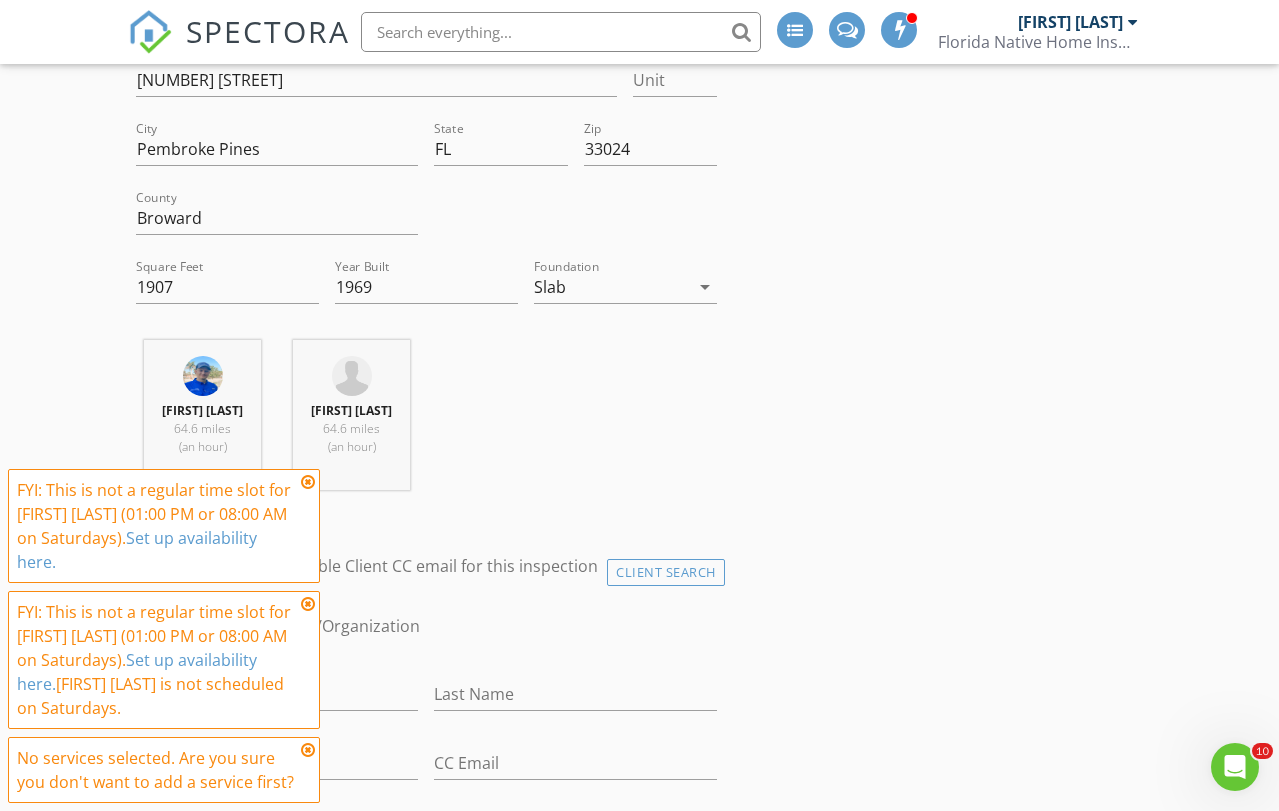 scroll, scrollTop: 209, scrollLeft: 0, axis: vertical 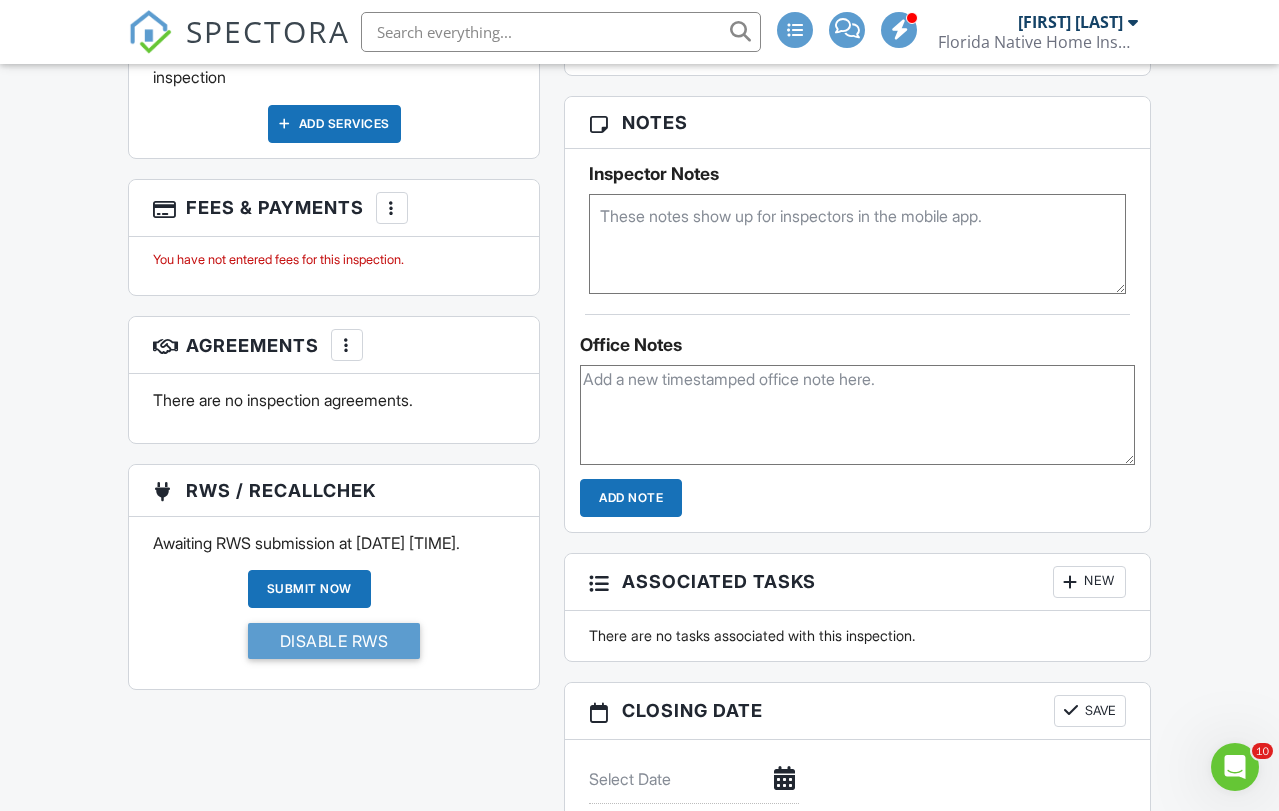 click on "Add Services" at bounding box center (334, 124) 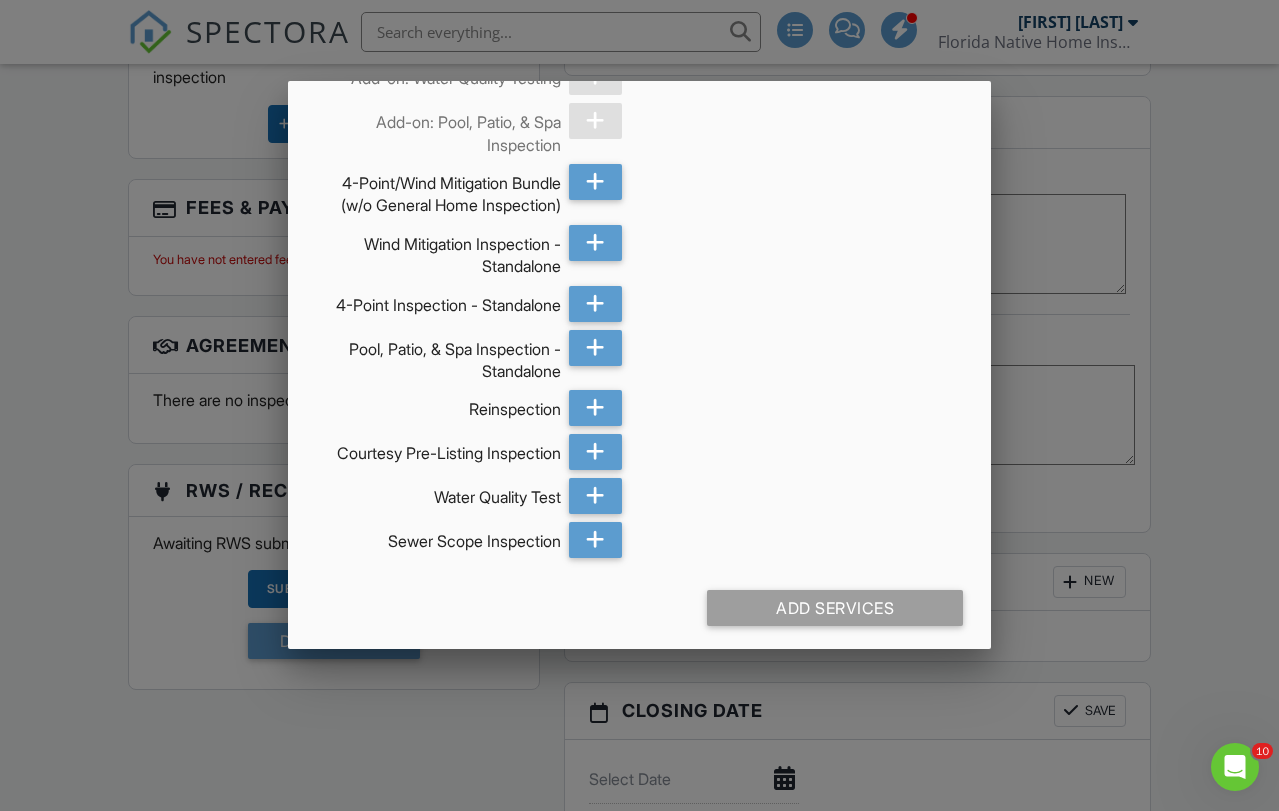 scroll, scrollTop: 567, scrollLeft: 0, axis: vertical 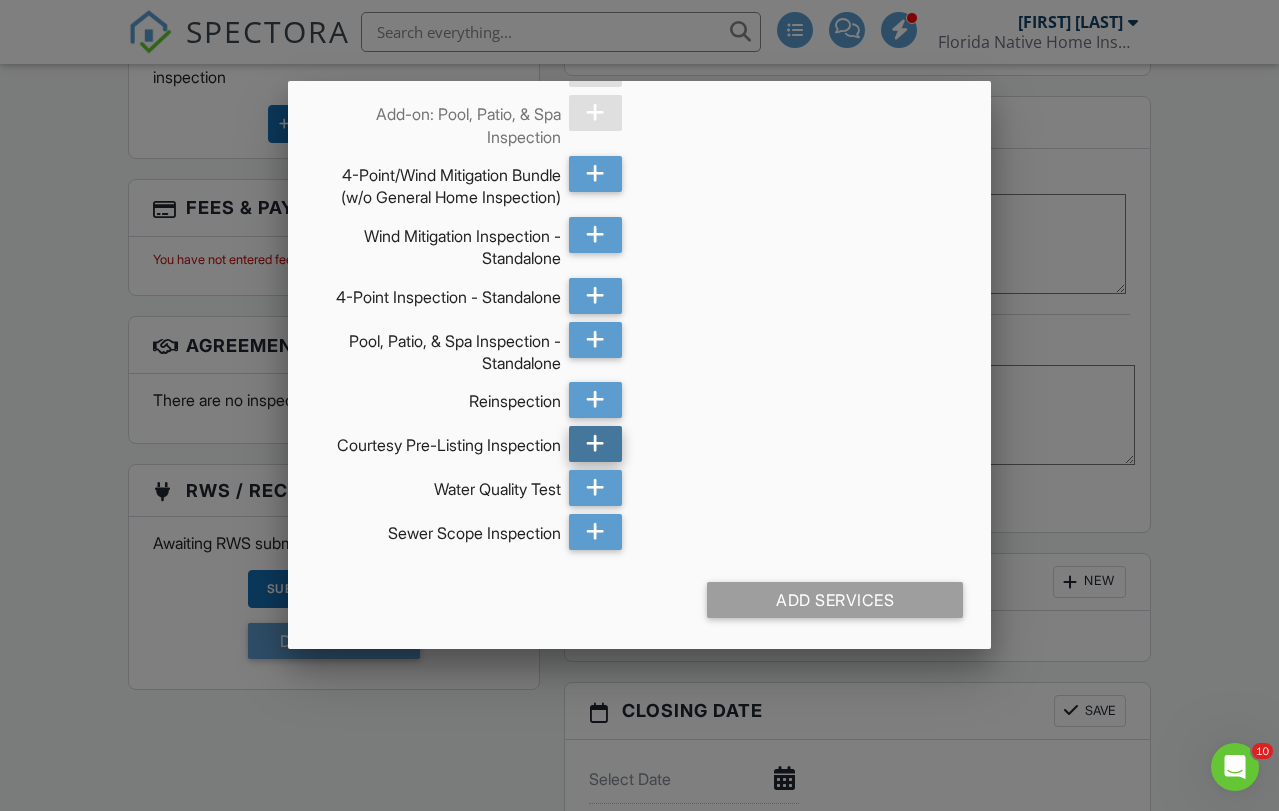 click at bounding box center [595, 444] 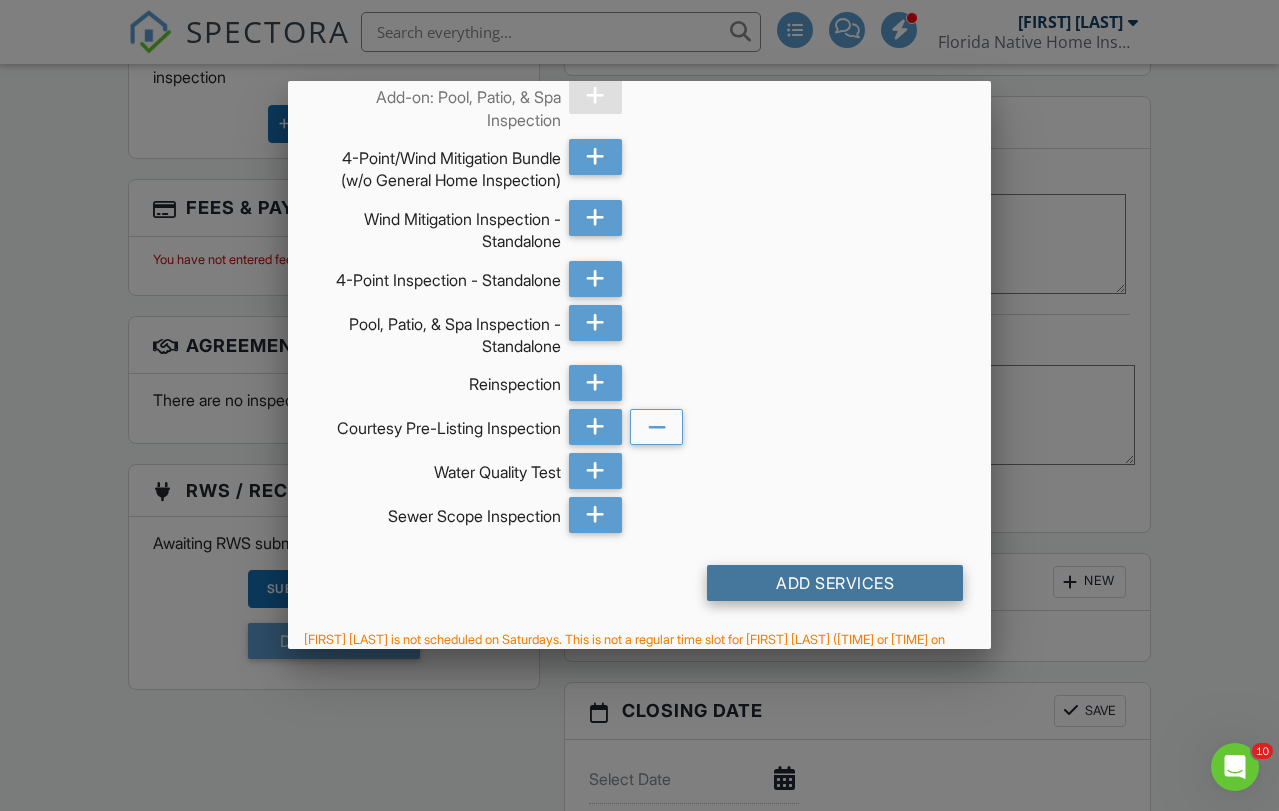 click on "Add Services" at bounding box center (835, 583) 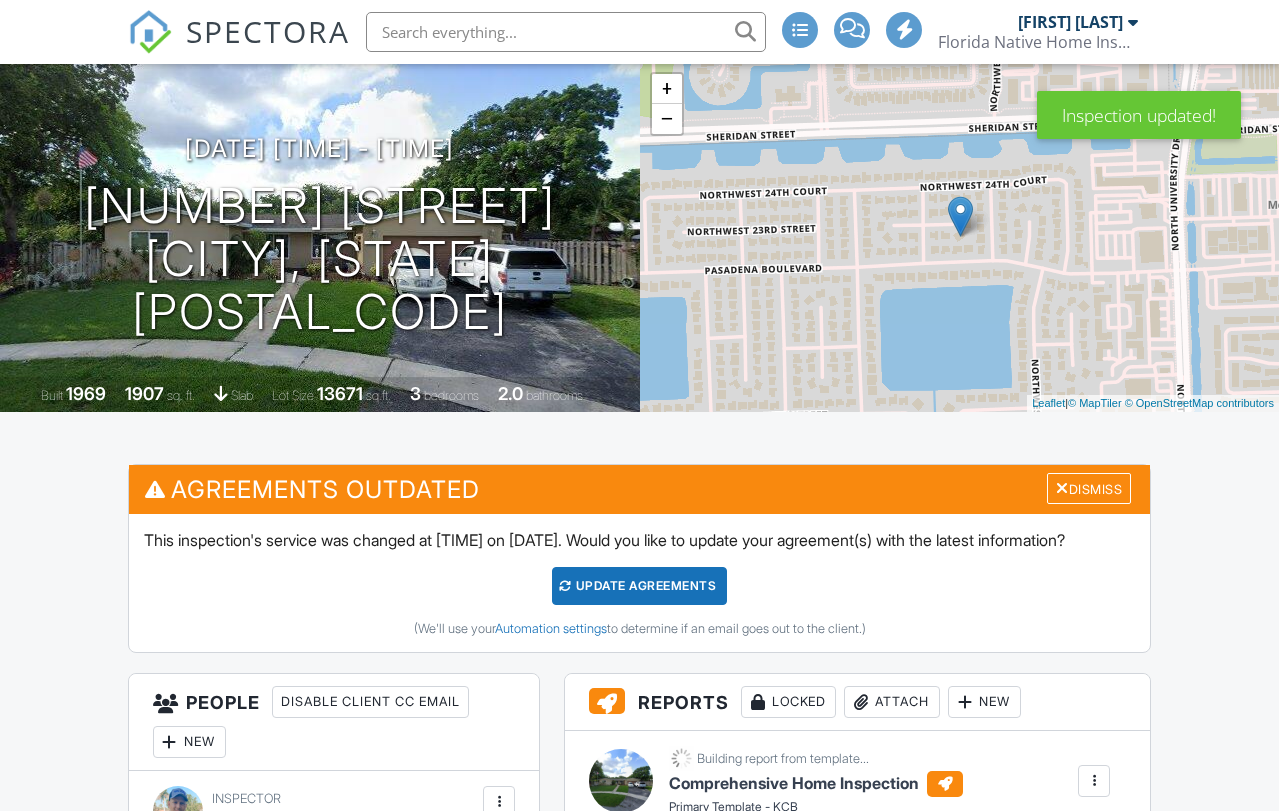 scroll, scrollTop: 219, scrollLeft: 0, axis: vertical 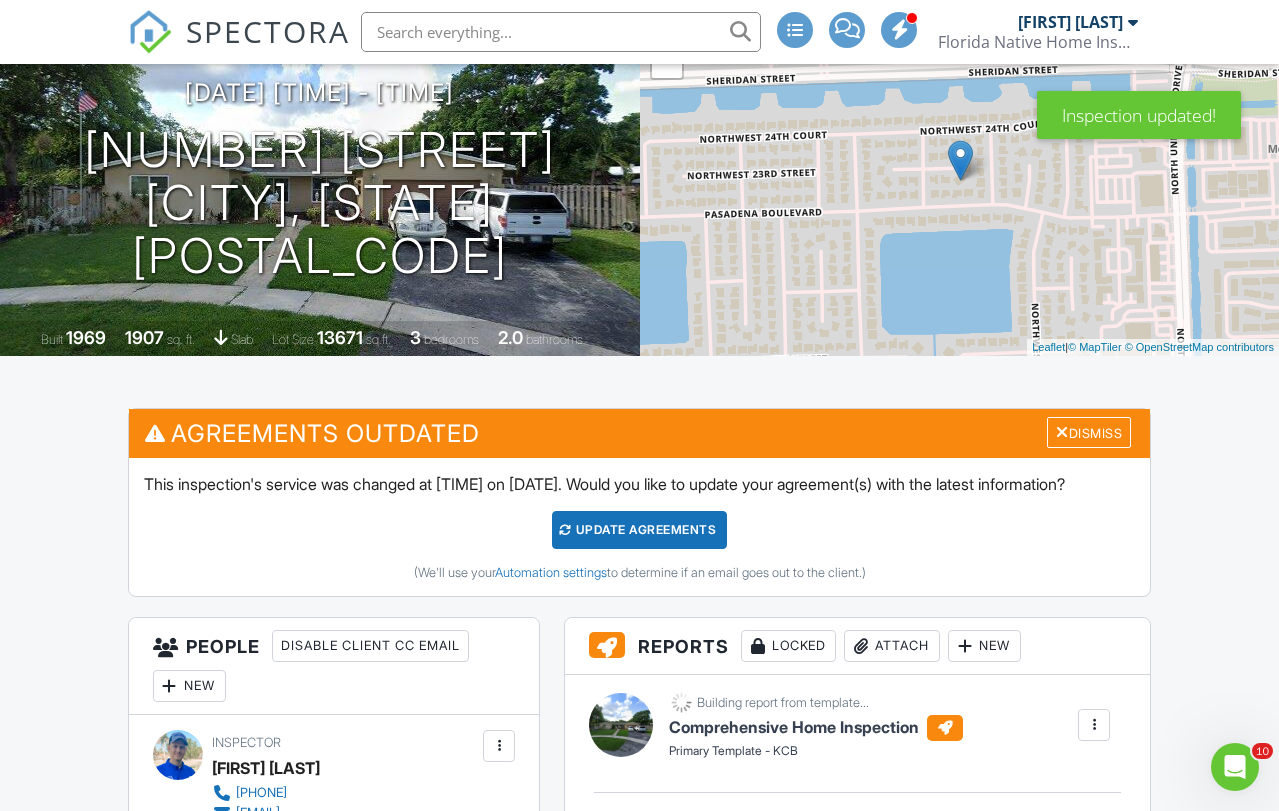click on "Update Agreements" at bounding box center [639, 530] 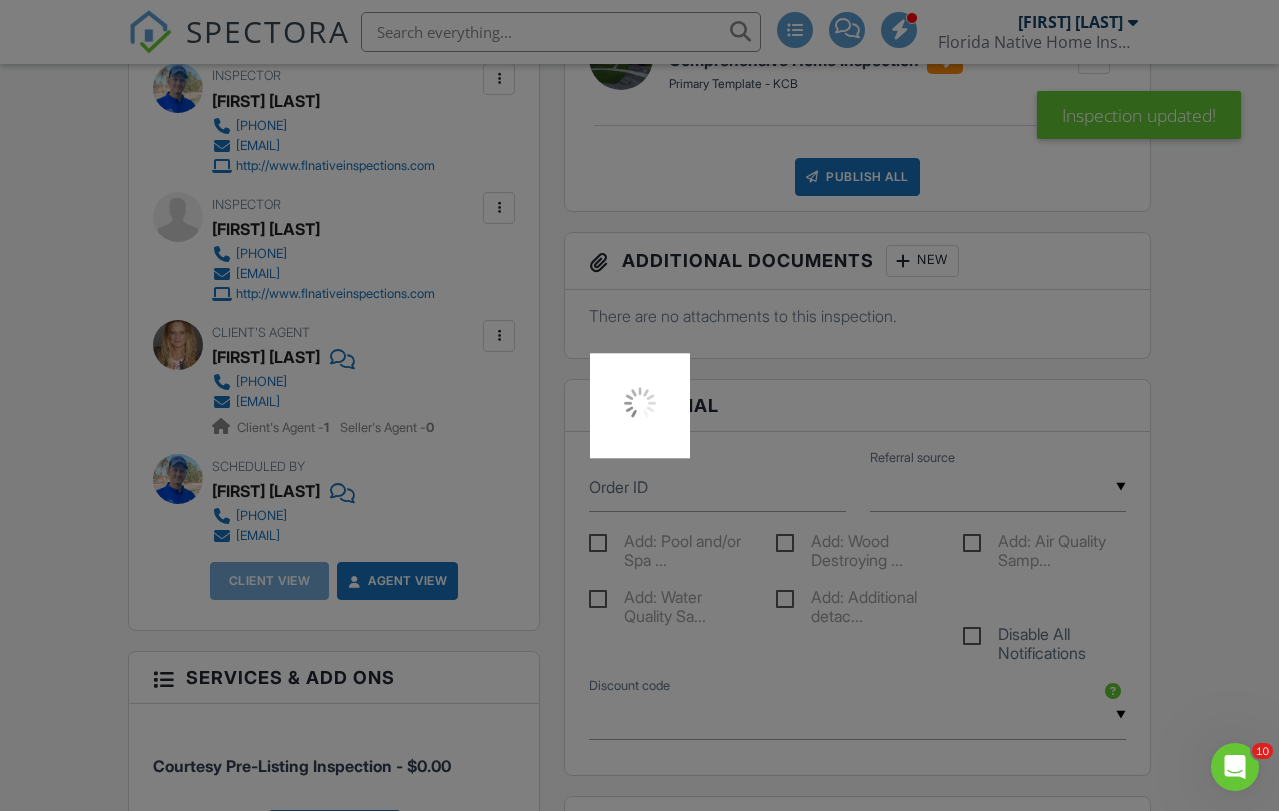 scroll, scrollTop: 940, scrollLeft: 0, axis: vertical 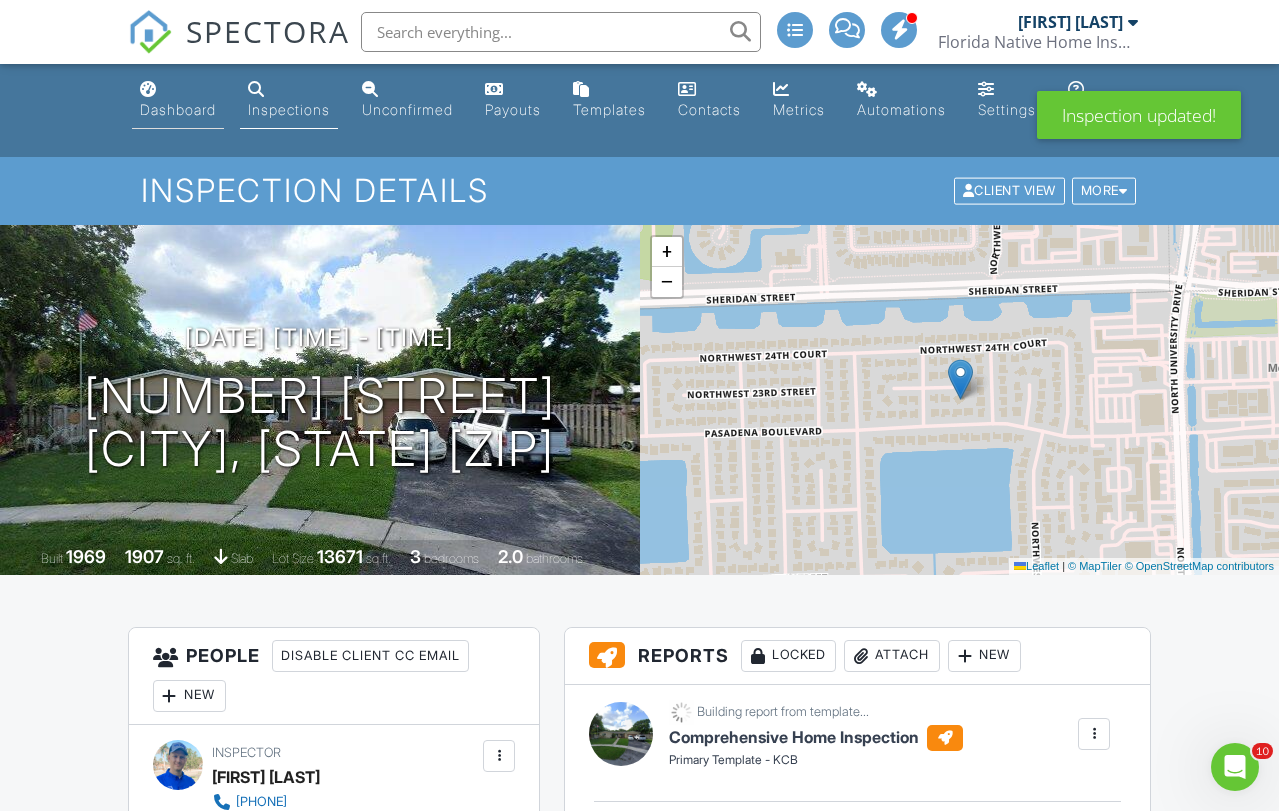 click on "Dashboard" at bounding box center (178, 109) 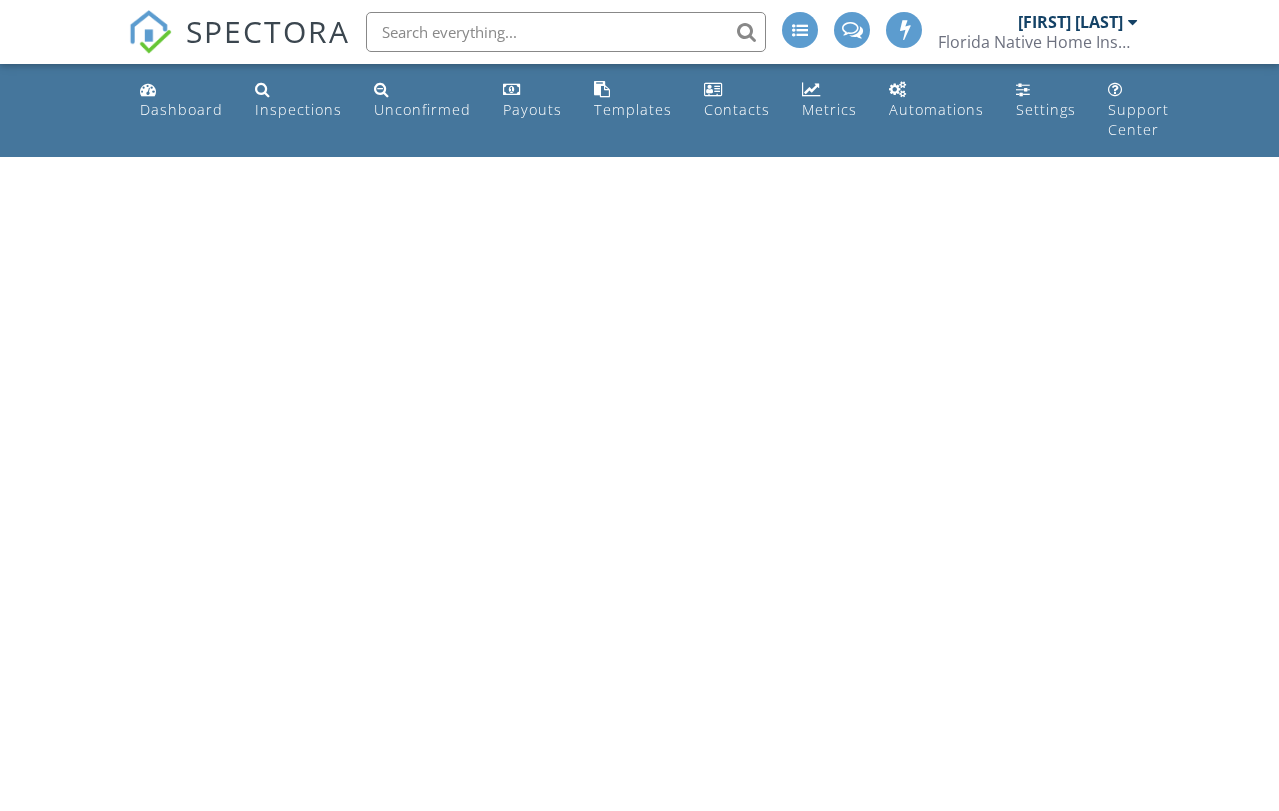 scroll, scrollTop: 0, scrollLeft: 0, axis: both 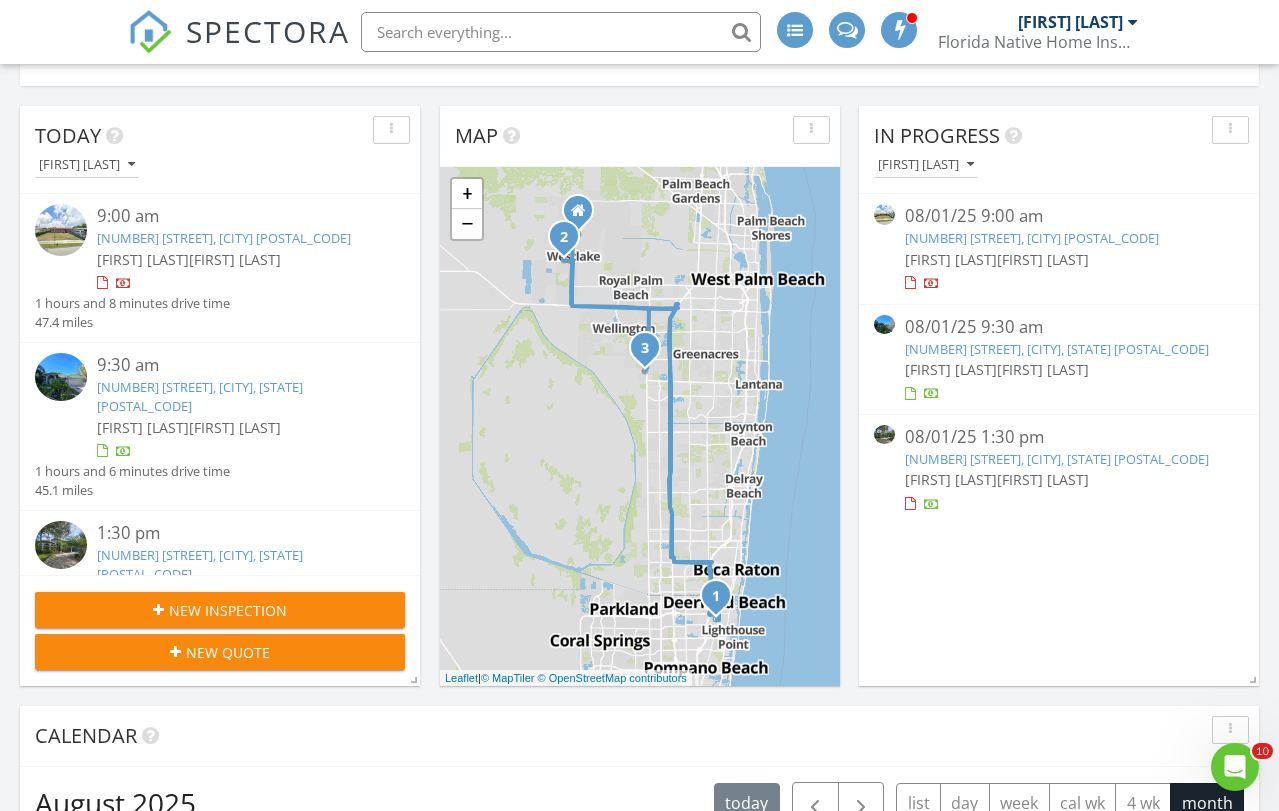 click on "New Inspection" at bounding box center [220, 610] 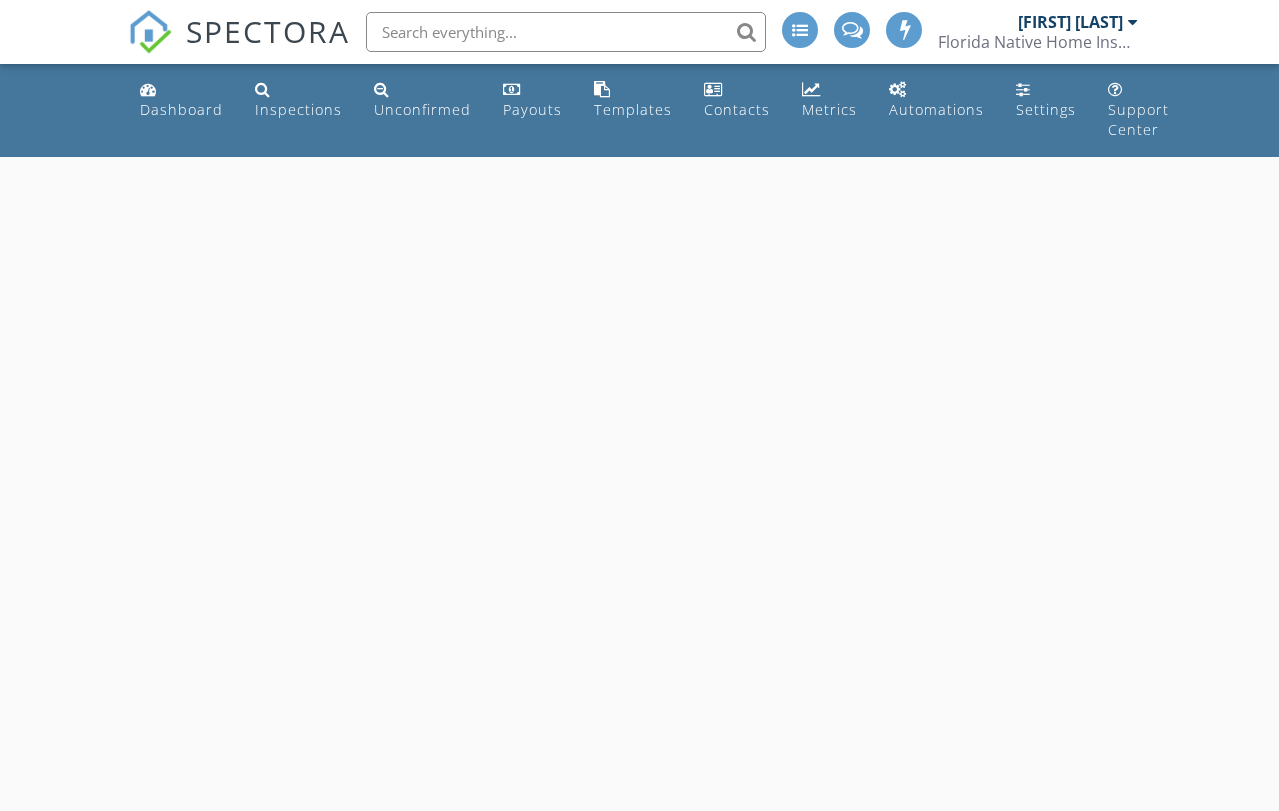 scroll, scrollTop: 0, scrollLeft: 0, axis: both 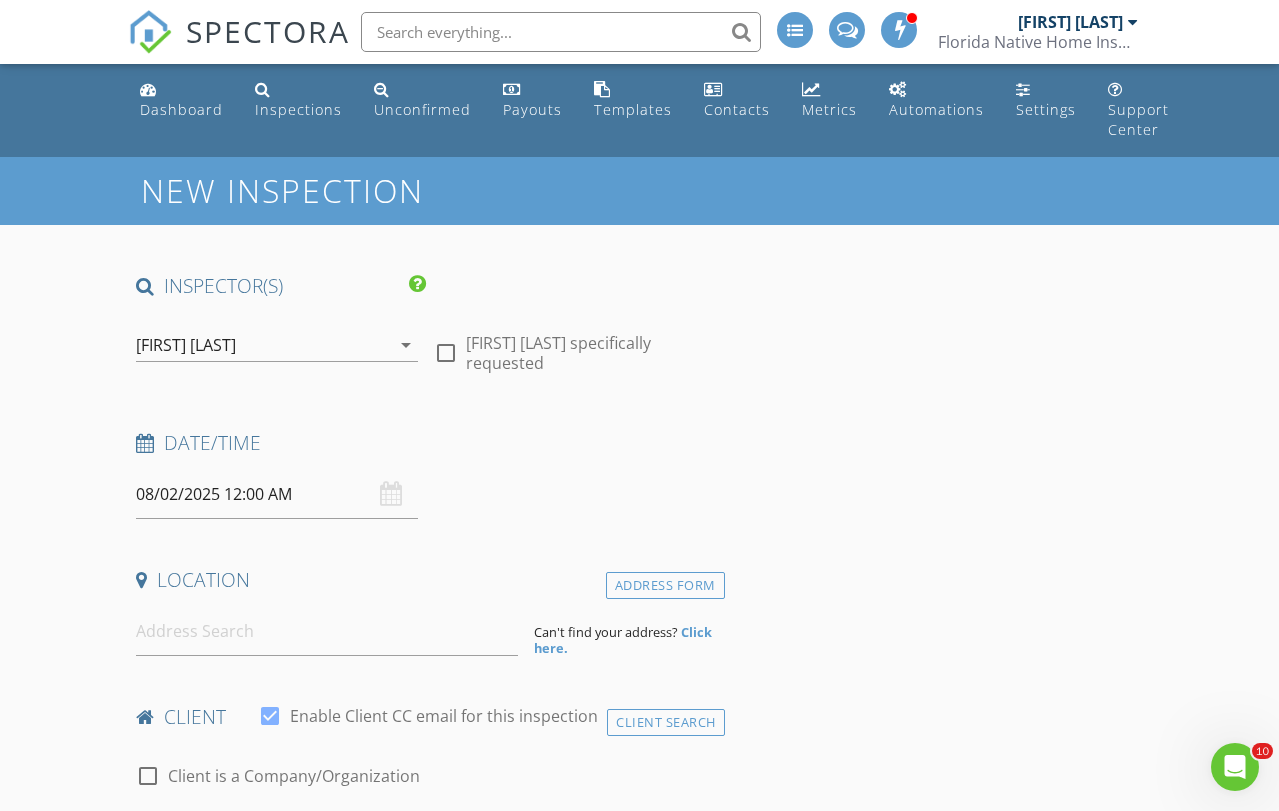 click on "[FIRST] [LAST]" at bounding box center [186, 345] 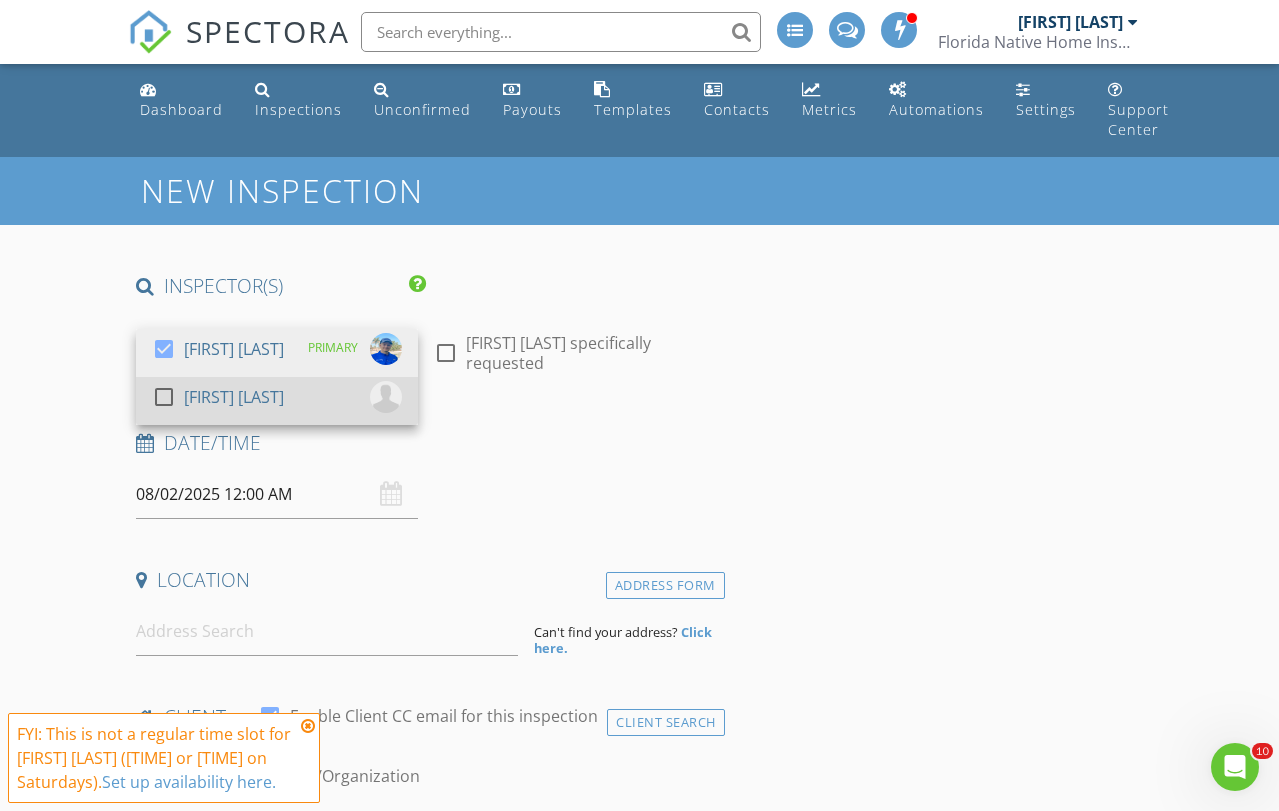 click on "[FIRST] [LAST]" at bounding box center (234, 397) 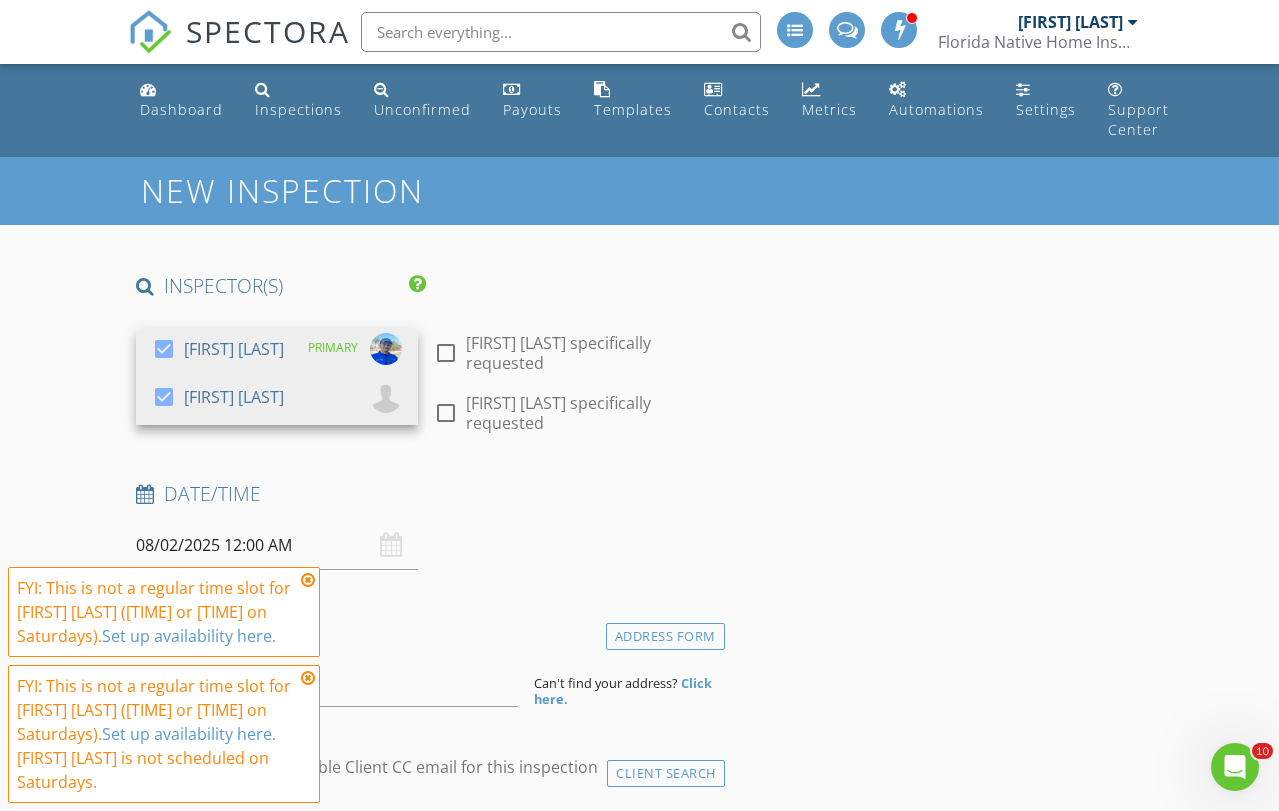 click on "New Inspection
INSPECTOR(S)
check_box   [FIRST] [LAST]   PRIMARY   check_box   [FIRST] [LAST]     [FIRST] [LAST],  [FIRST] [LAST] arrow_drop_down   check_box_outline_blank [FIRST] [LAST] specifically requested check_box_outline_blank [FIRST] [LAST] specifically requested
Date/Time
[DATE] [TIME]
Location
Address Form       Can't find your address?   Click here.
client
check_box Enable Client CC email for this inspection   Client Search     check_box_outline_blank Client is a Company/Organization     First Name   Last Name   Email   CC Email   Phone   Address   City   State   Zip     Tags         Notes   Private Notes
ADD ADDITIONAL client
SERVICES
check_box_outline_blank   Standard Residential Home Inspection   check_box_outline_blank     check_box_outline_blank" at bounding box center [639, 2179] 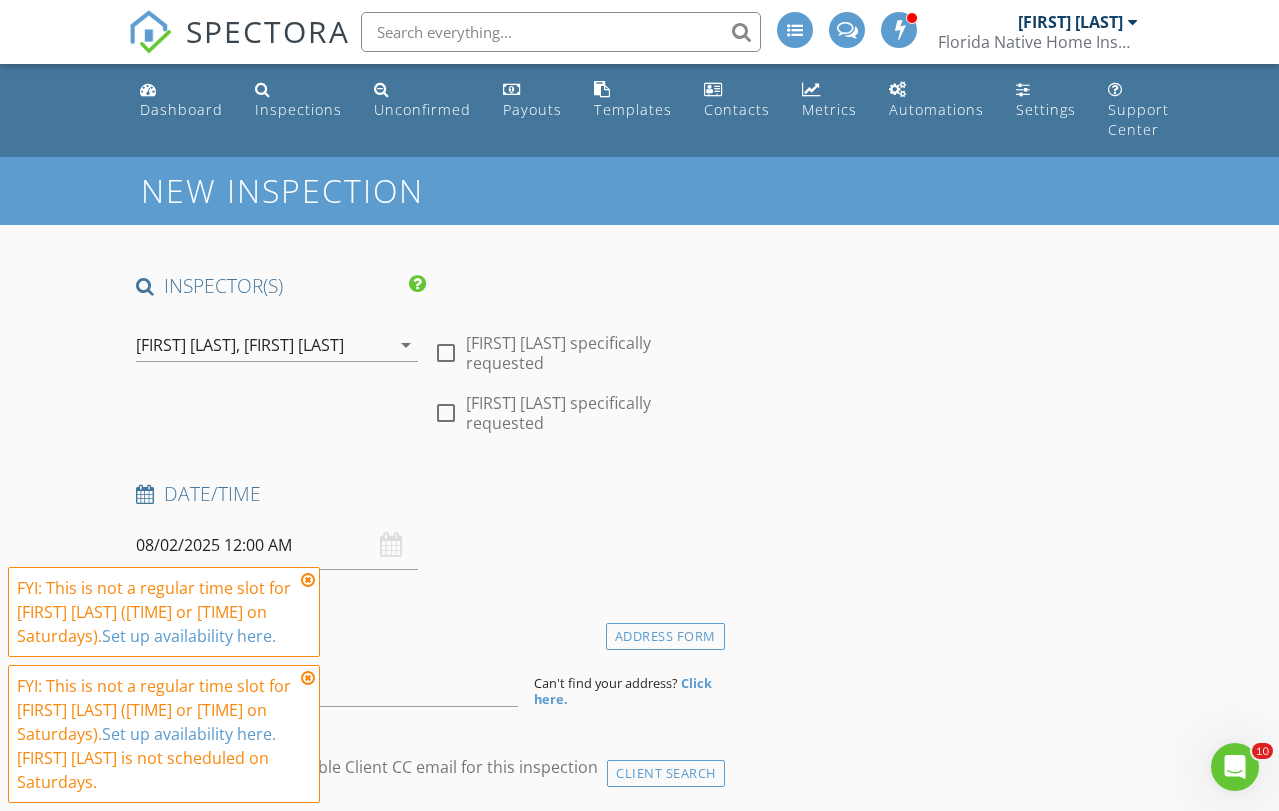 click on "08/02/2025 12:00 AM" at bounding box center [277, 545] 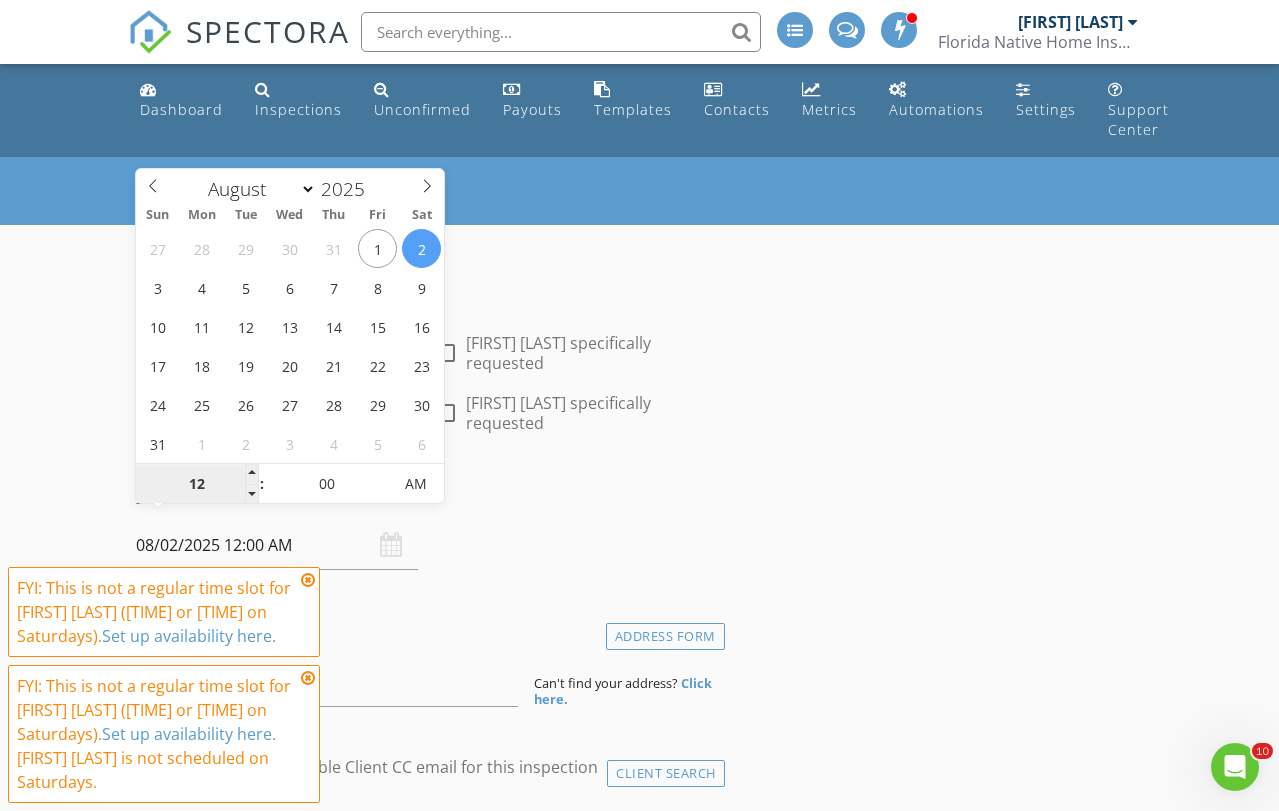 click on "12" at bounding box center [197, 485] 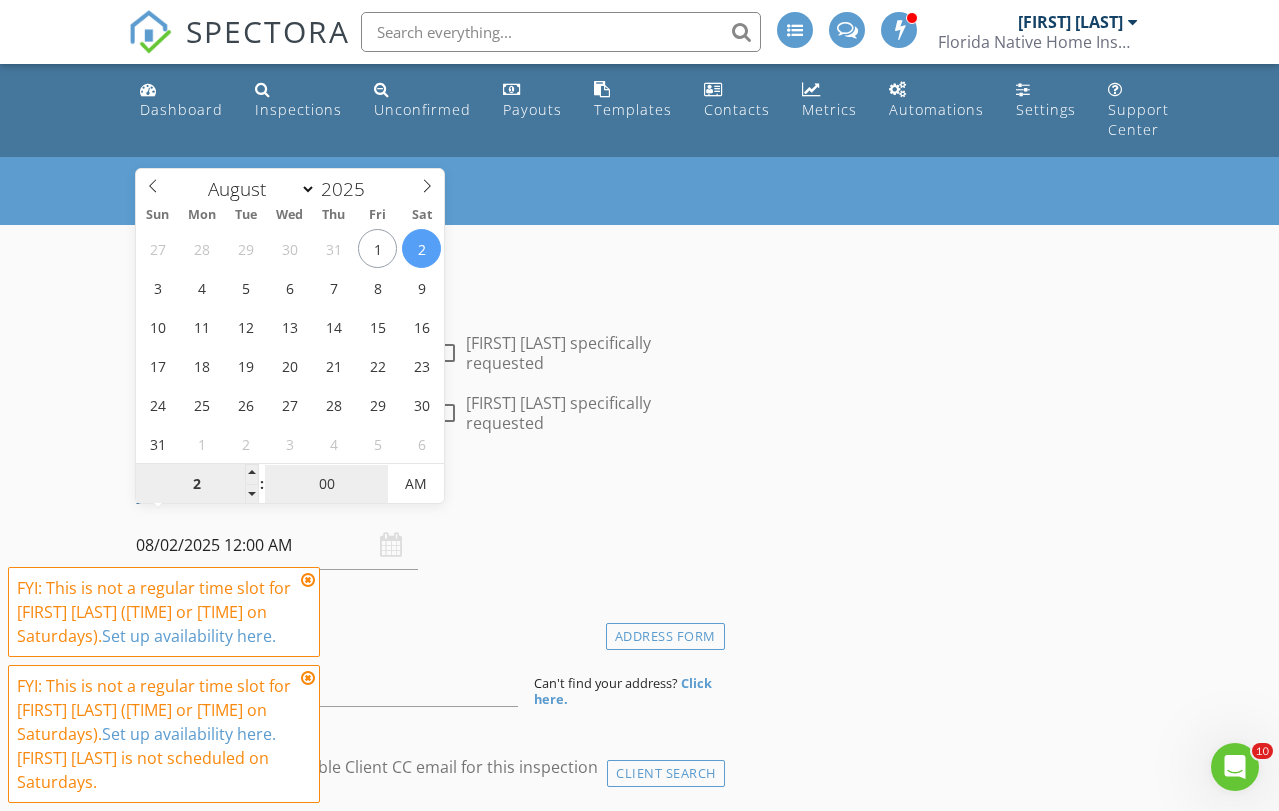 type on "02" 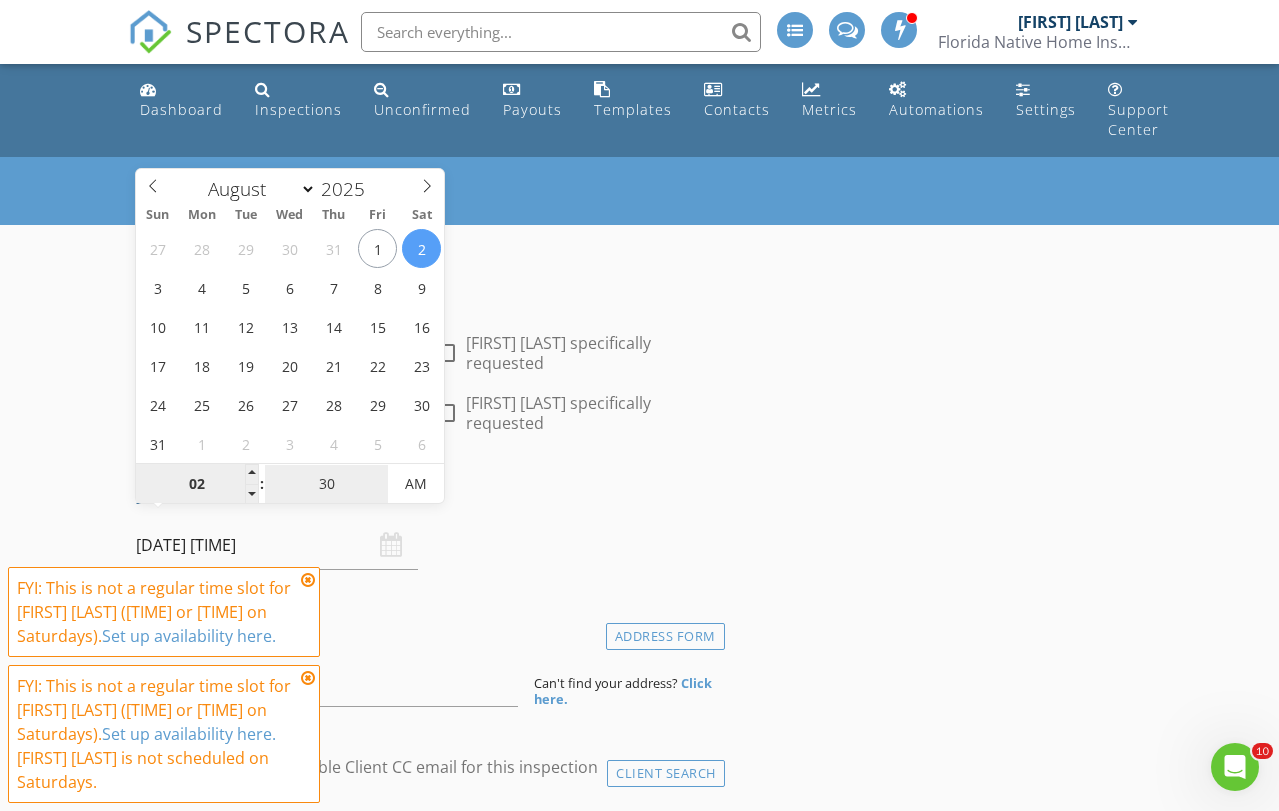type on "30" 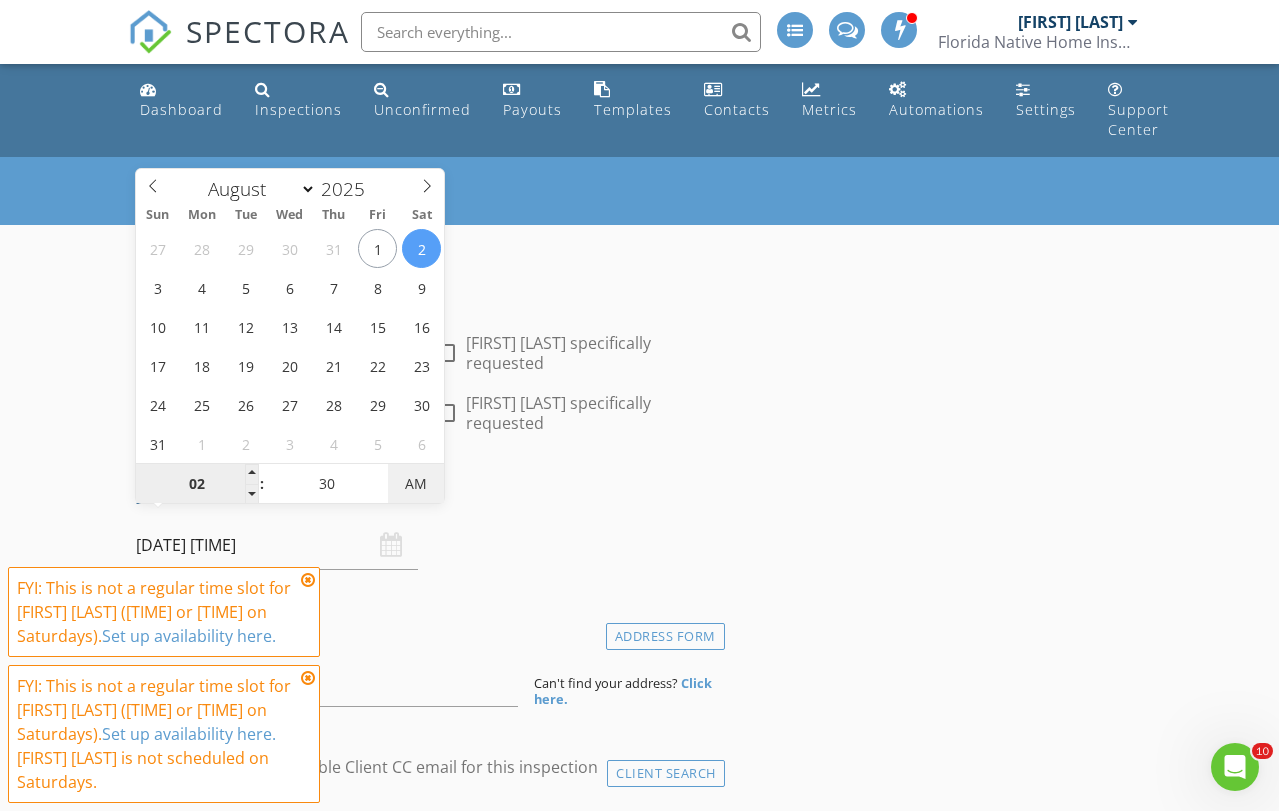type on "08/02/2025 2:30 PM" 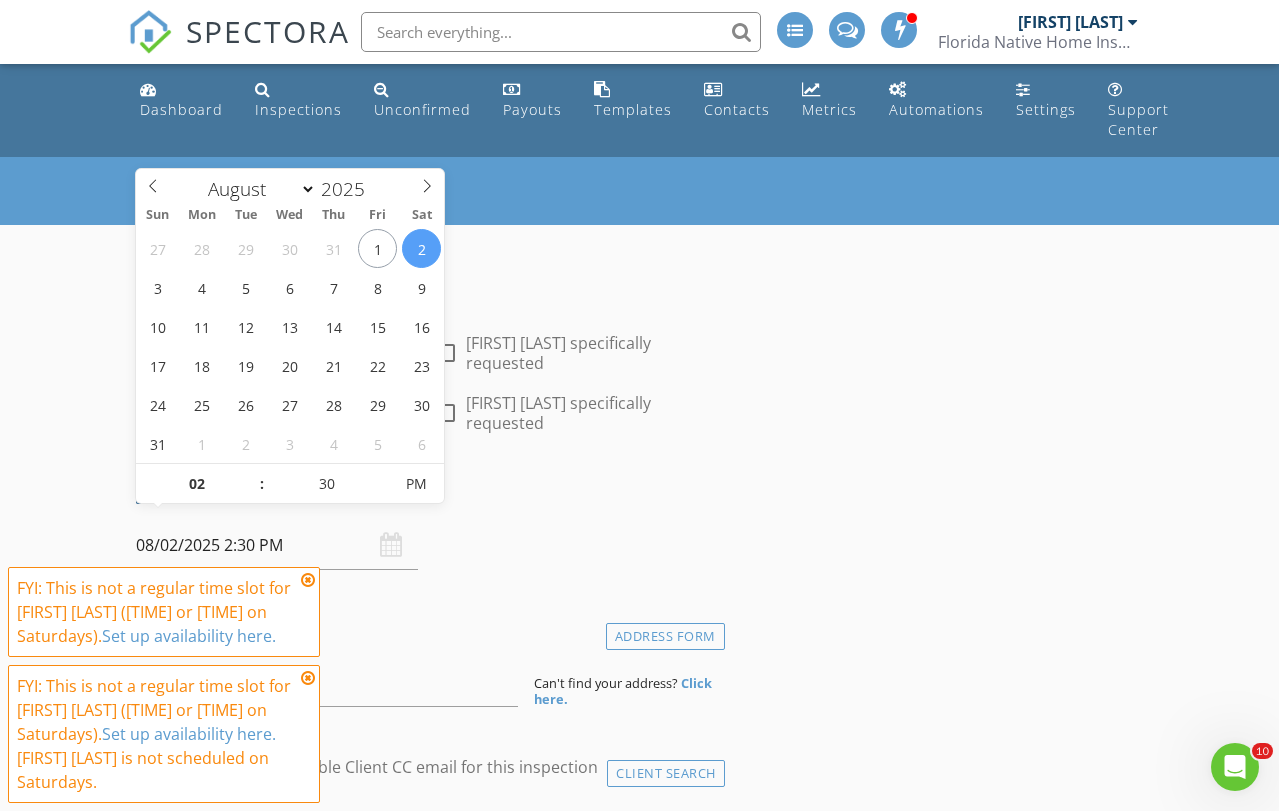 click on "Date/Time" at bounding box center (426, 501) 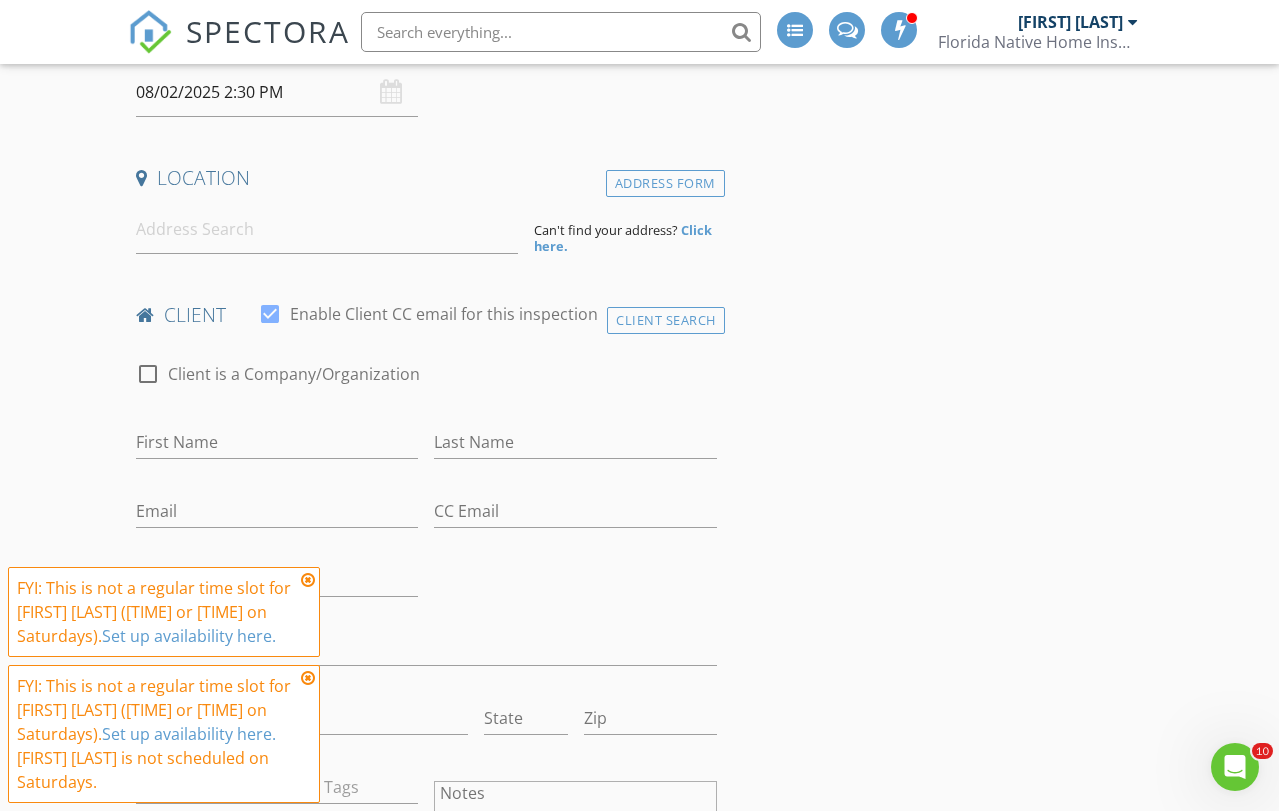scroll, scrollTop: 456, scrollLeft: 0, axis: vertical 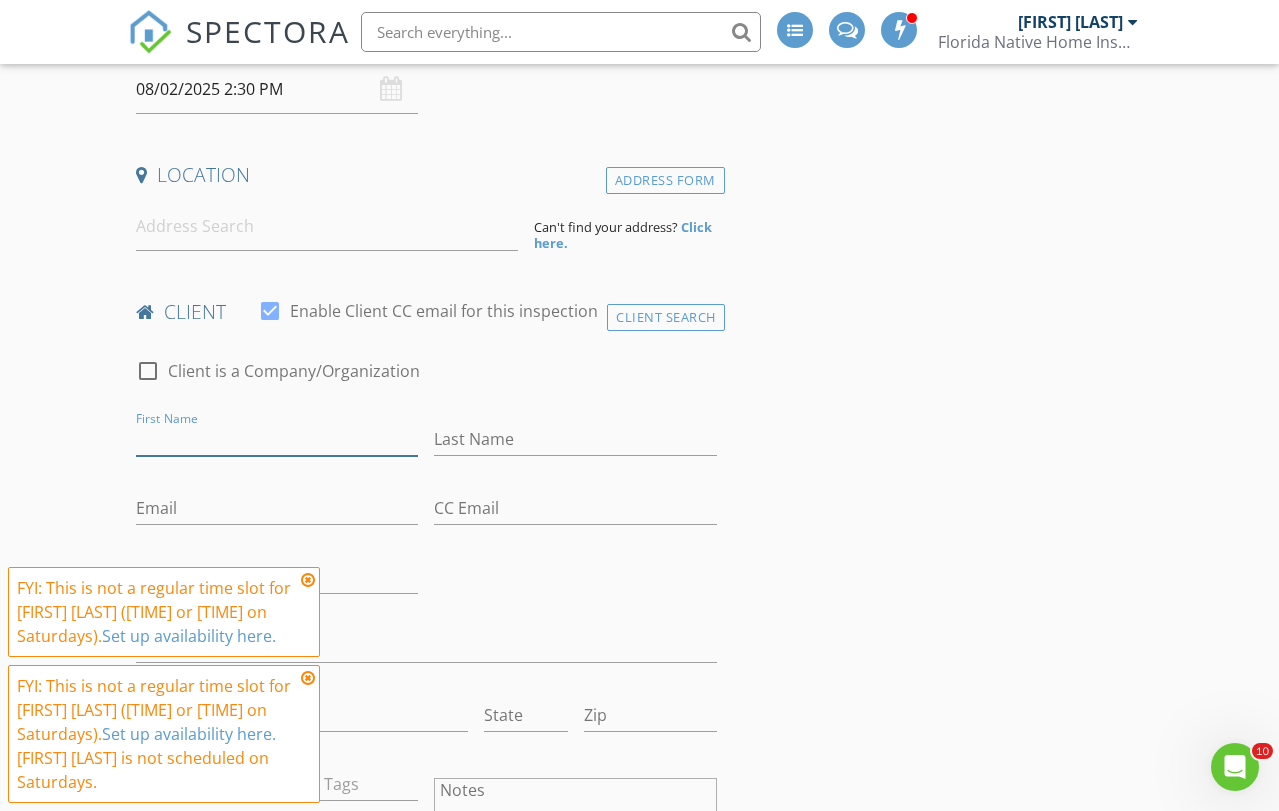 click on "First Name" at bounding box center (277, 439) 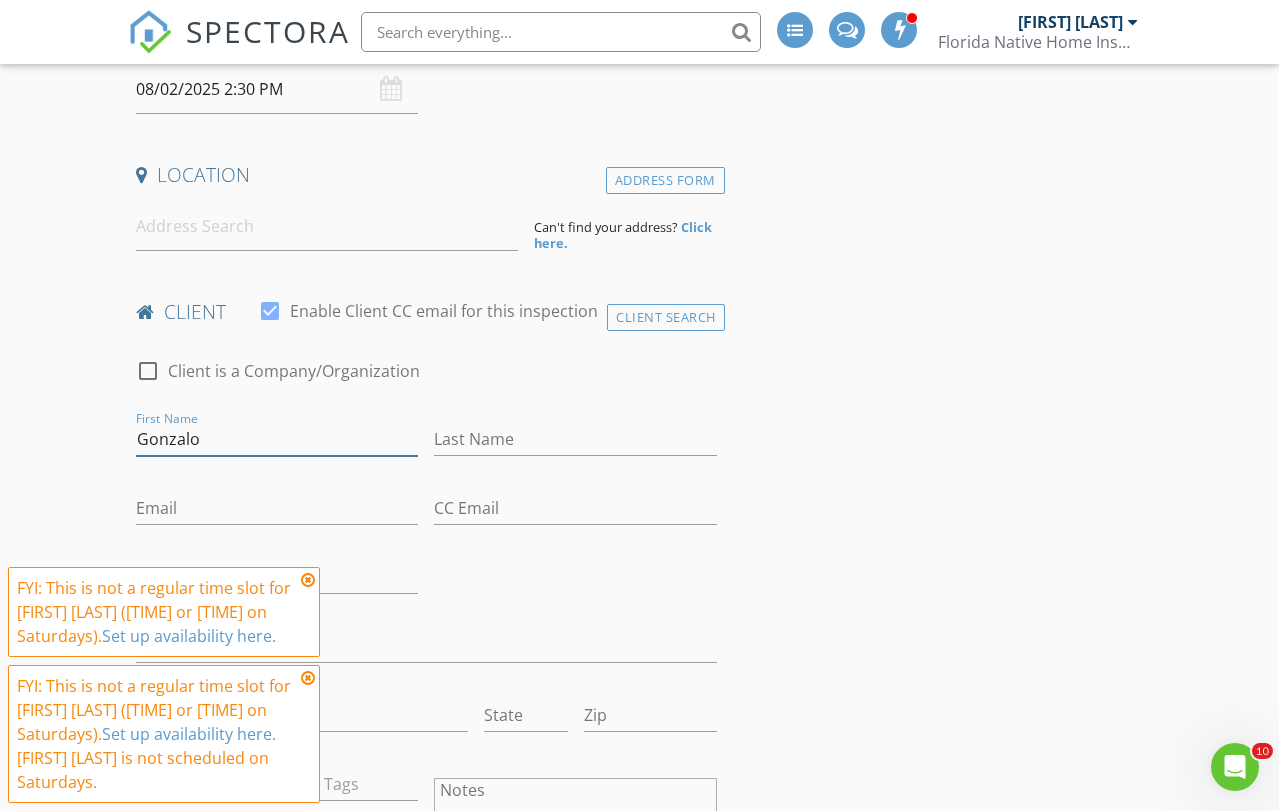 type on "Gonzalo" 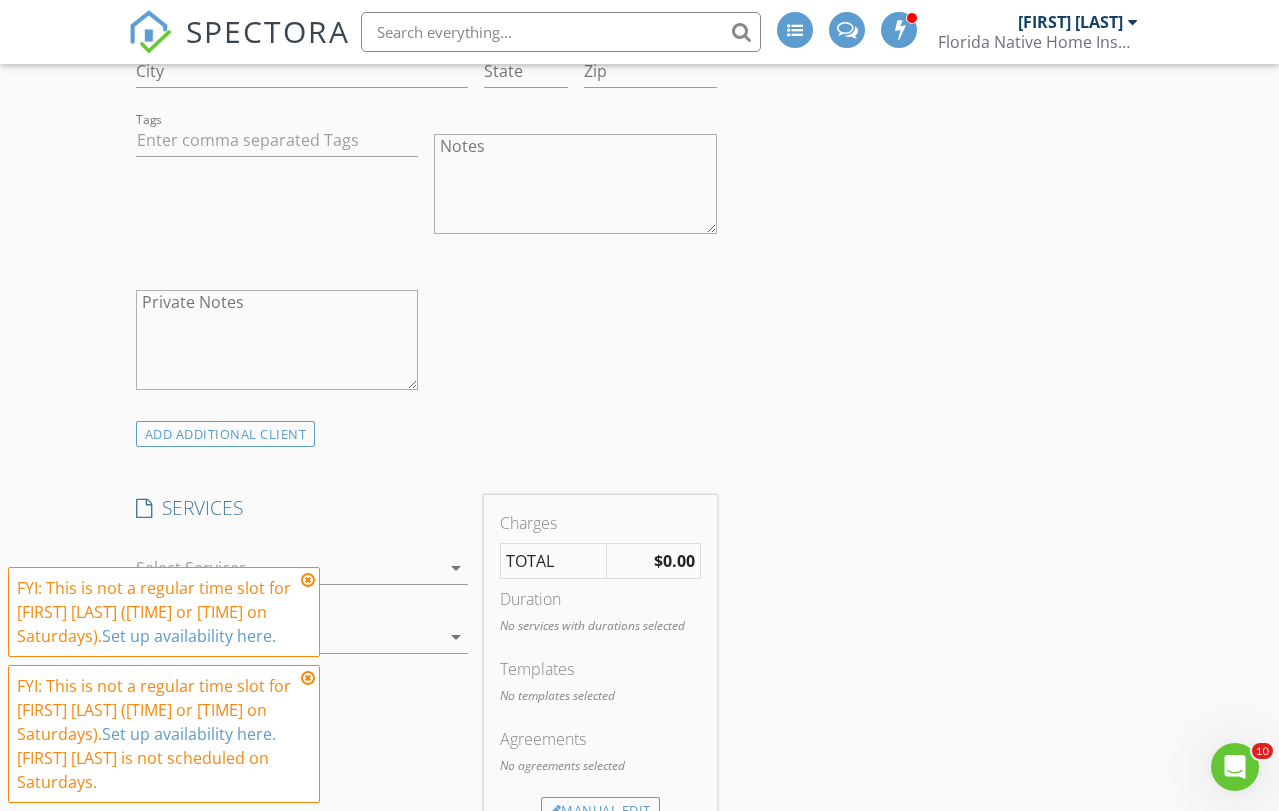 scroll, scrollTop: 1103, scrollLeft: 0, axis: vertical 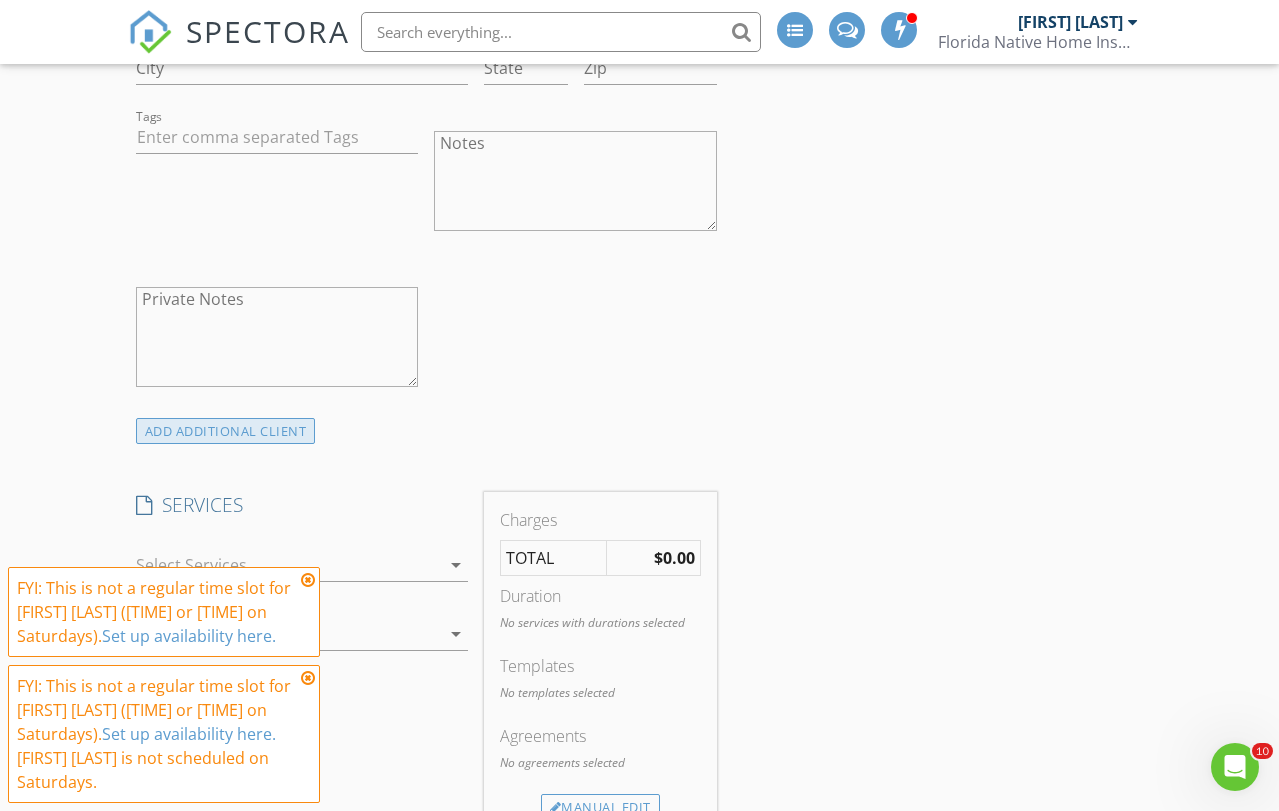 type on "Santos Martinez" 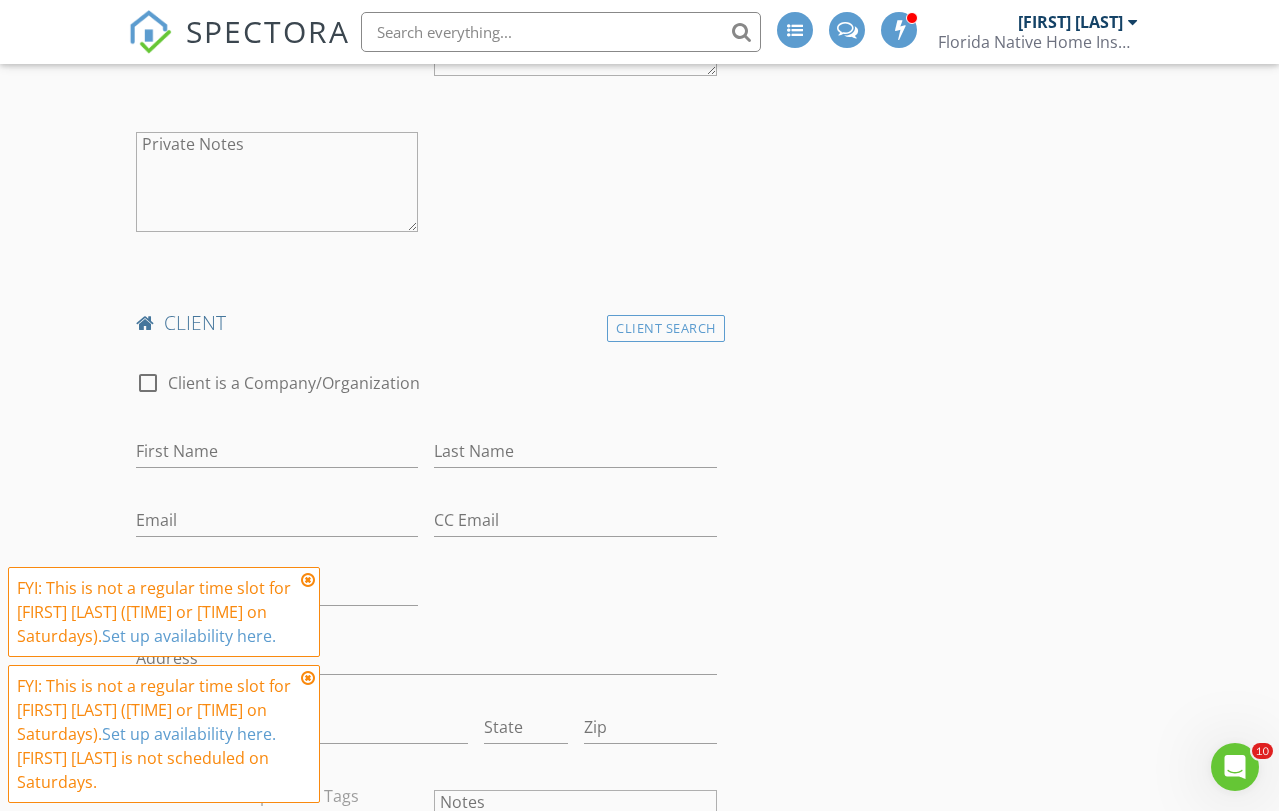 scroll, scrollTop: 1259, scrollLeft: 0, axis: vertical 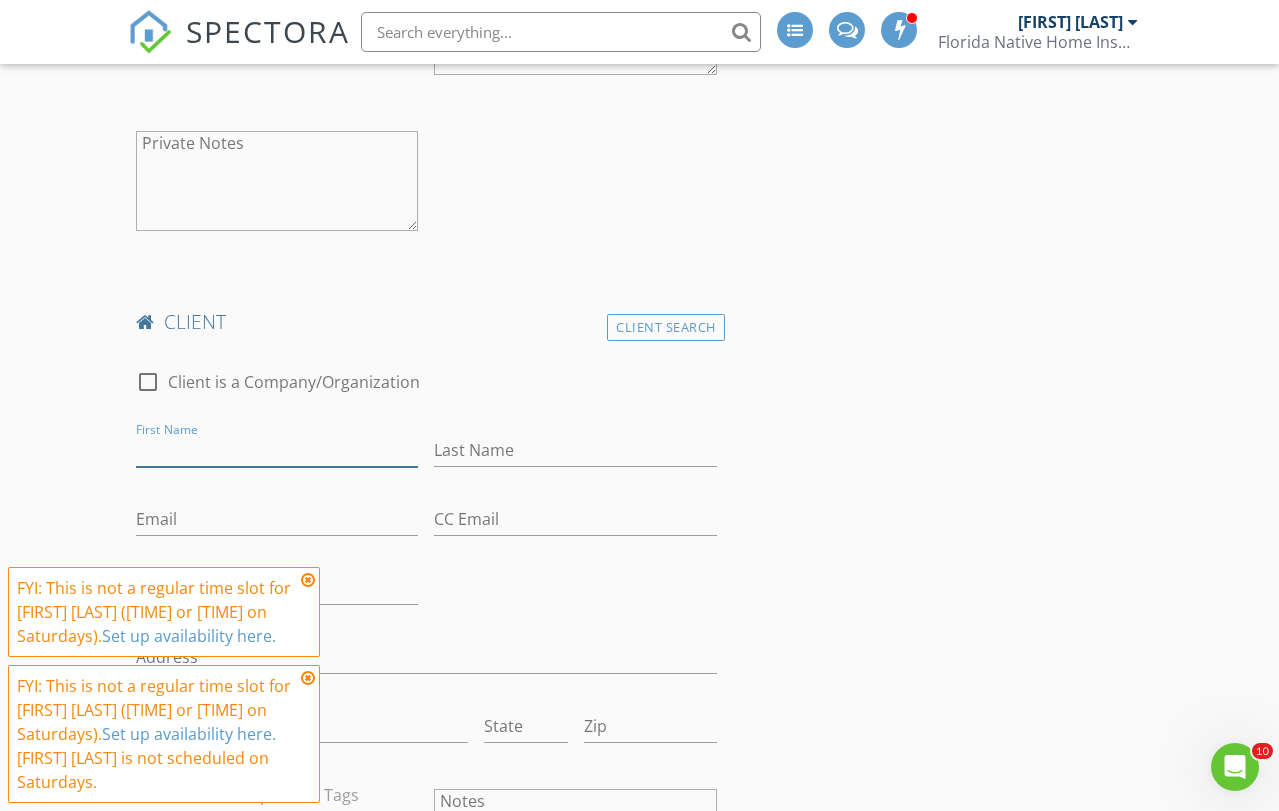 click on "First Name" at bounding box center (277, 450) 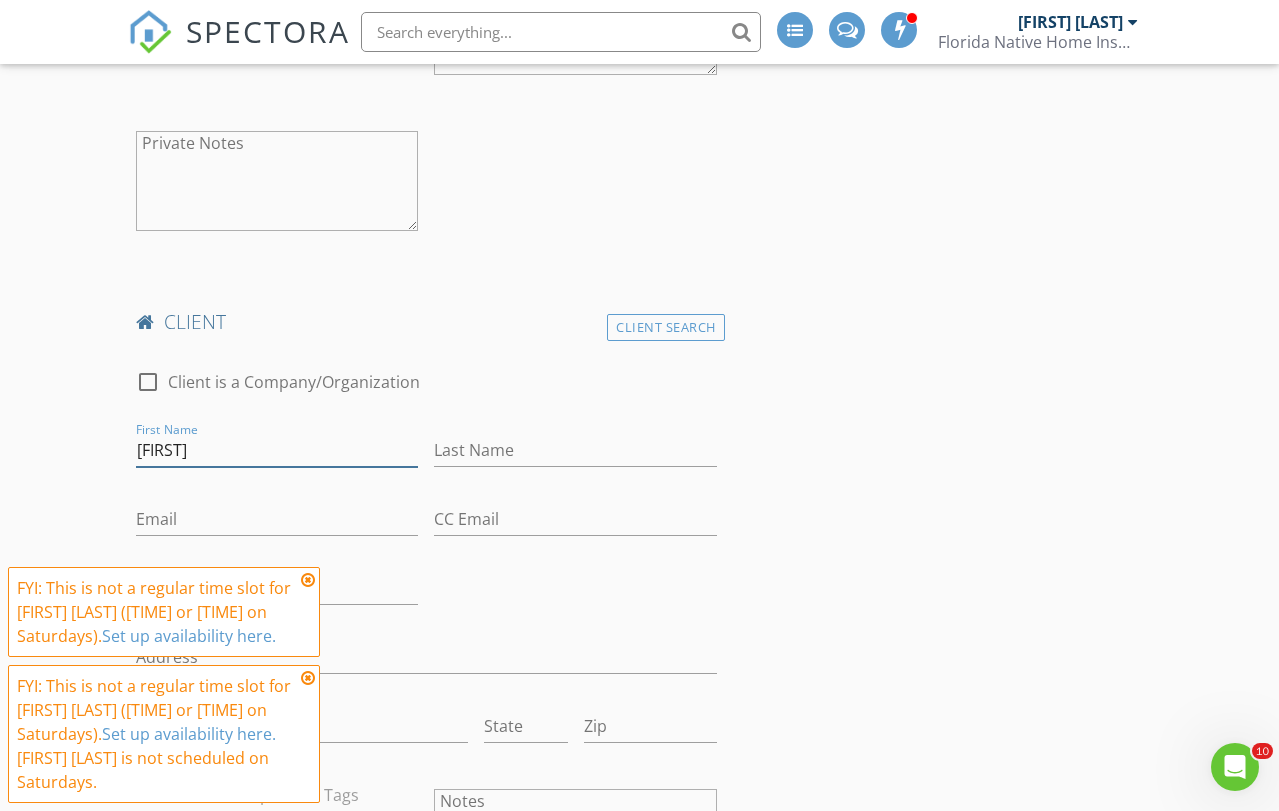 type on "Grace" 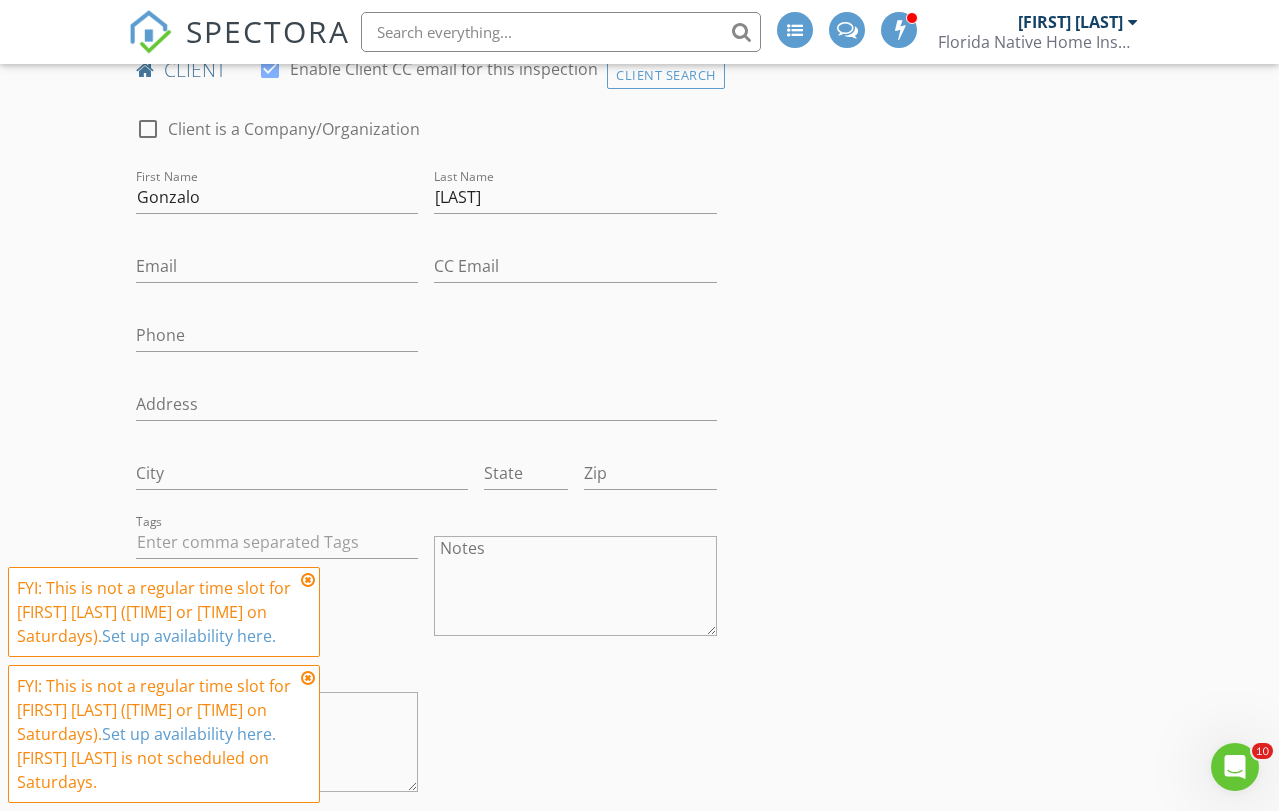 scroll, scrollTop: 700, scrollLeft: 0, axis: vertical 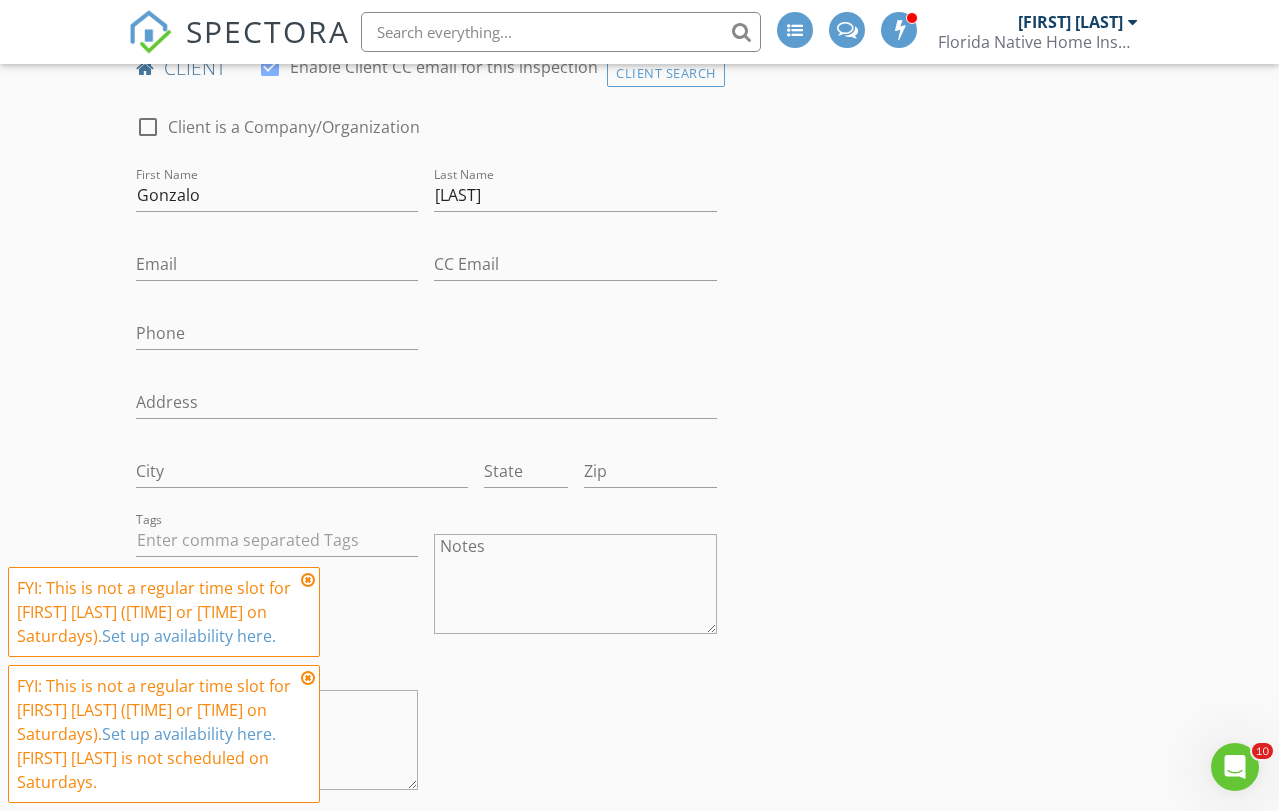 type on "[FIRST] [LAST]" 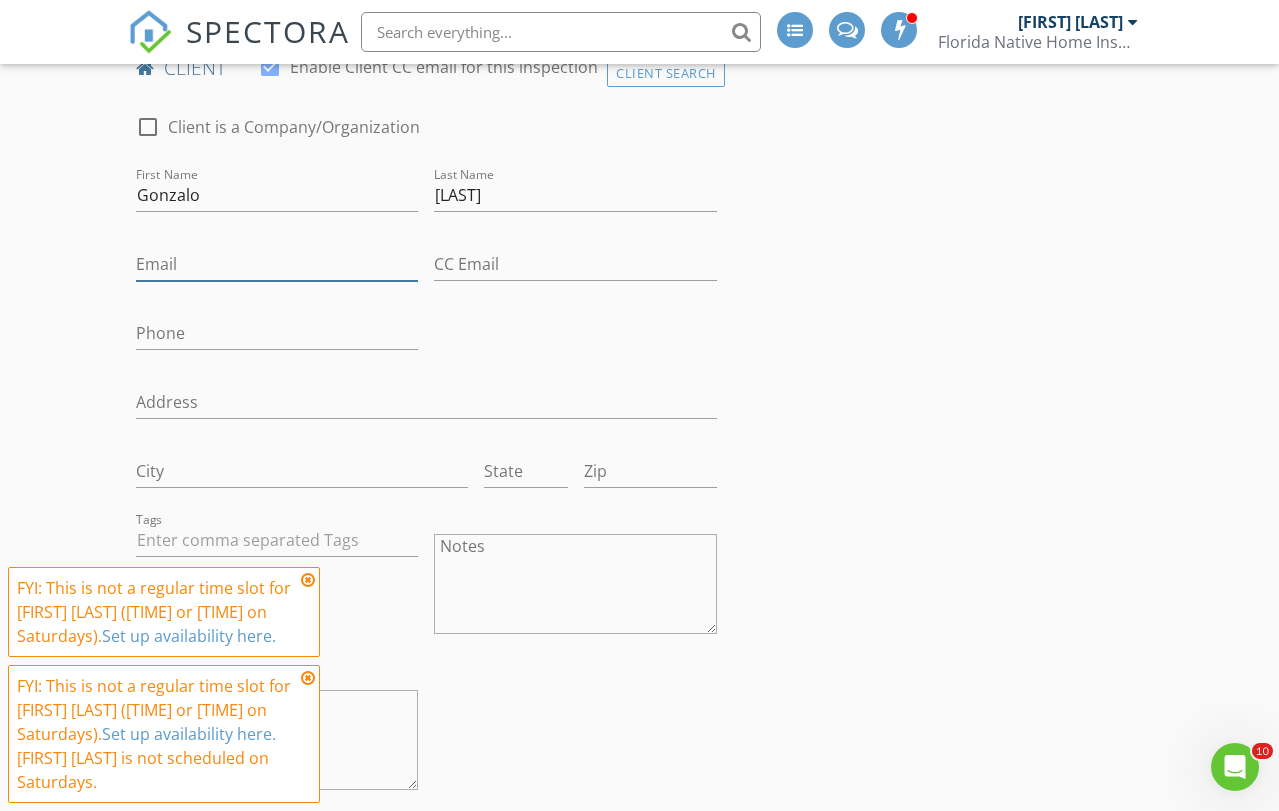 click on "Email" at bounding box center (277, 264) 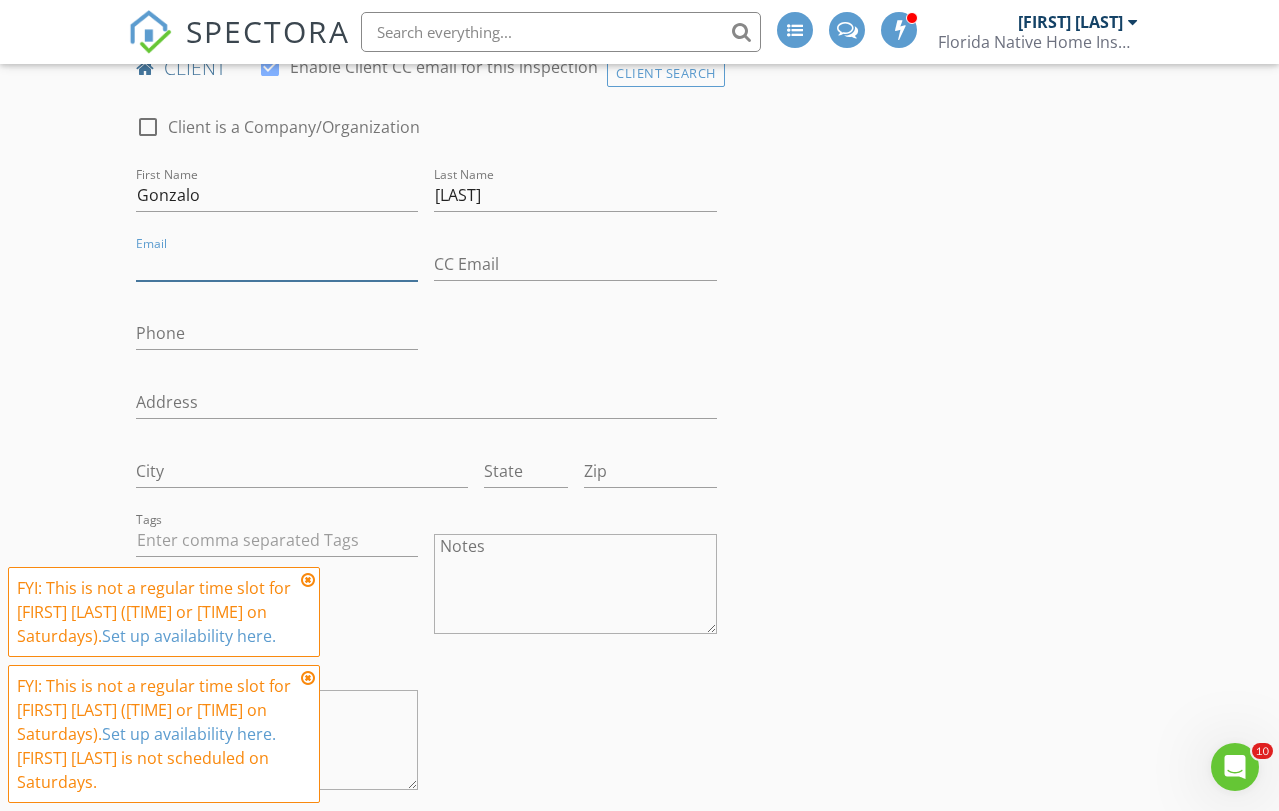paste on "[PHONE]" 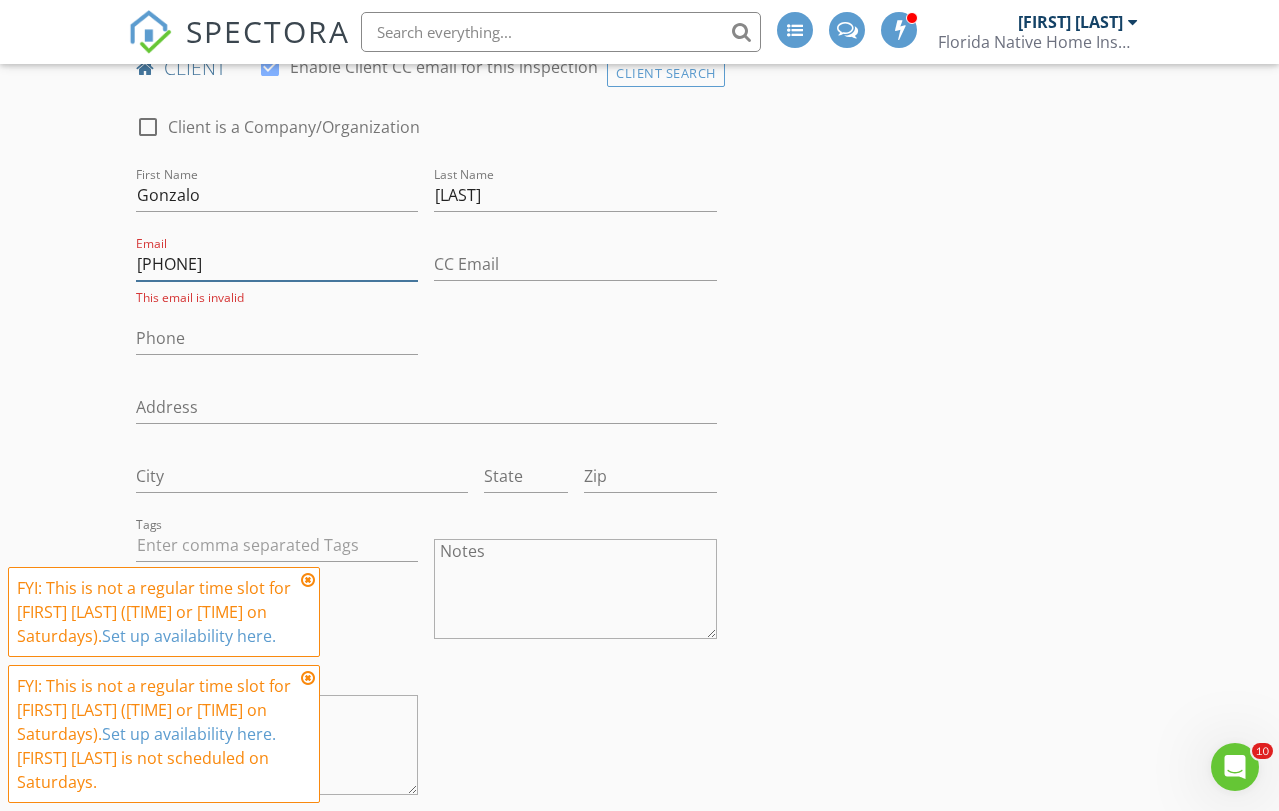 drag, startPoint x: 264, startPoint y: 262, endPoint x: 5, endPoint y: 223, distance: 261.91983 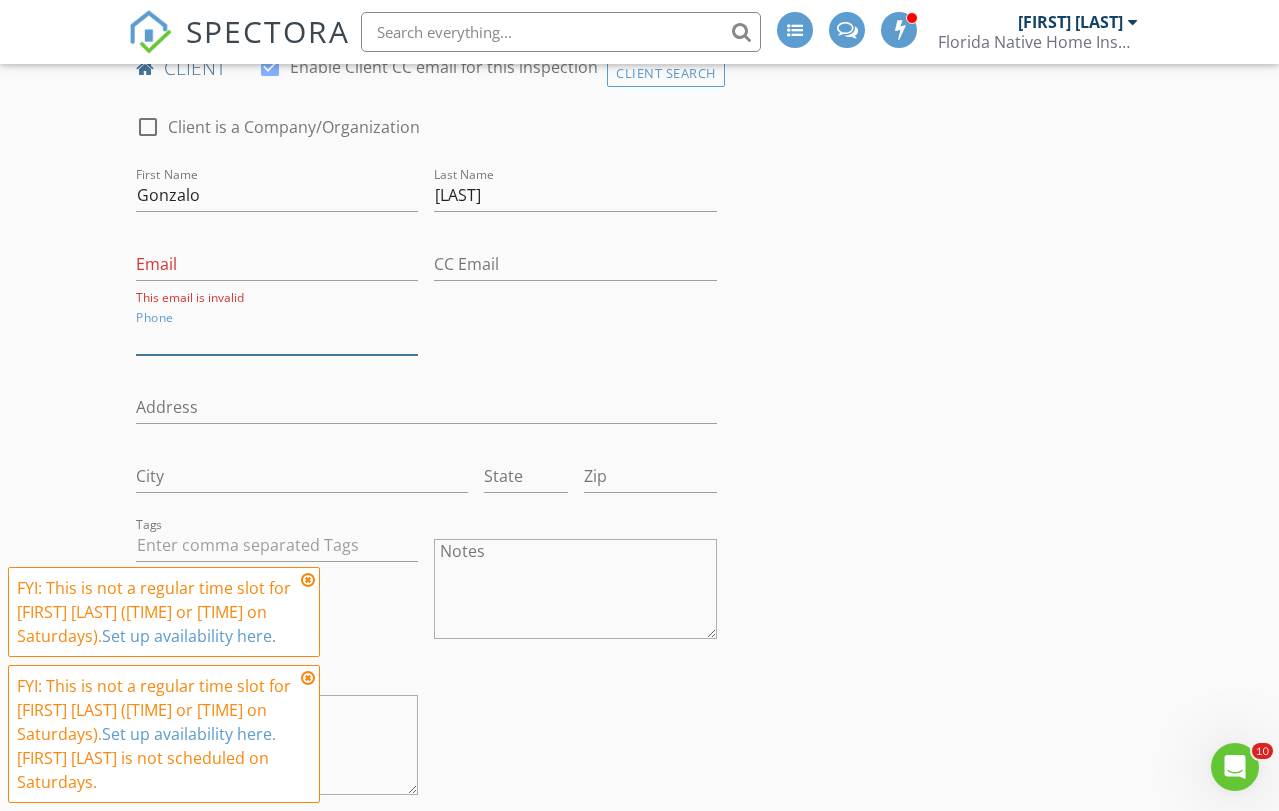 paste on "[PHONE]" 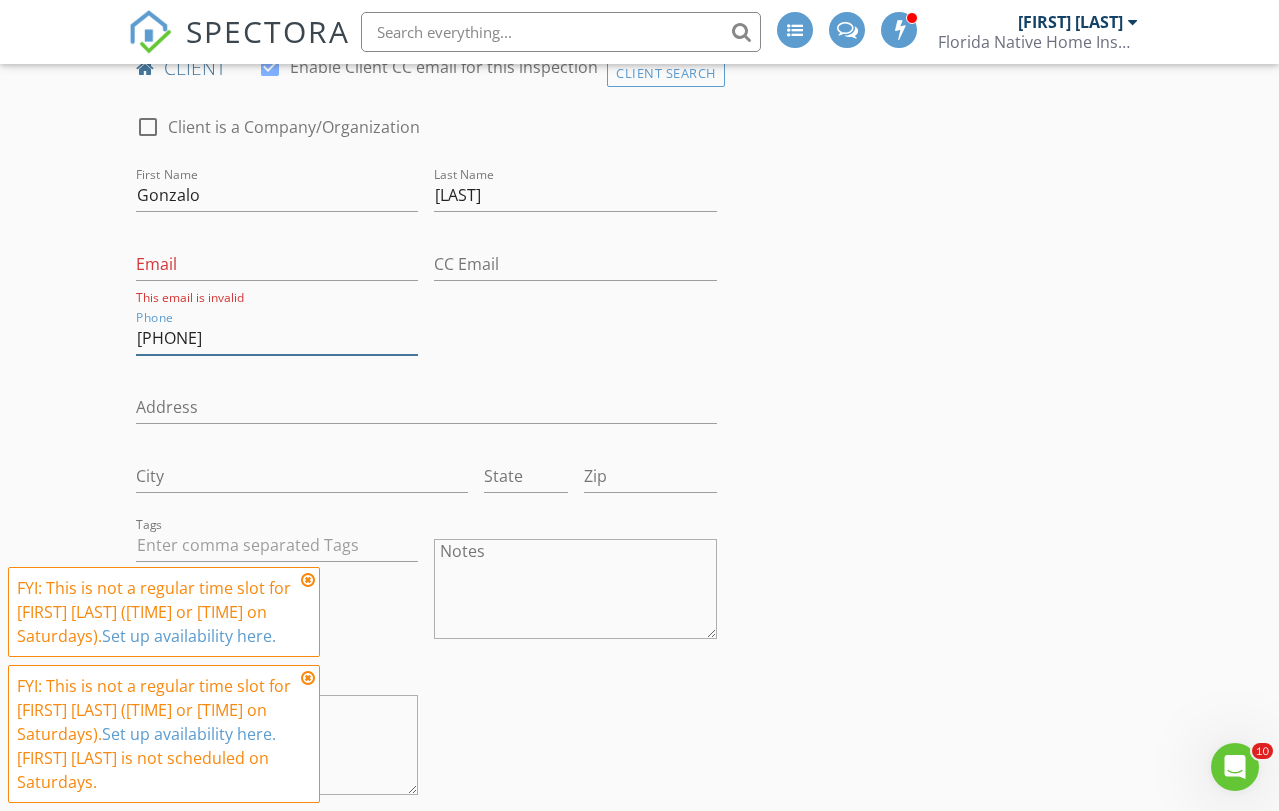type on "[PHONE]" 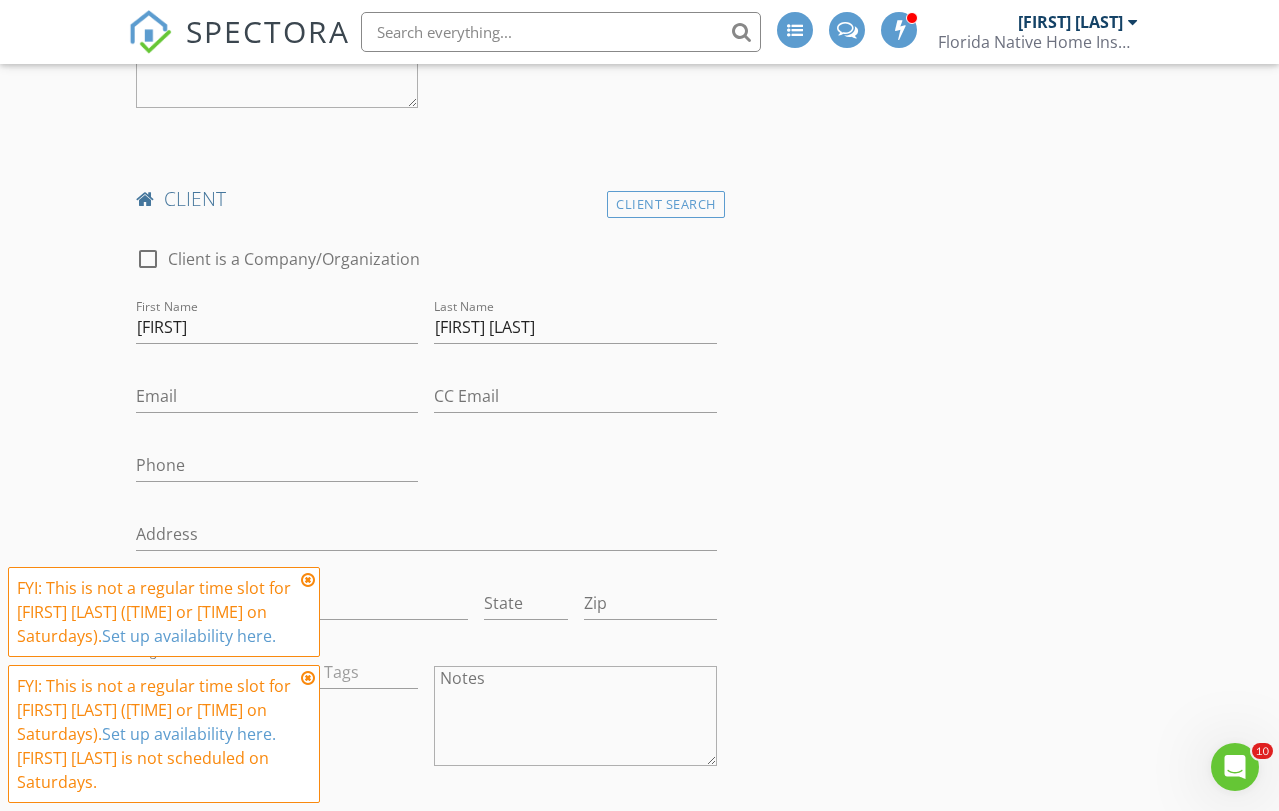 scroll, scrollTop: 1389, scrollLeft: 0, axis: vertical 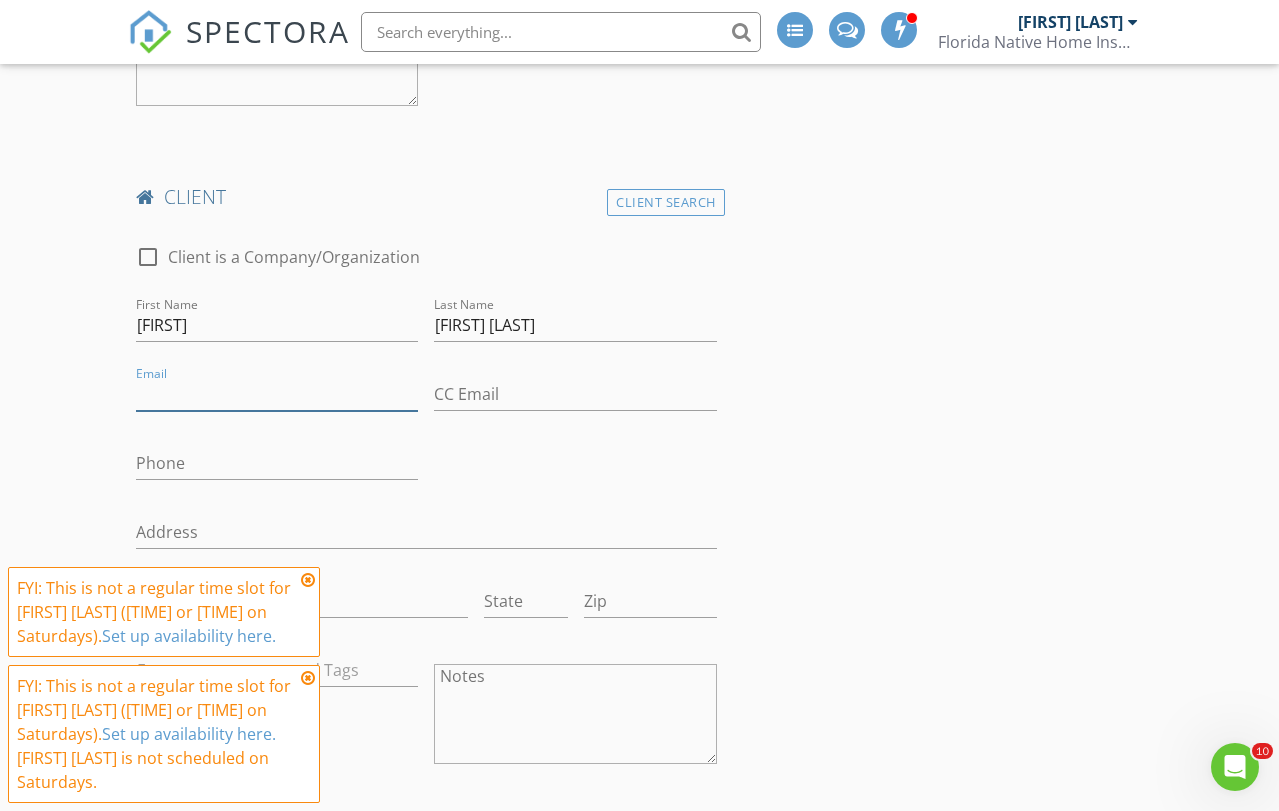 click on "Email" at bounding box center [277, 394] 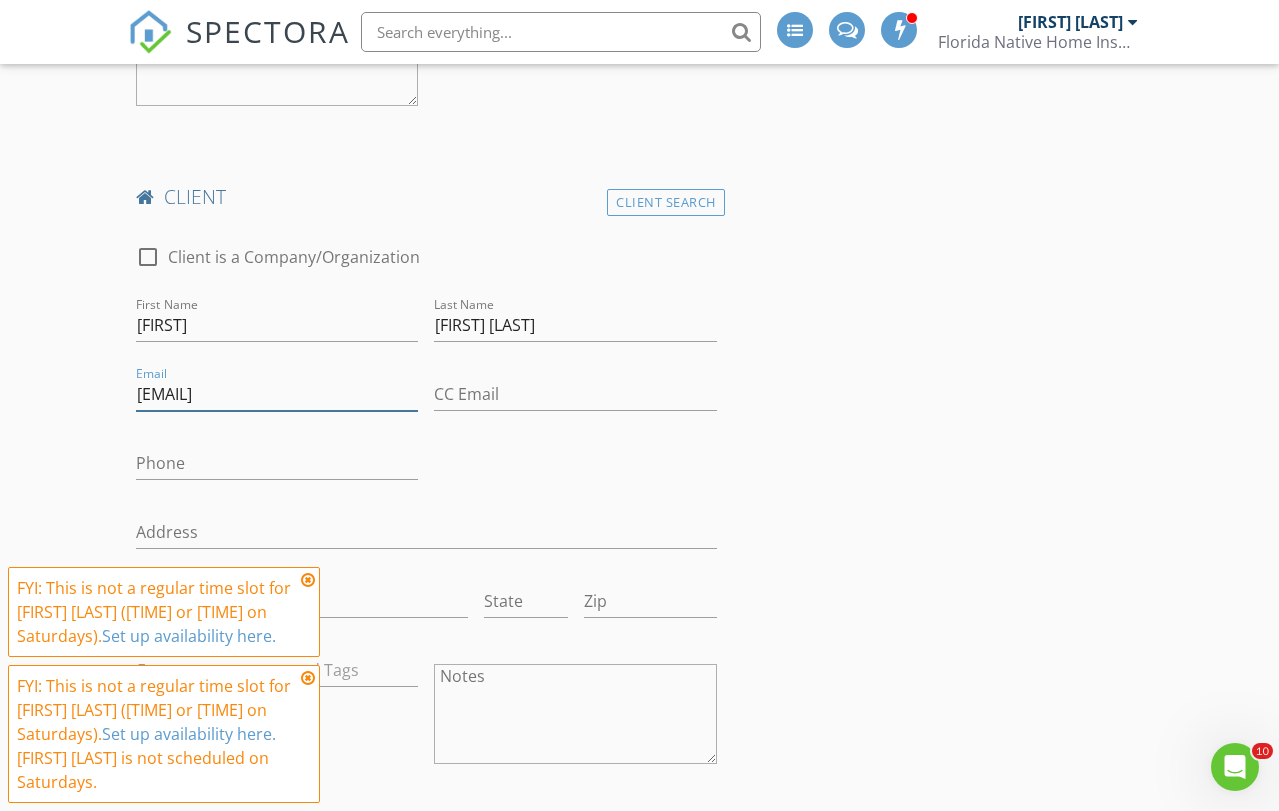 type on "Grachecar@hotmail.com" 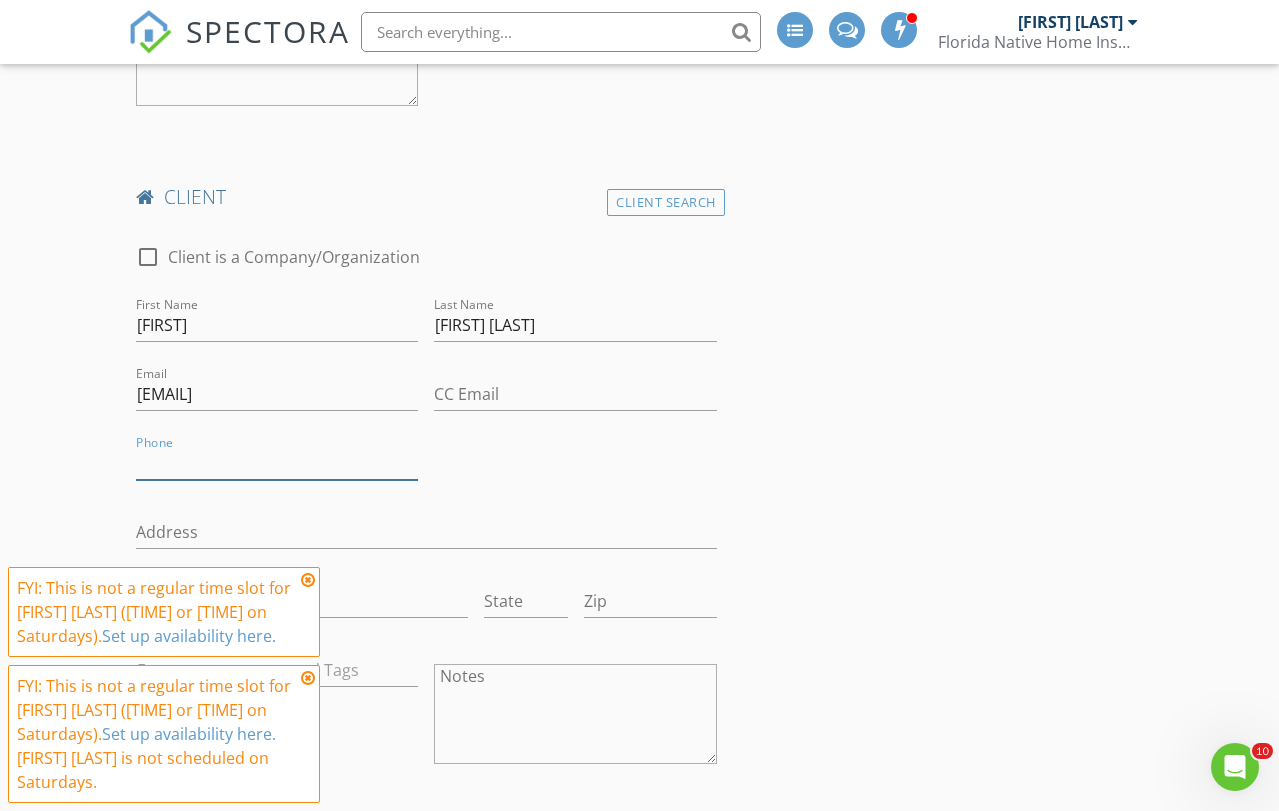 click on "Phone" at bounding box center (277, 463) 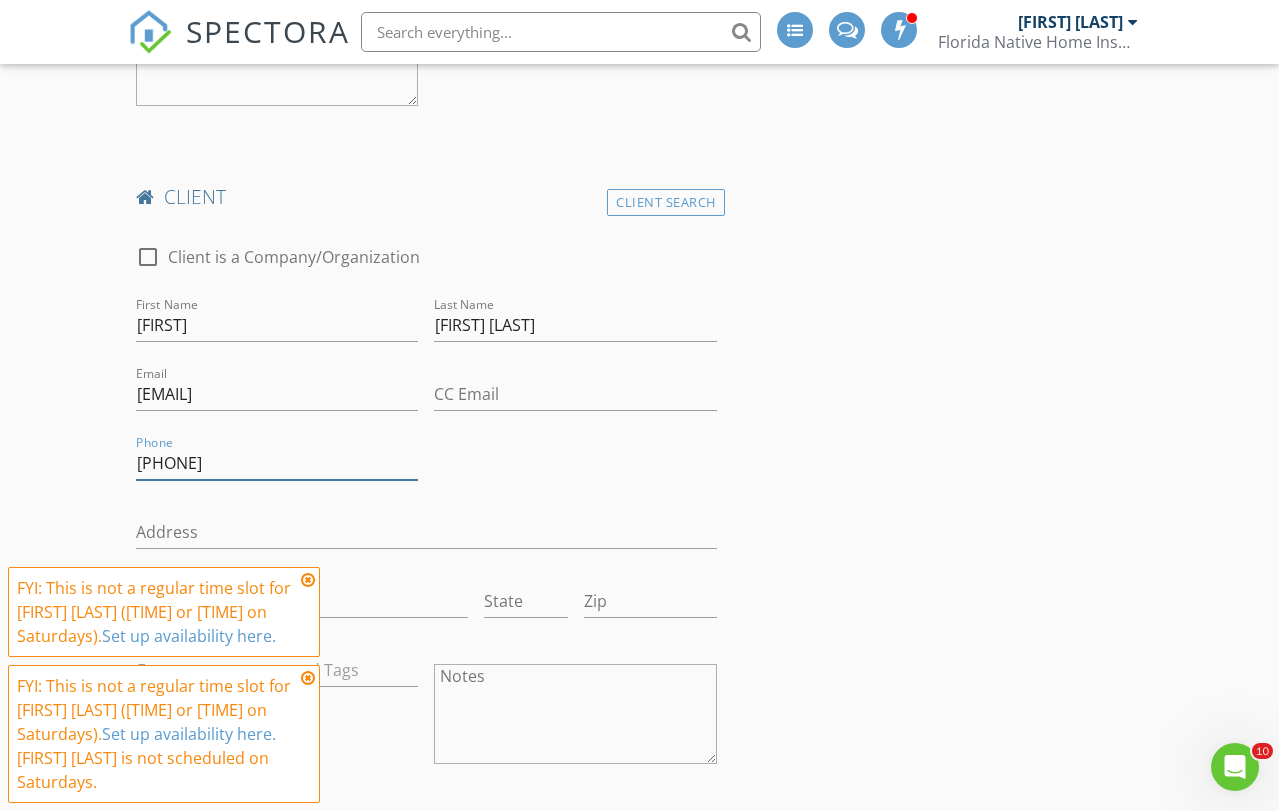 type on "786-362-3618" 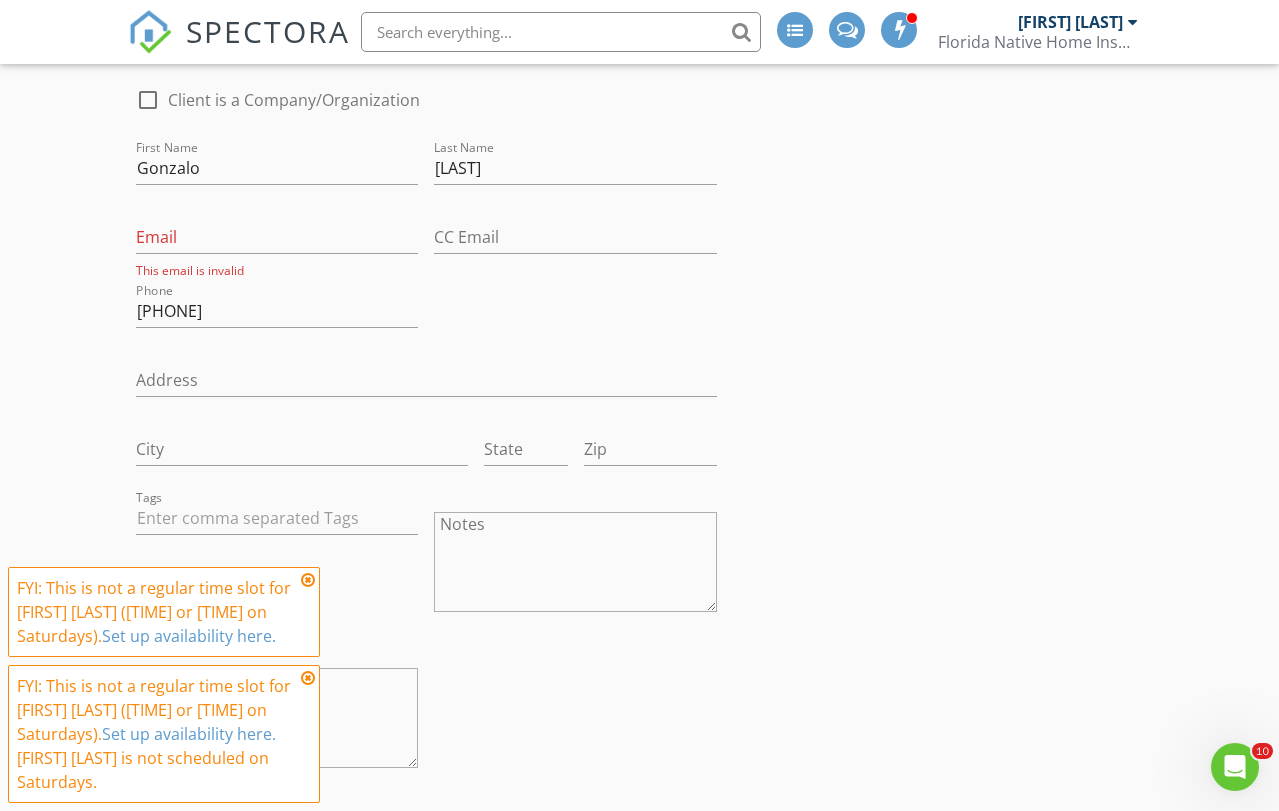 scroll, scrollTop: 735, scrollLeft: 0, axis: vertical 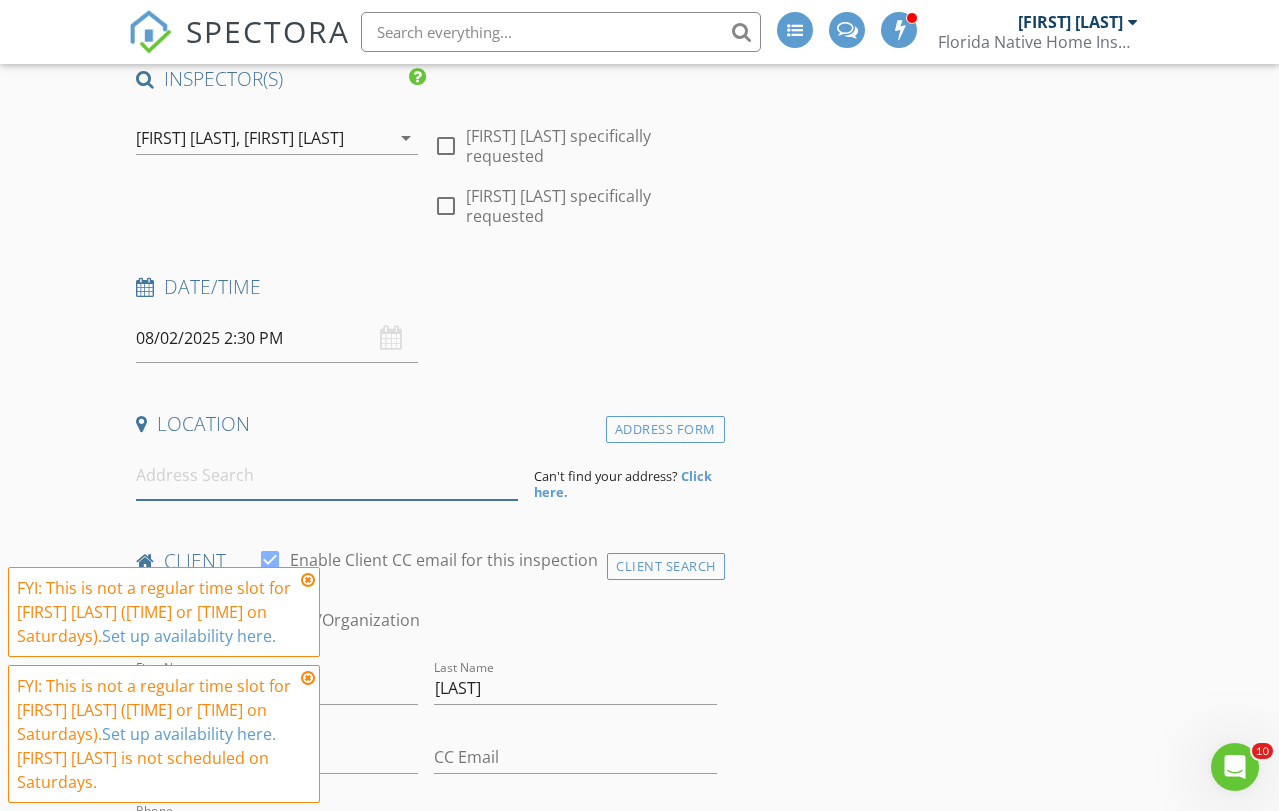 click at bounding box center [327, 475] 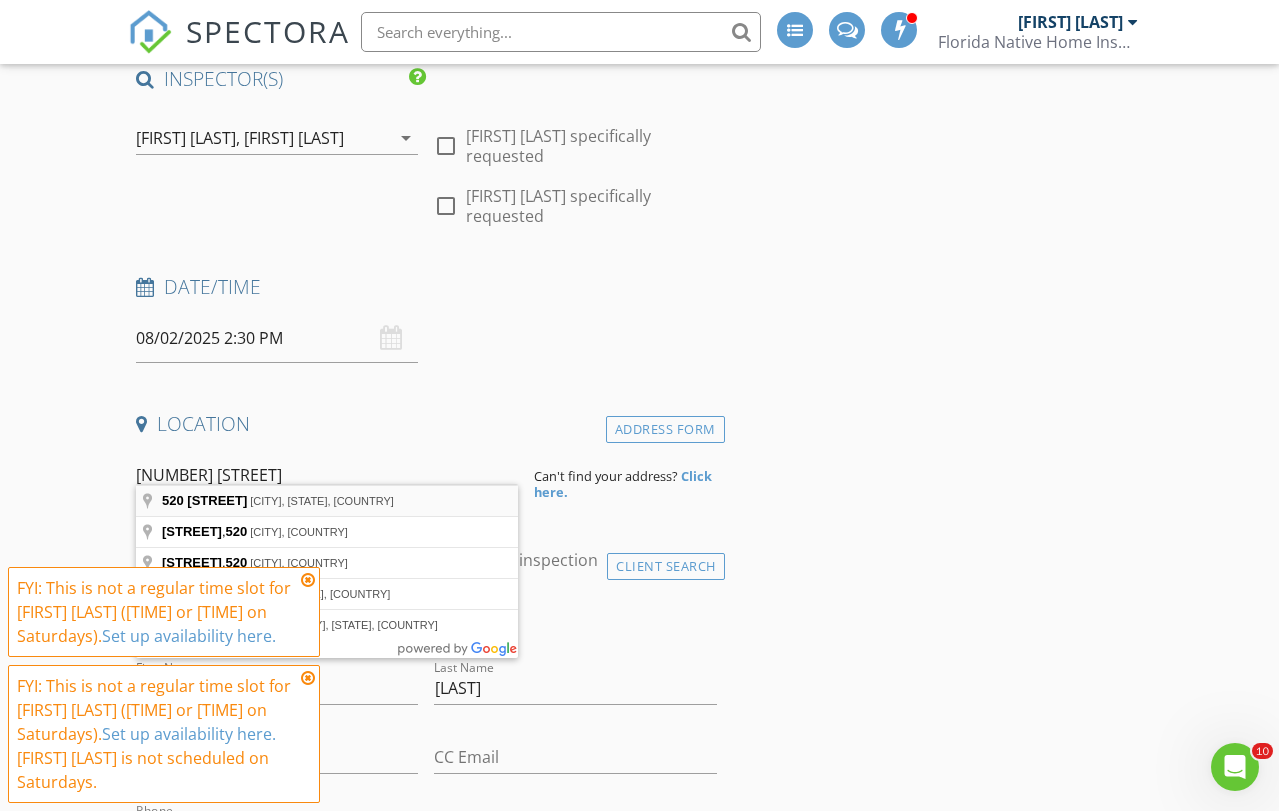 type on "520 Southwest Cyrilla Tr, Port St. Lucie, FL, USA" 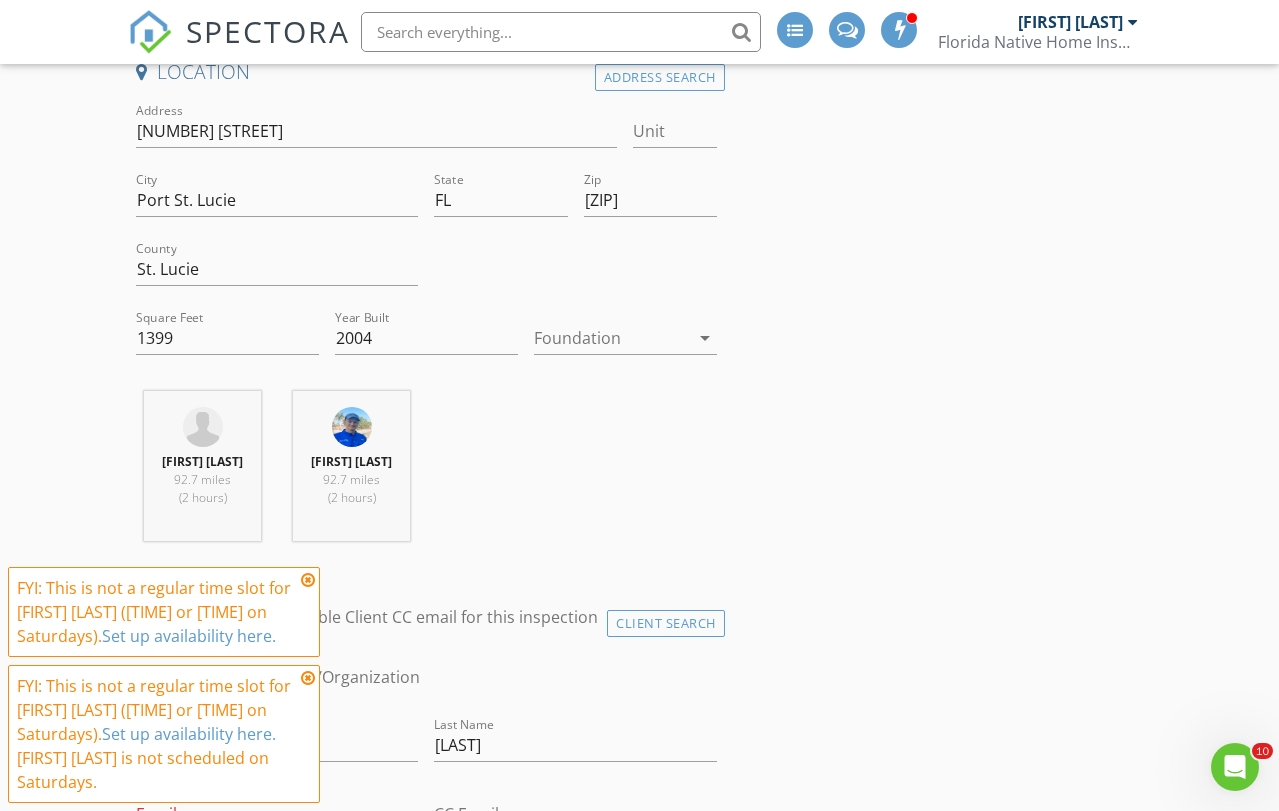 scroll, scrollTop: 561, scrollLeft: 0, axis: vertical 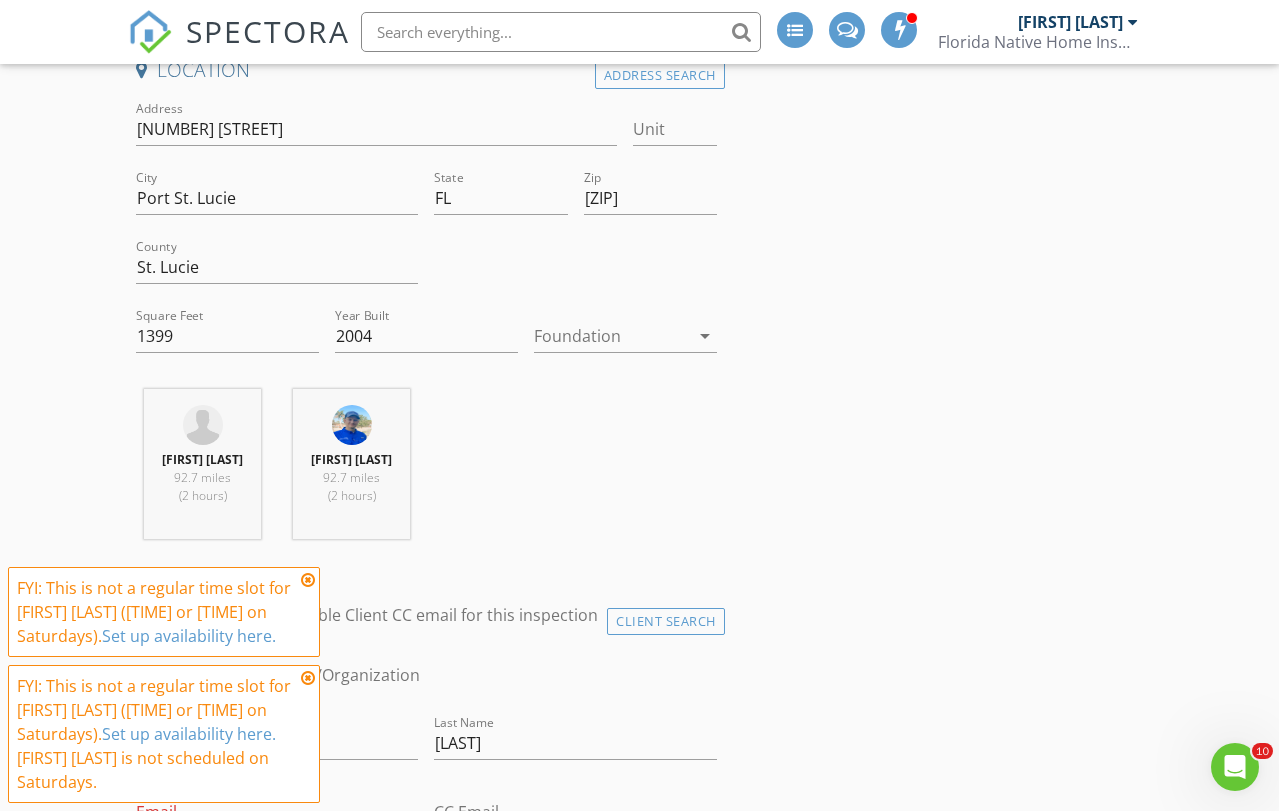click at bounding box center (611, 336) 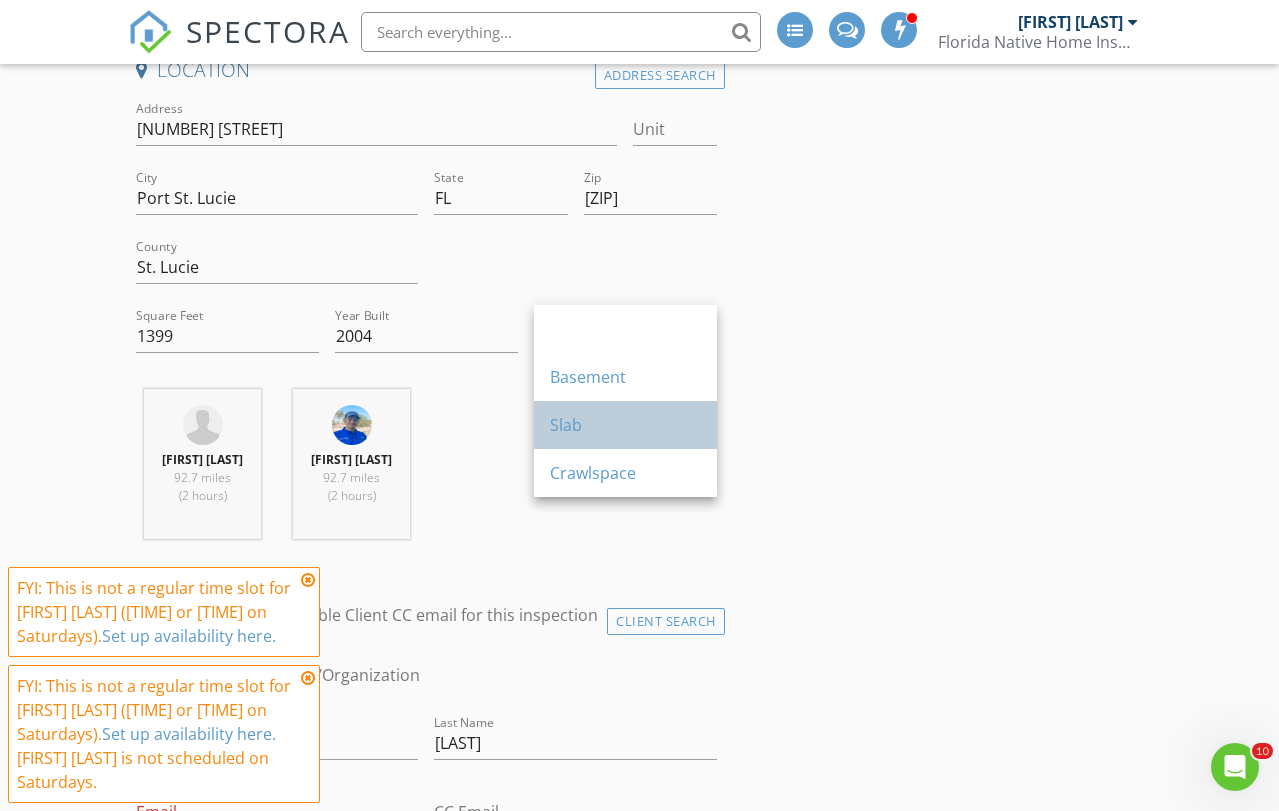 click on "Slab" at bounding box center (625, 425) 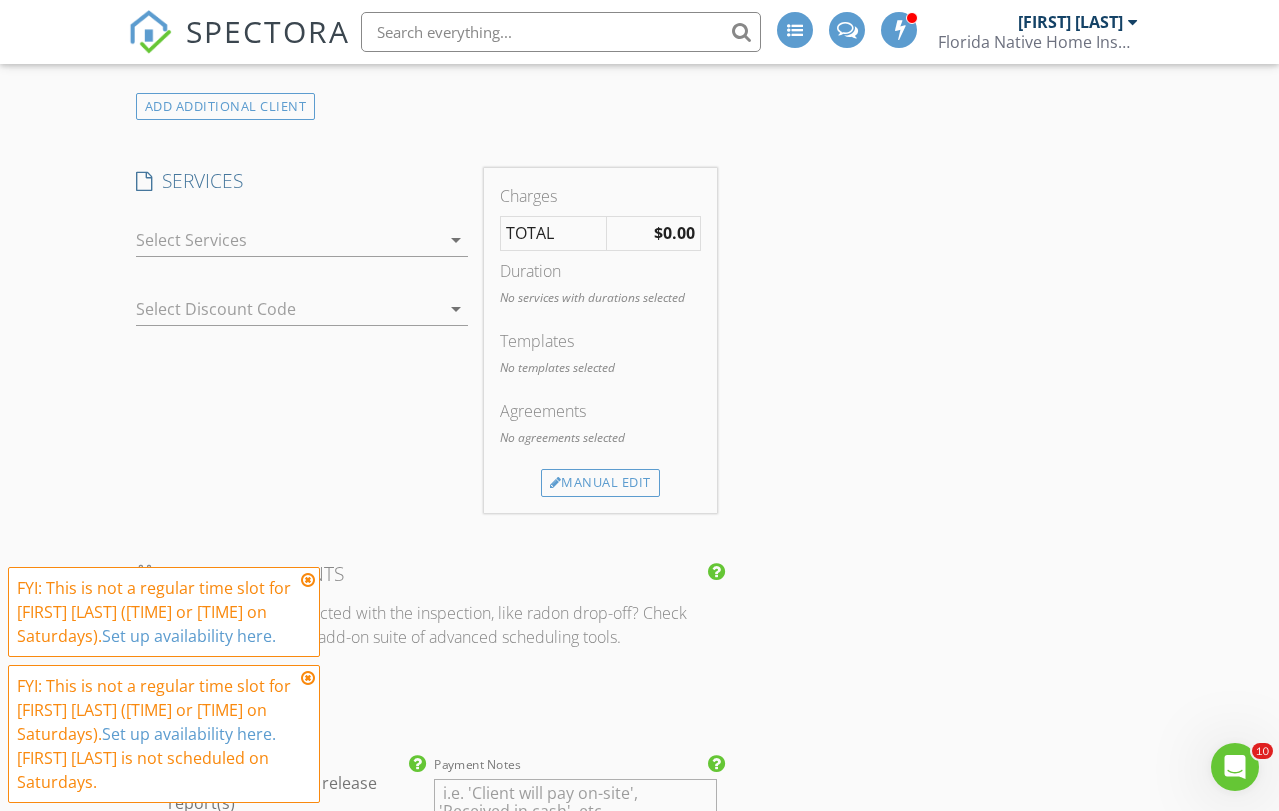 scroll, scrollTop: 2668, scrollLeft: 0, axis: vertical 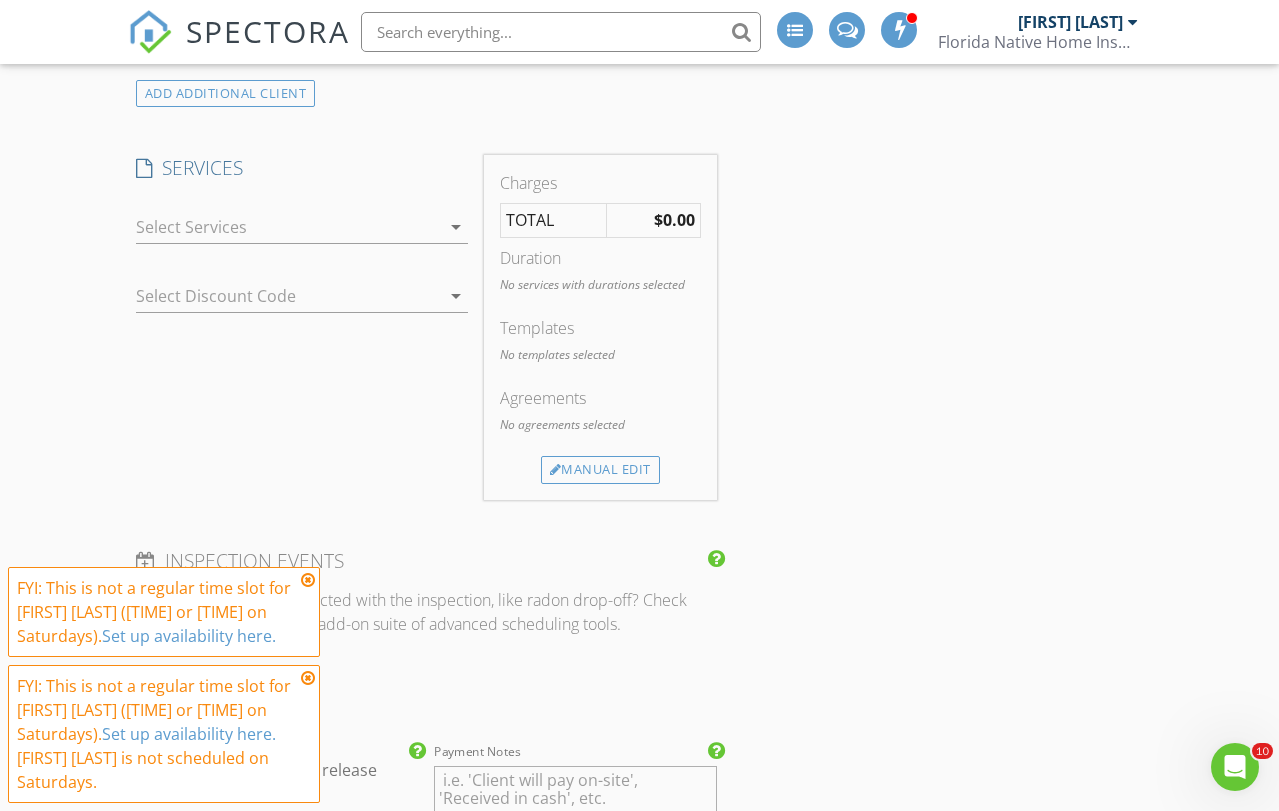 click on "arrow_drop_down" at bounding box center (302, 237) 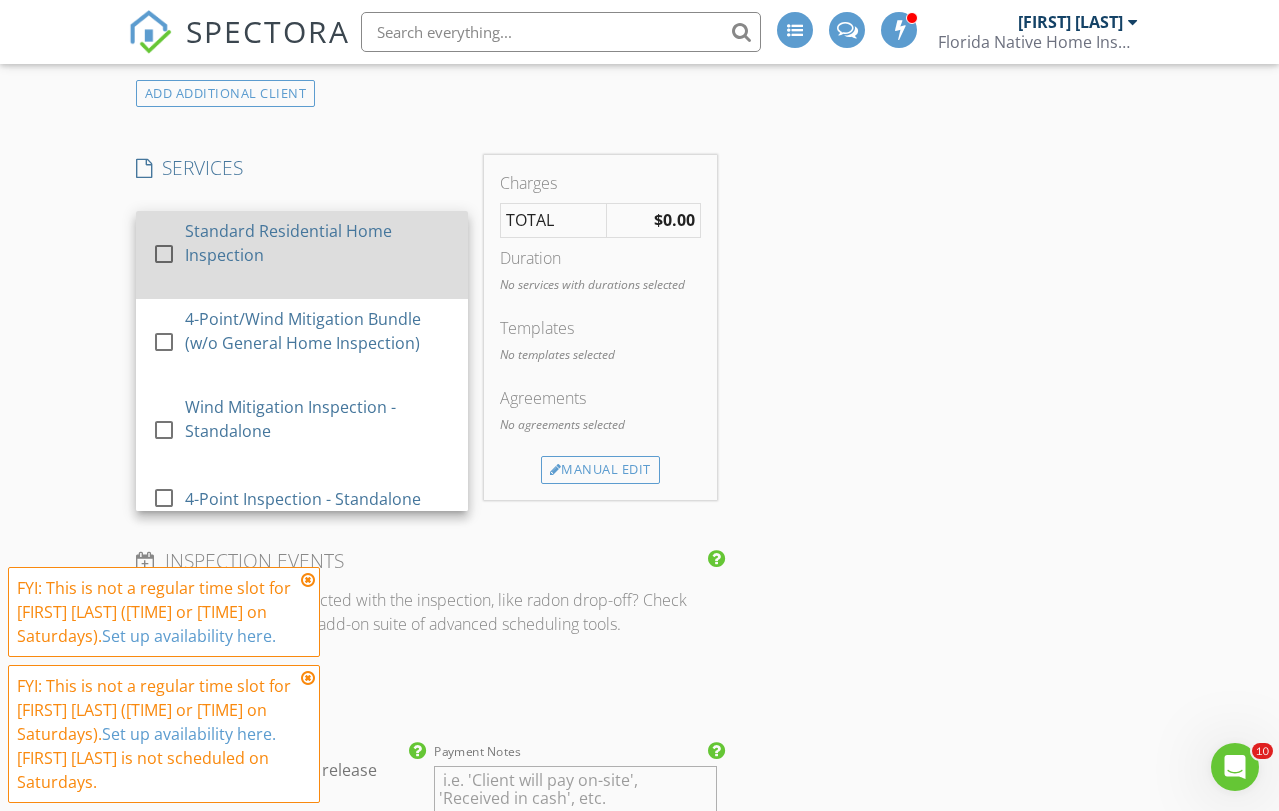 click on "check_box_outline_blank" at bounding box center [164, 254] 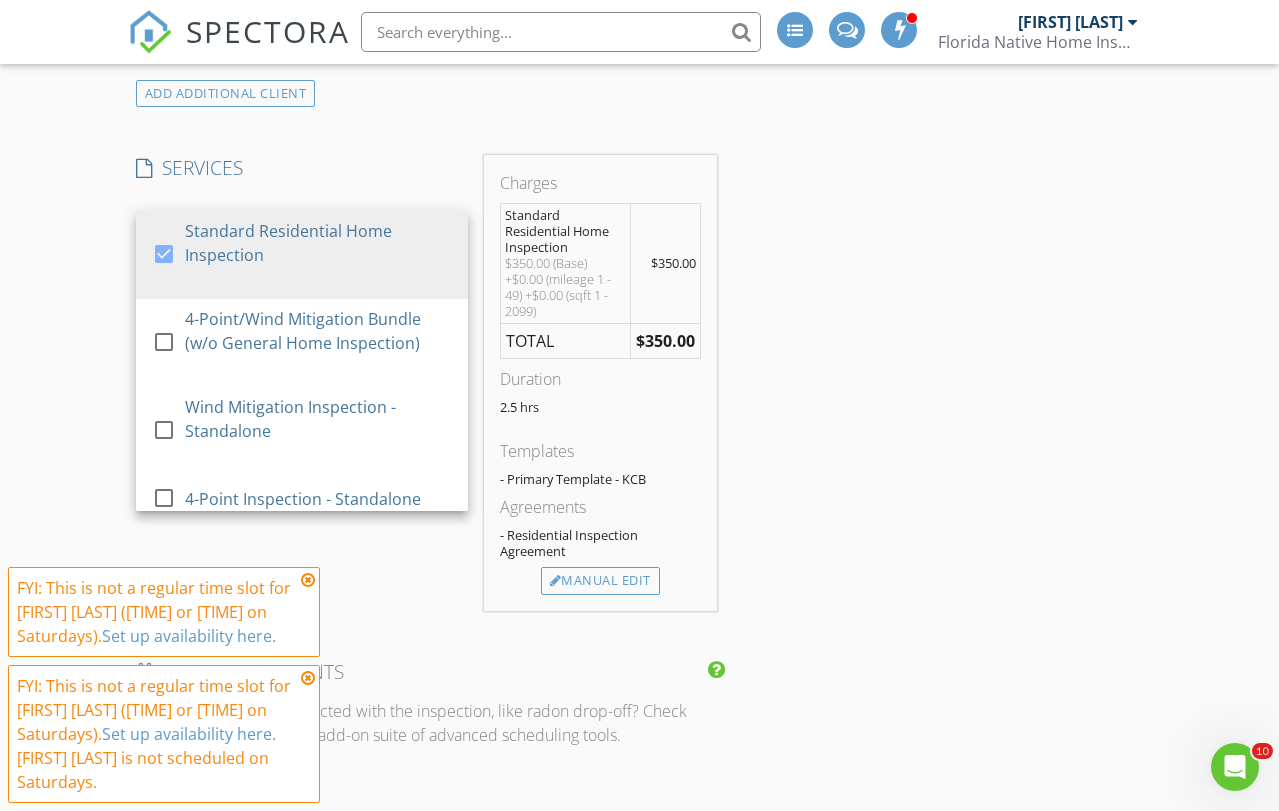 click on "New Inspection
INSPECTOR(S)
check_box   Erik Edison   PRIMARY   check_box   Omar Rodriguez     Erik Edison,  Omar Rodriguez arrow_drop_down   check_box_outline_blank Erik Edison specifically requested check_box_outline_blank Omar Rodriguez specifically requested
Date/Time
08/02/2025 2:30 PM
Location
Address Search       Address 520 SW Cyrilla Trail   Unit   City Port St. Lucie   State FL   Zip 34953   County St. Lucie     Square Feet 1399   Year Built 2004   Foundation Slab arrow_drop_down     Omar Rodriguez     92.7 miles     (2 hours)         Erik Edison     92.7 miles     (2 hours)
client
check_box Enable Client CC email for this inspection   Client Search     check_box_outline_blank Client is a Company/Organization     First Name Gonzalo   Last Name Santos Martinez   Email This email is invalid   CC Email   Phone 786-992-8726   Address   City" at bounding box center [639, 180] 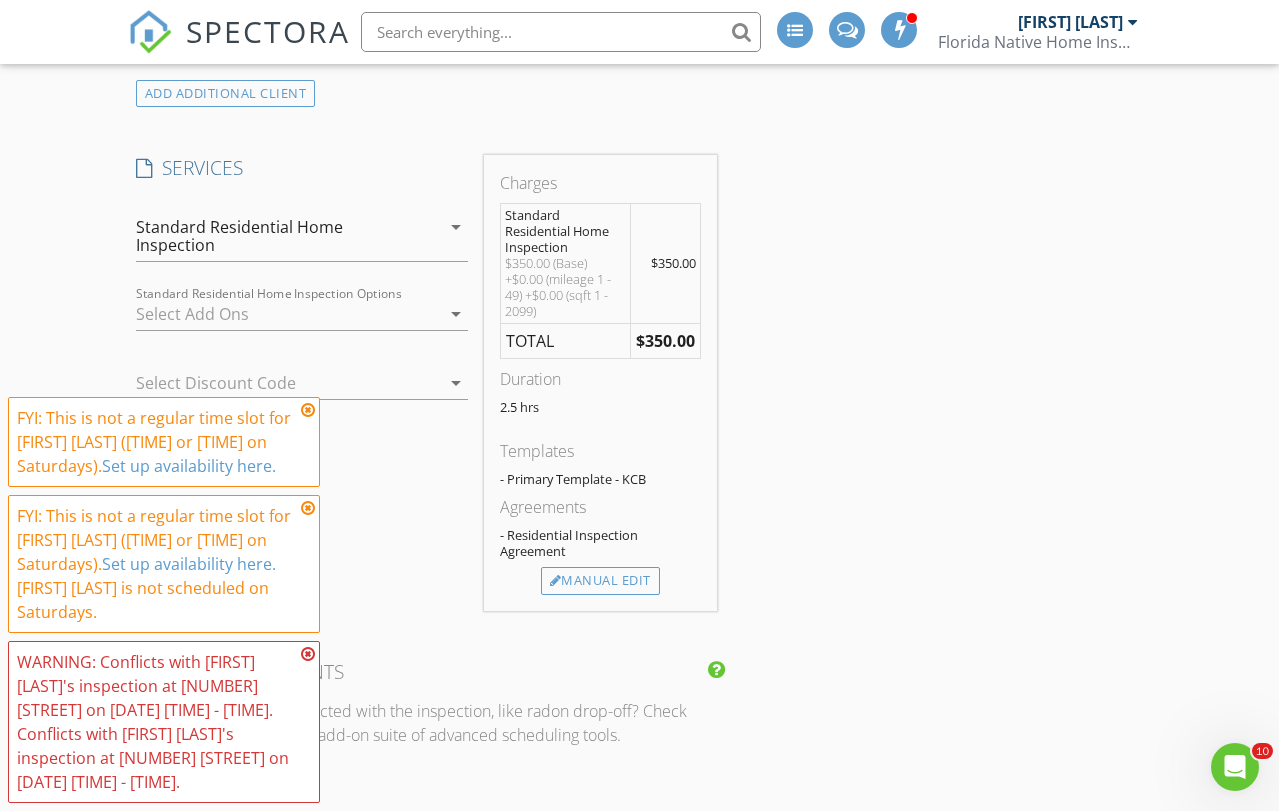 click at bounding box center [288, 314] 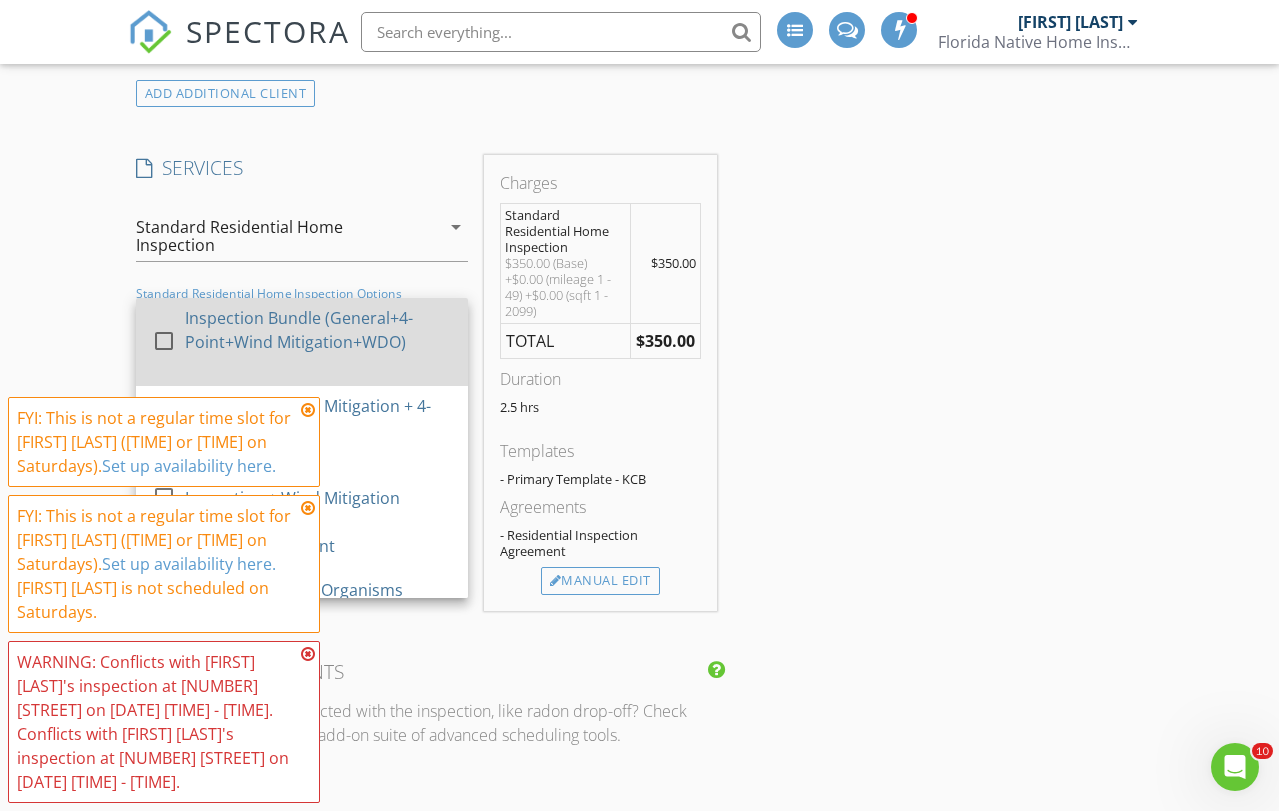 scroll, scrollTop: 109, scrollLeft: 0, axis: vertical 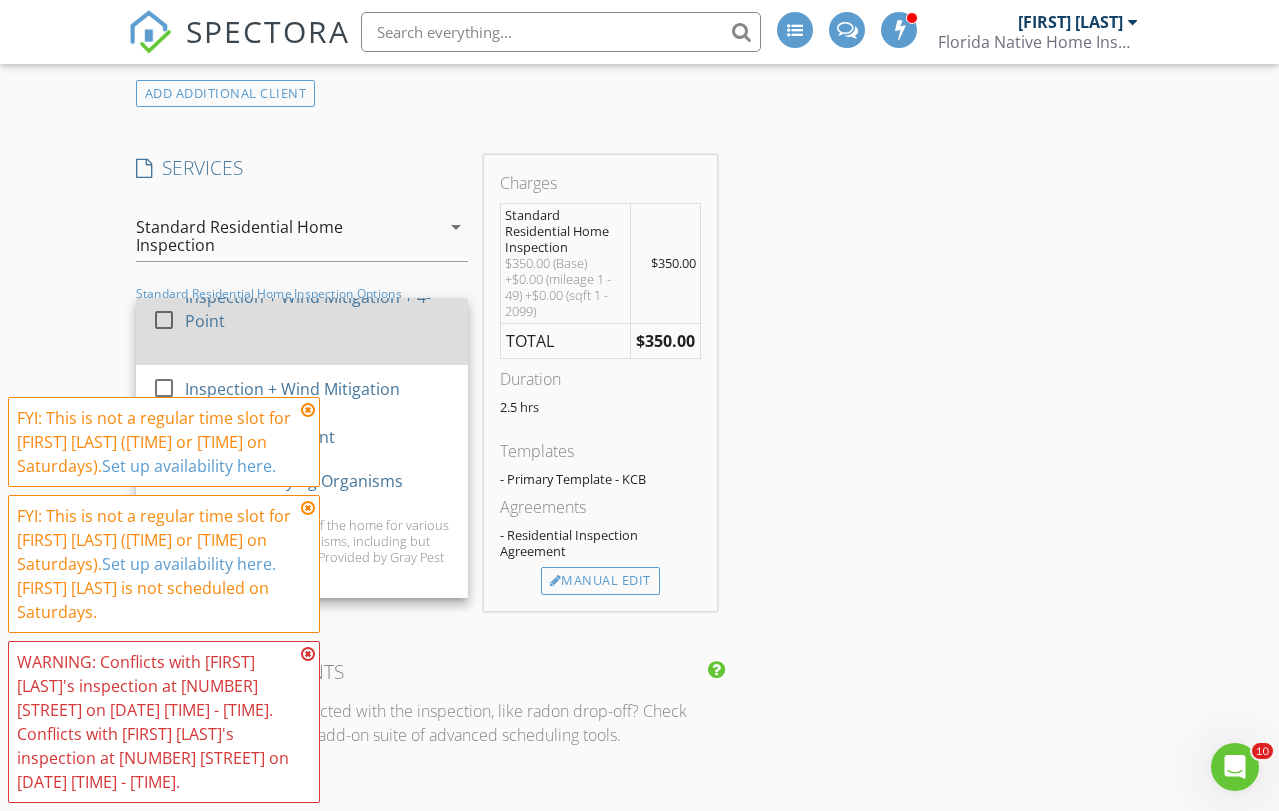 click at bounding box center [164, 319] 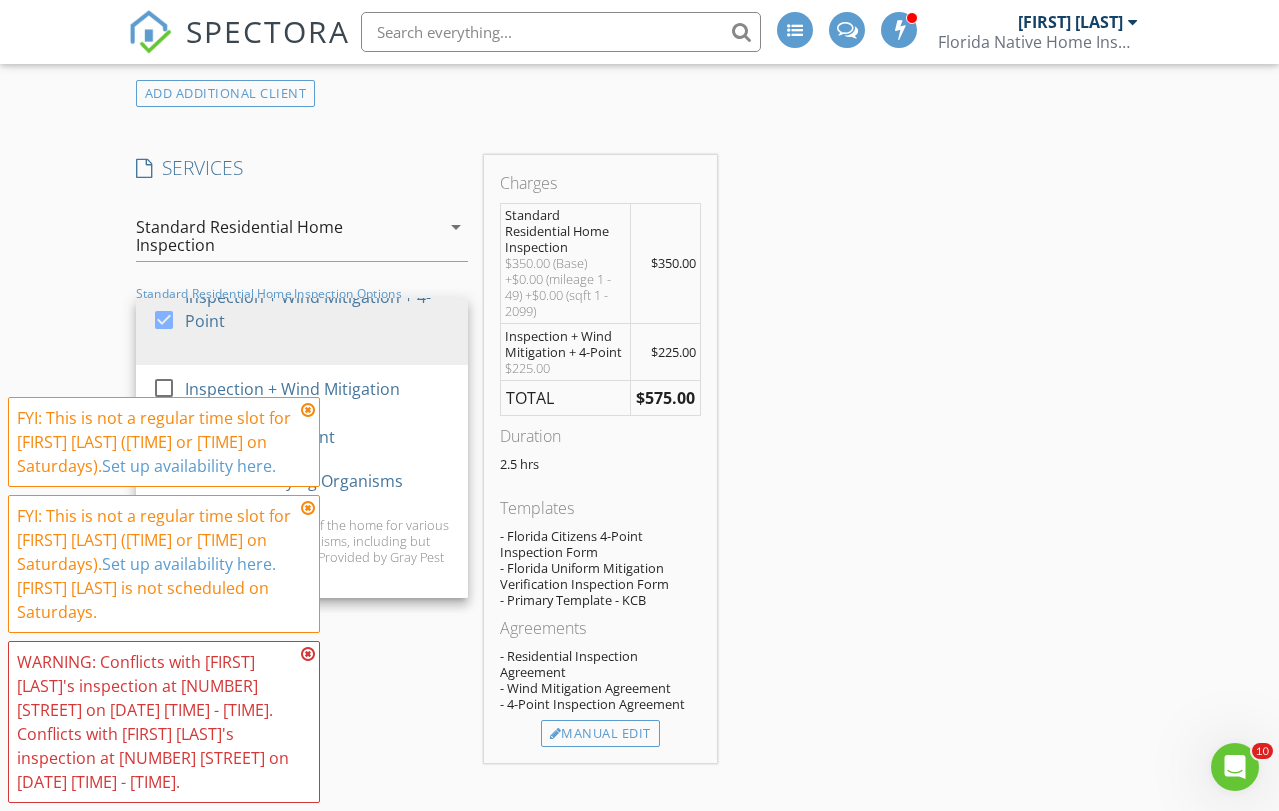 click on "INSPECTOR(S)
check_box   Erik Edison   PRIMARY   check_box   Omar Rodriguez     Erik Edison,  Omar Rodriguez arrow_drop_down   check_box_outline_blank Erik Edison specifically requested check_box_outline_blank Omar Rodriguez specifically requested
Date/Time
08/02/2025 2:30 PM
Location
Address Search       Address 520 SW Cyrilla Trail   Unit   City Port St. Lucie   State FL   Zip 34953   County St. Lucie     Square Feet 1399   Year Built 2004   Foundation Slab arrow_drop_down     Omar Rodriguez     92.7 miles     (2 hours)         Erik Edison     92.7 miles     (2 hours)
client
check_box Enable Client CC email for this inspection   Client Search     check_box_outline_blank Client is a Company/Organization     First Name Gonzalo   Last Name Santos Martinez   Email This email is invalid   CC Email   Phone 786-992-8726   Address   City   State   Zip     Tags" at bounding box center [639, 291] 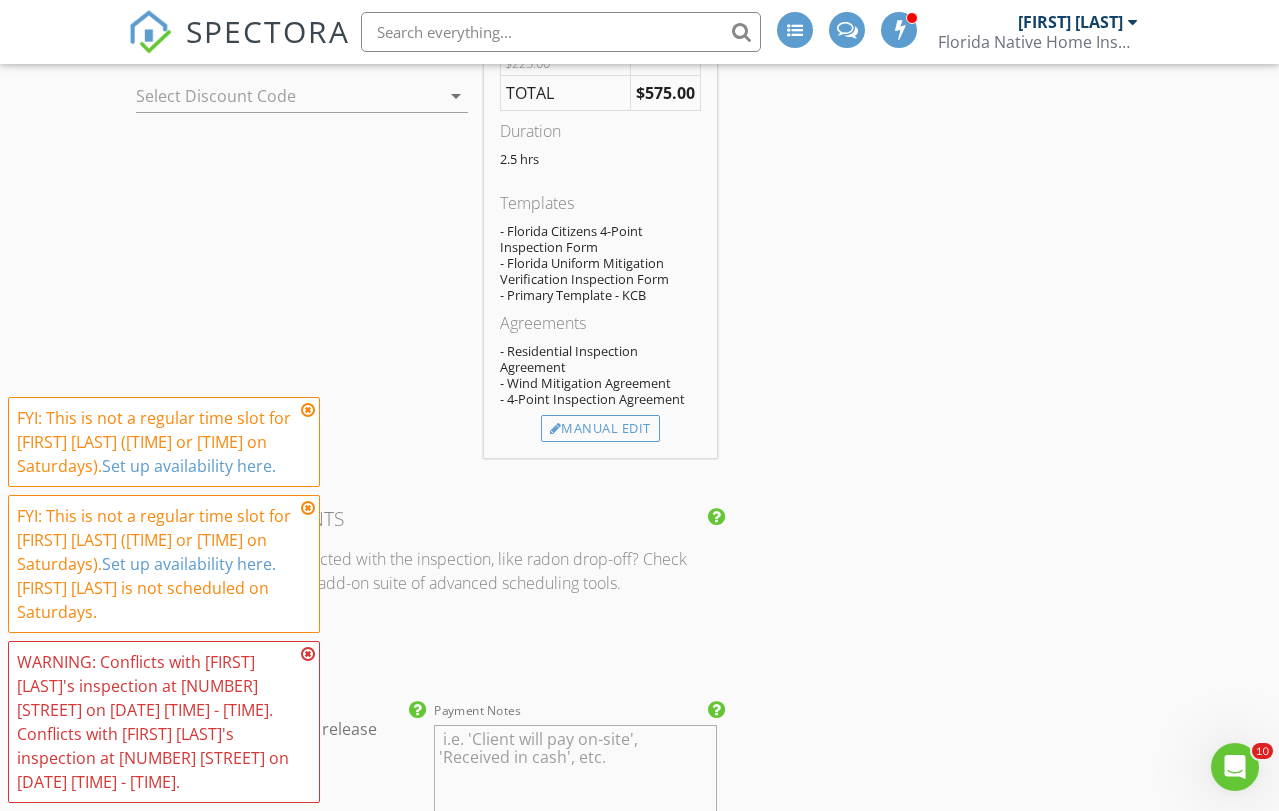 scroll, scrollTop: 2991, scrollLeft: 0, axis: vertical 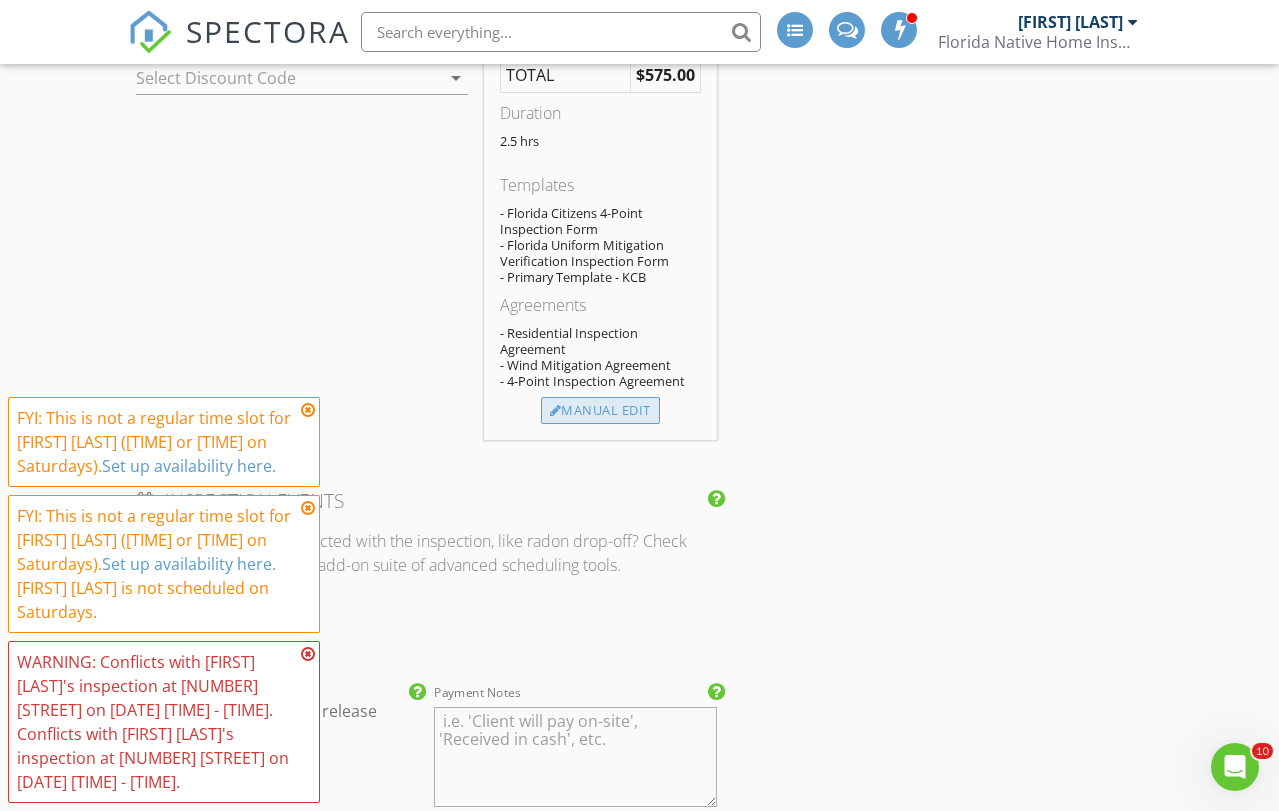 click on "Manual Edit" at bounding box center [600, 411] 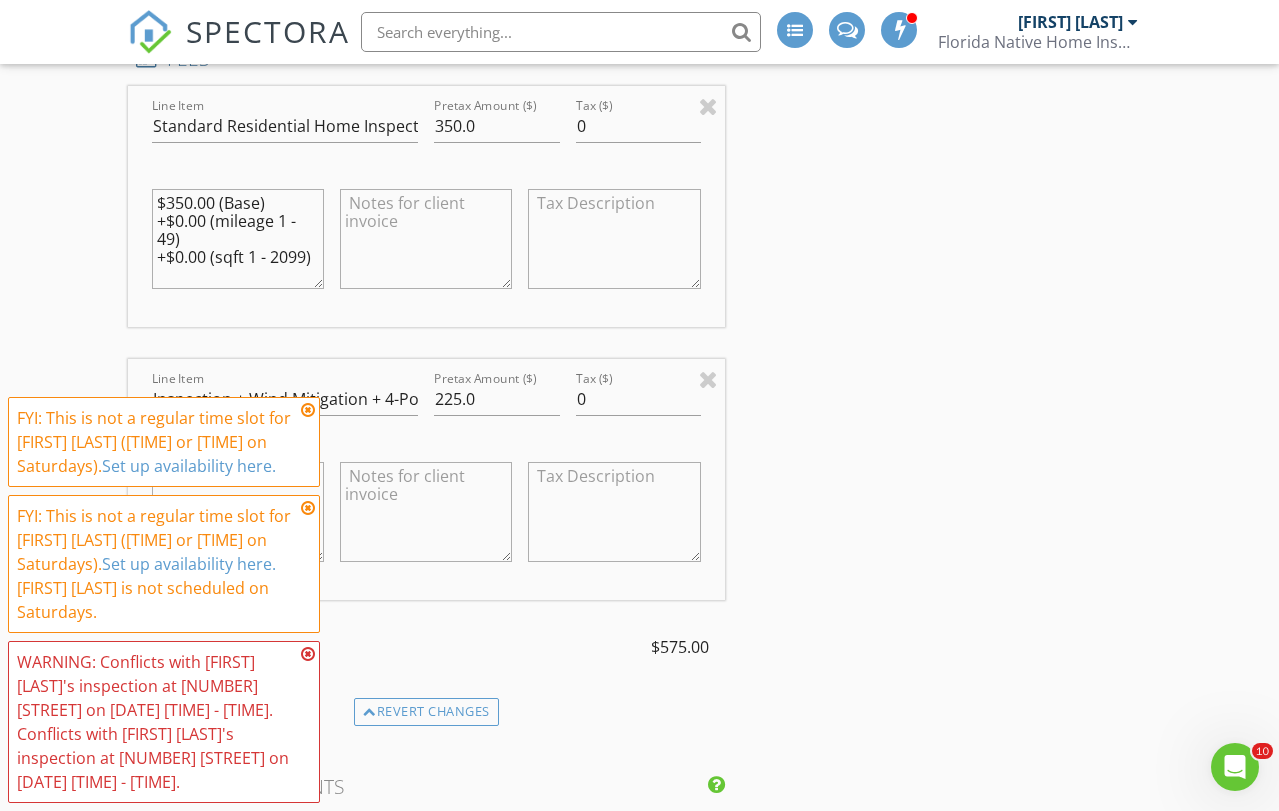 scroll, scrollTop: 3033, scrollLeft: 0, axis: vertical 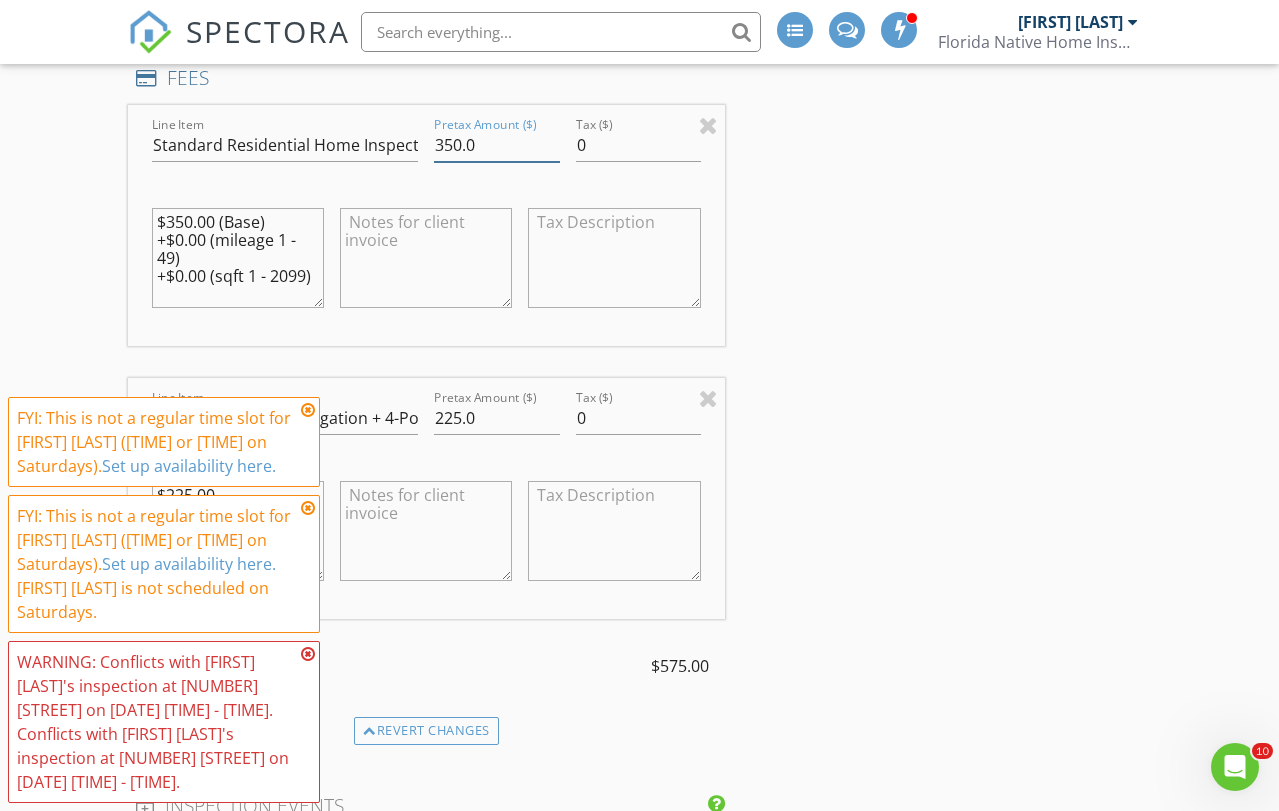 click on "350.0" at bounding box center (496, 145) 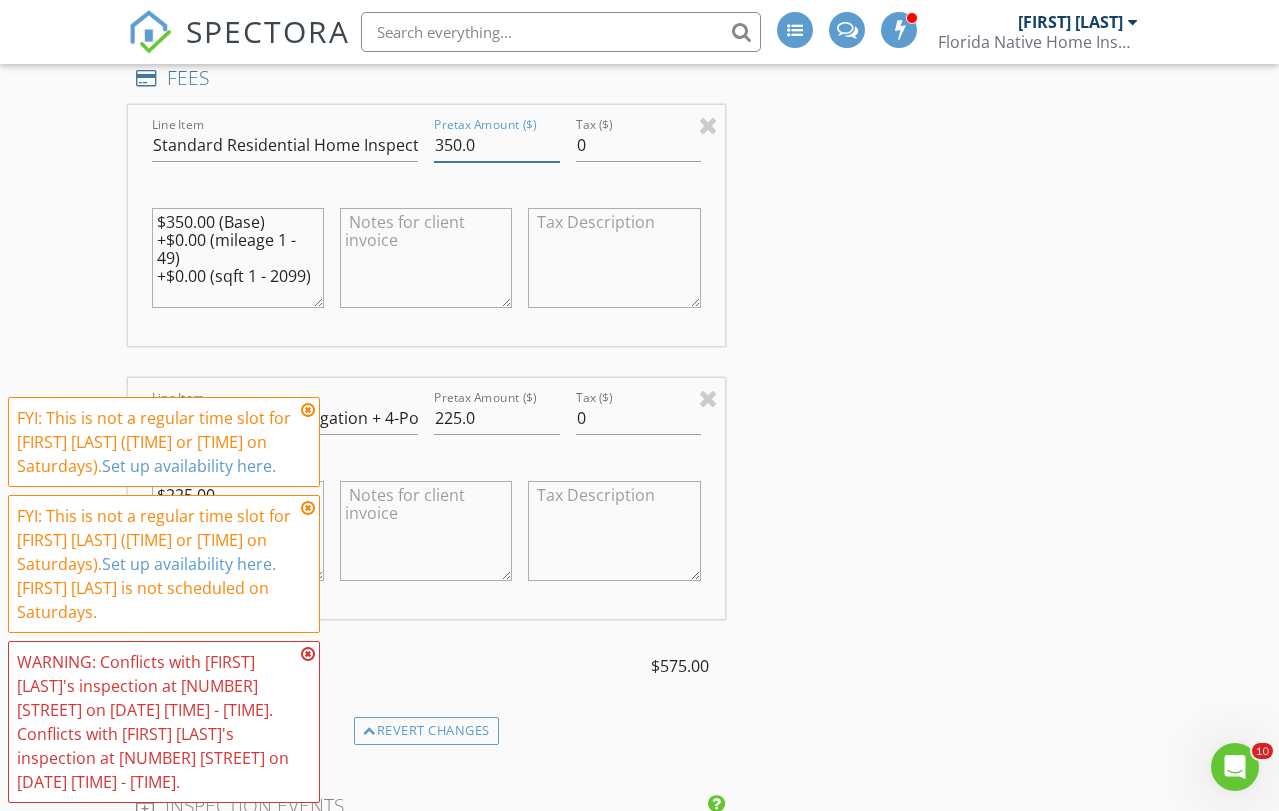drag, startPoint x: 462, startPoint y: 146, endPoint x: 118, endPoint y: 105, distance: 346.4347 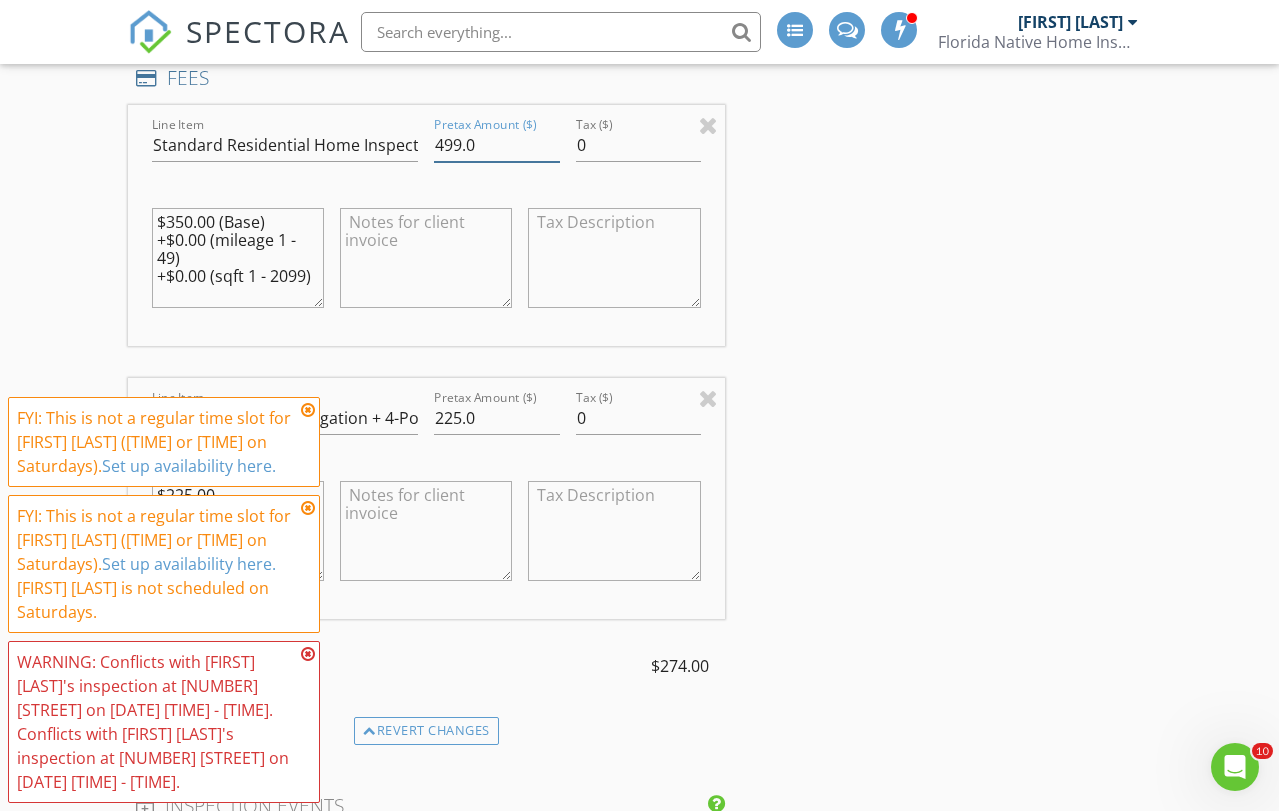 type on "499.0" 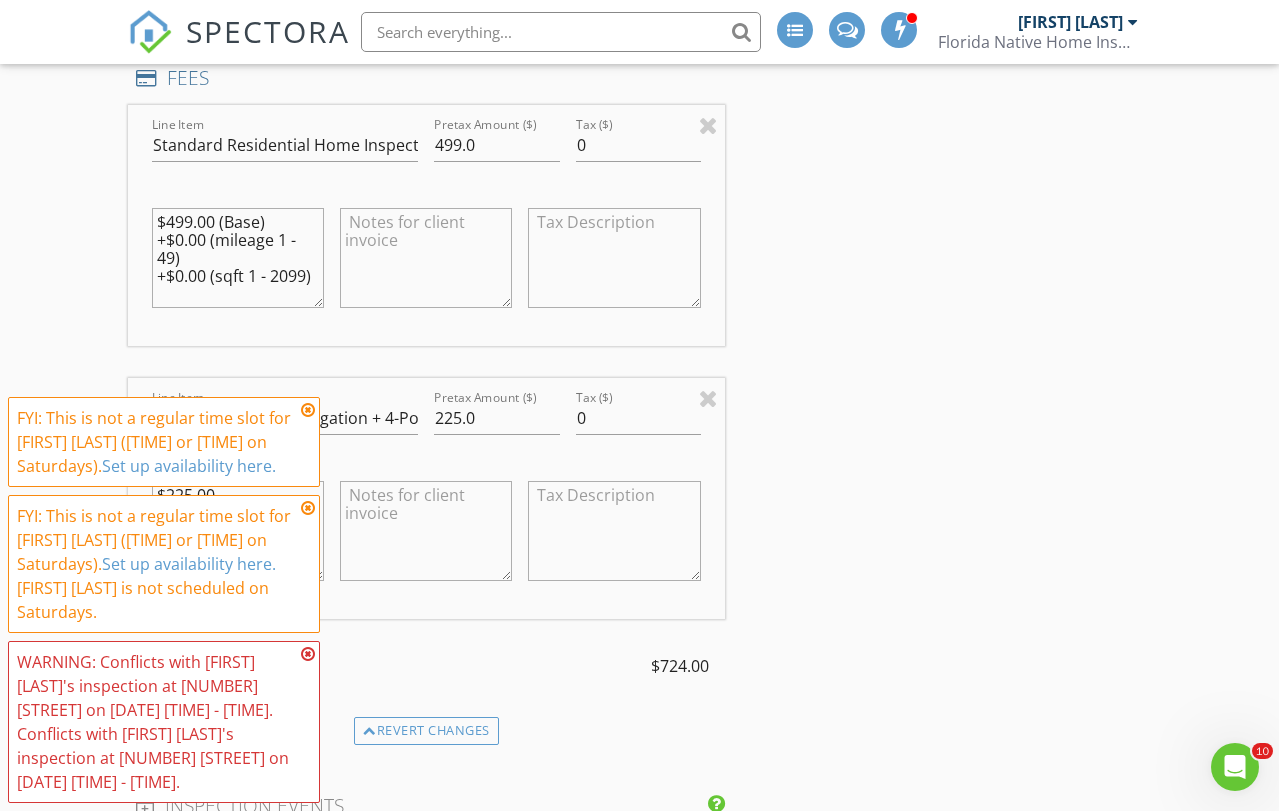type on "$499.00 (Base)
+$0.00 (mileage 1 - 49)
+$0.00 (sqft 1 - 2099)" 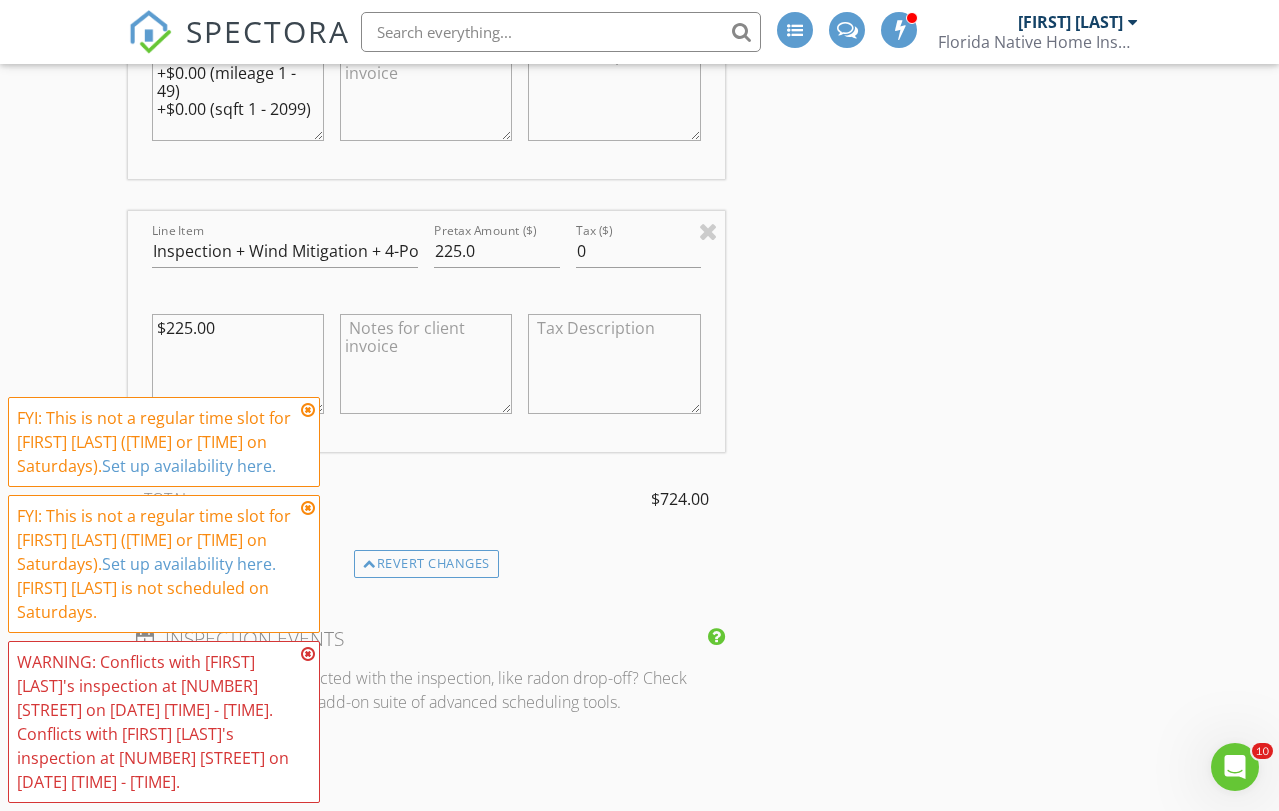 scroll, scrollTop: 3211, scrollLeft: 0, axis: vertical 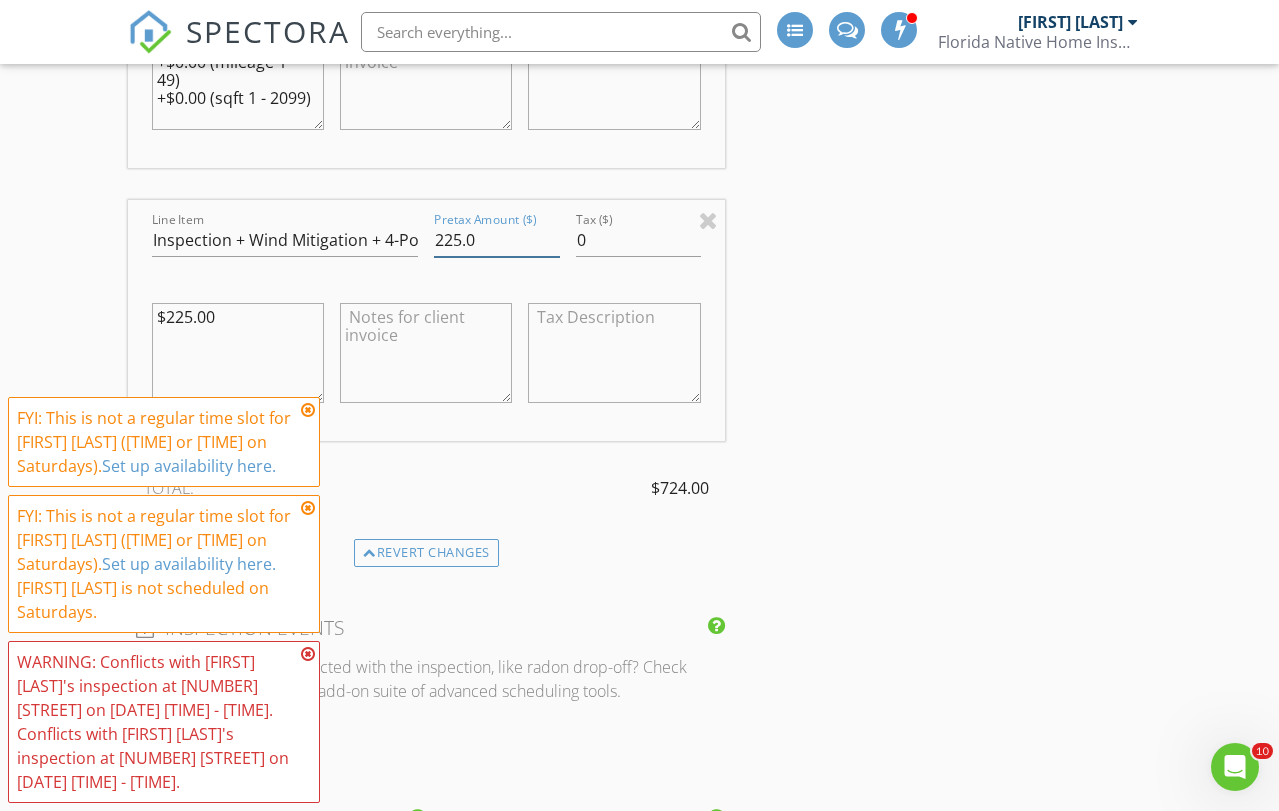 drag, startPoint x: 462, startPoint y: 239, endPoint x: 271, endPoint y: 191, distance: 196.93907 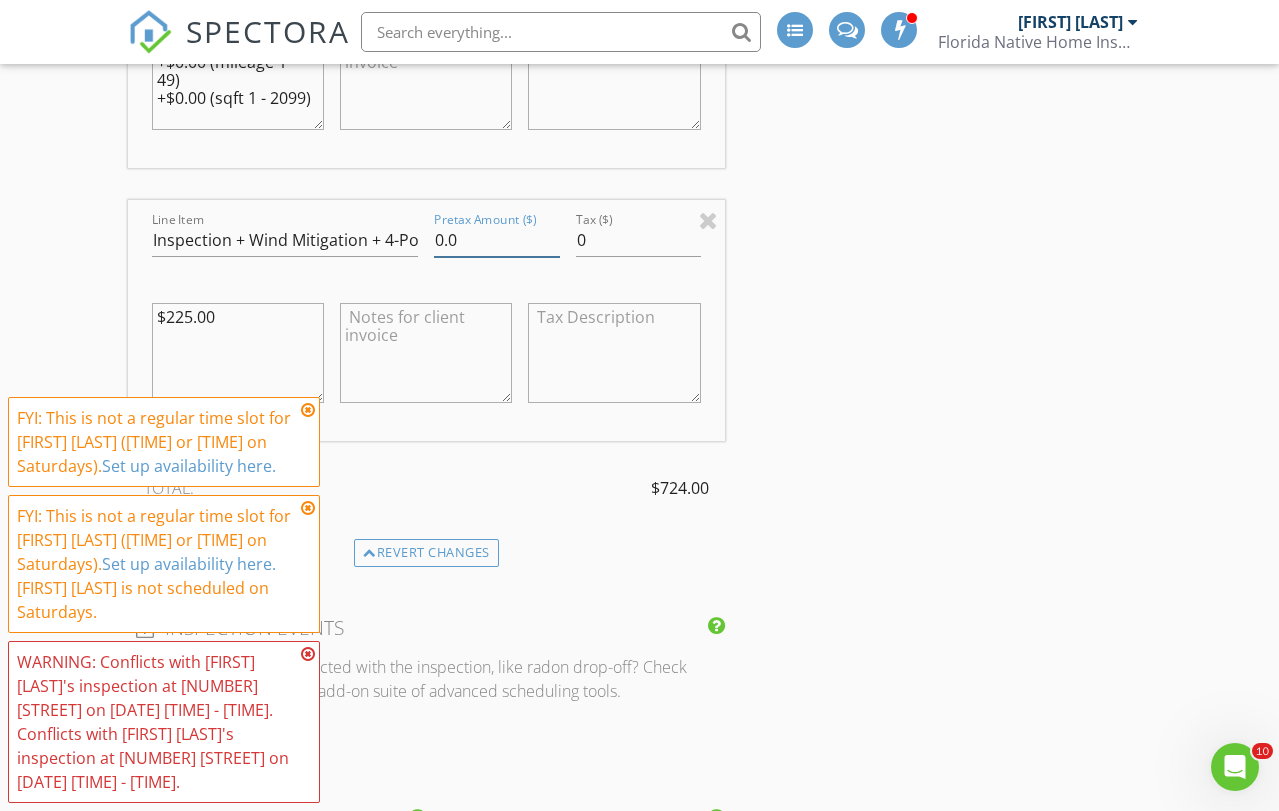 type on "0.0" 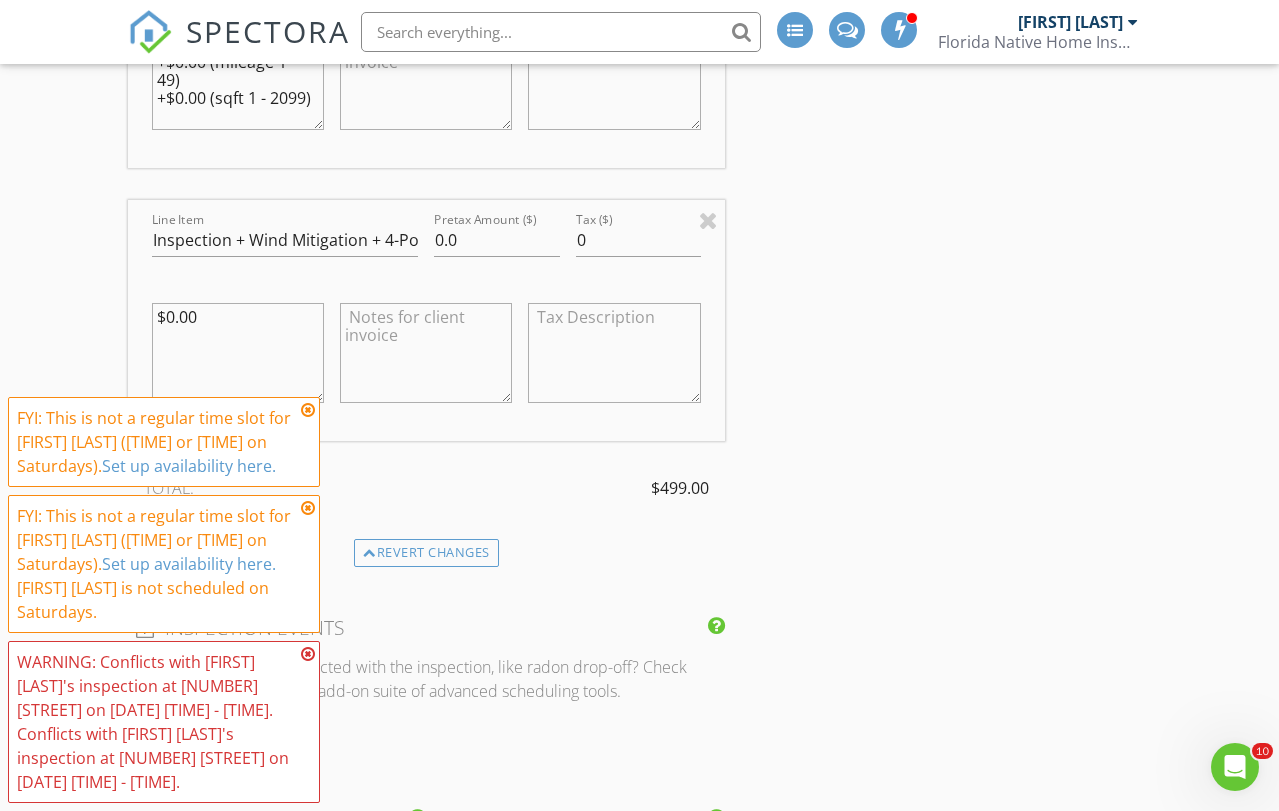 type on "$0.00" 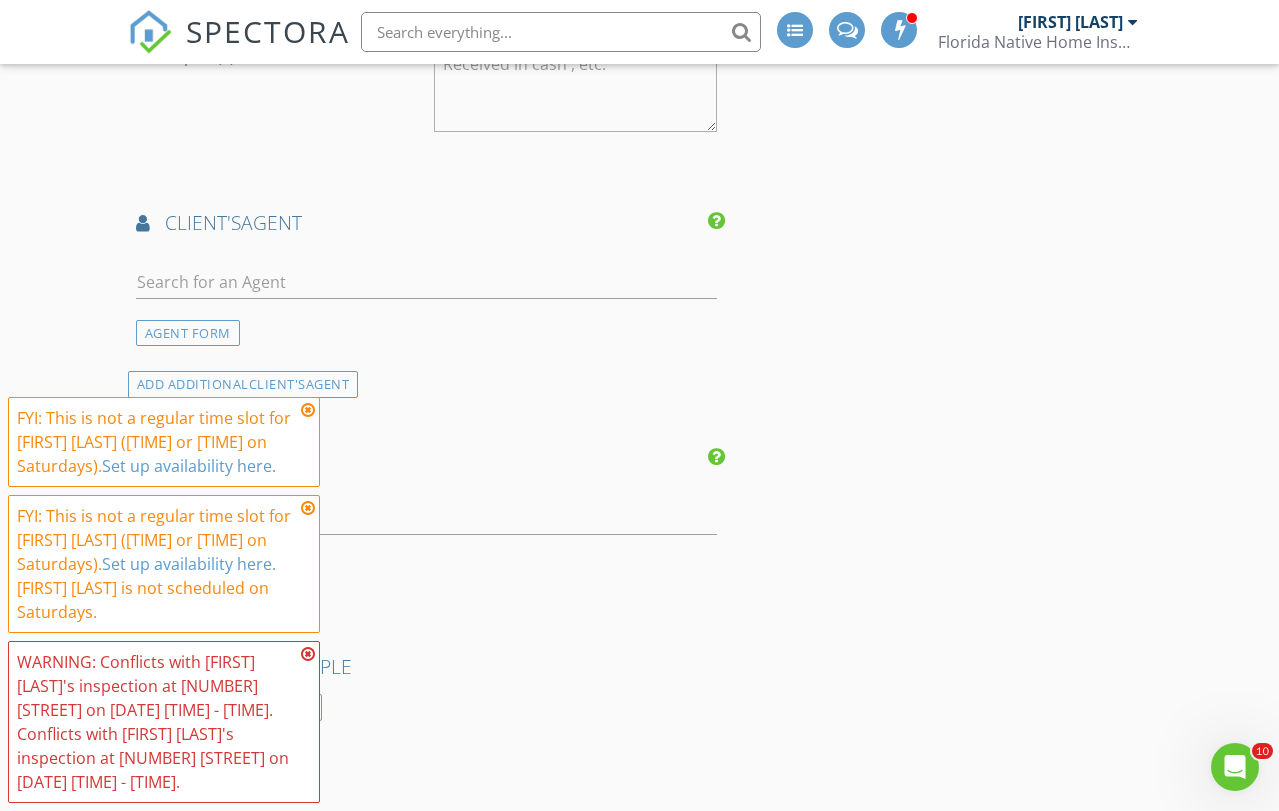 scroll, scrollTop: 4021, scrollLeft: 0, axis: vertical 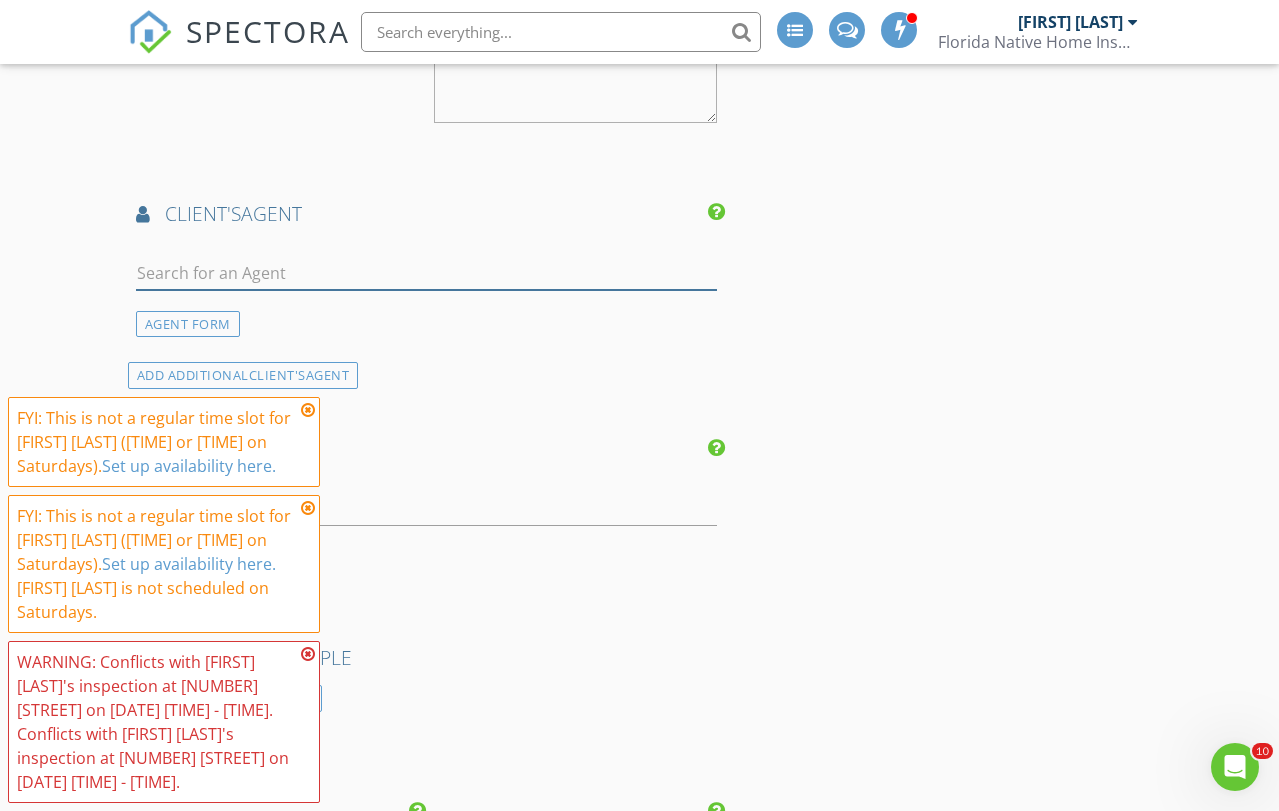 click at bounding box center (426, 273) 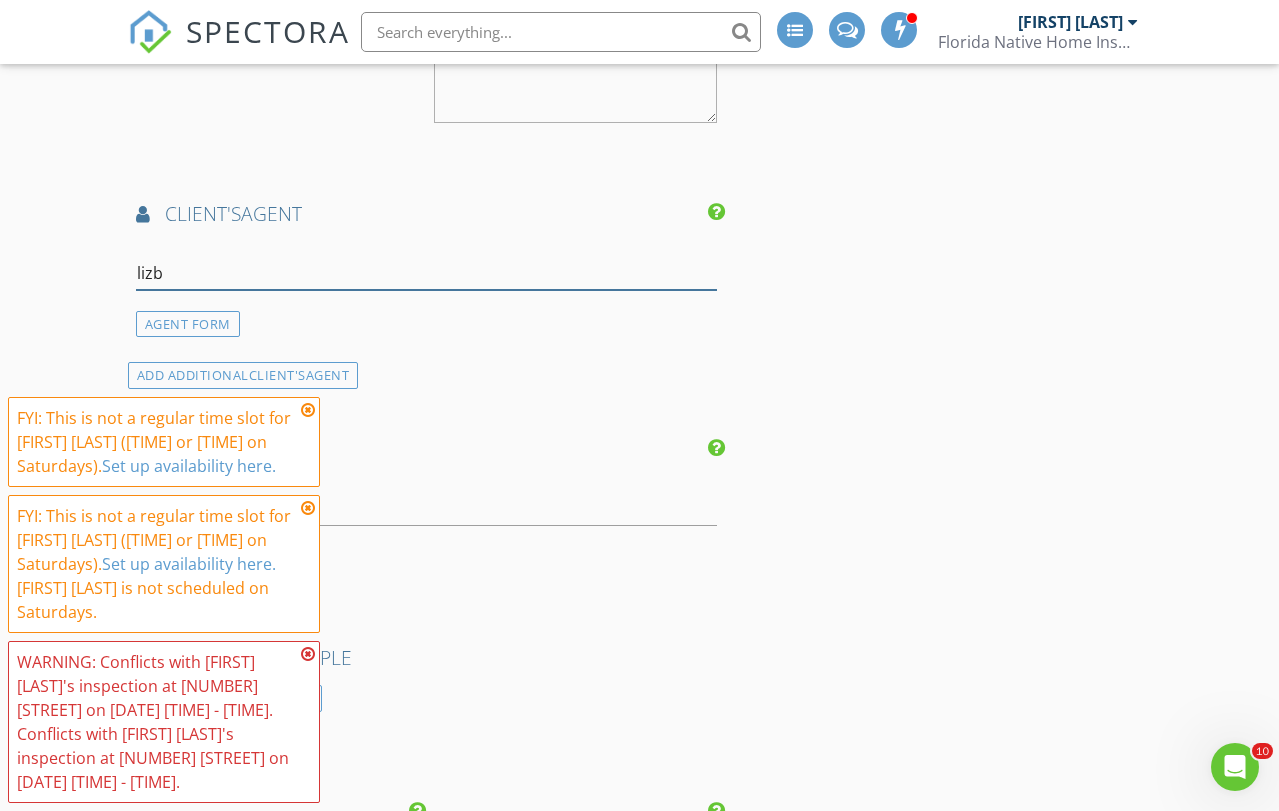 type on "lizbe" 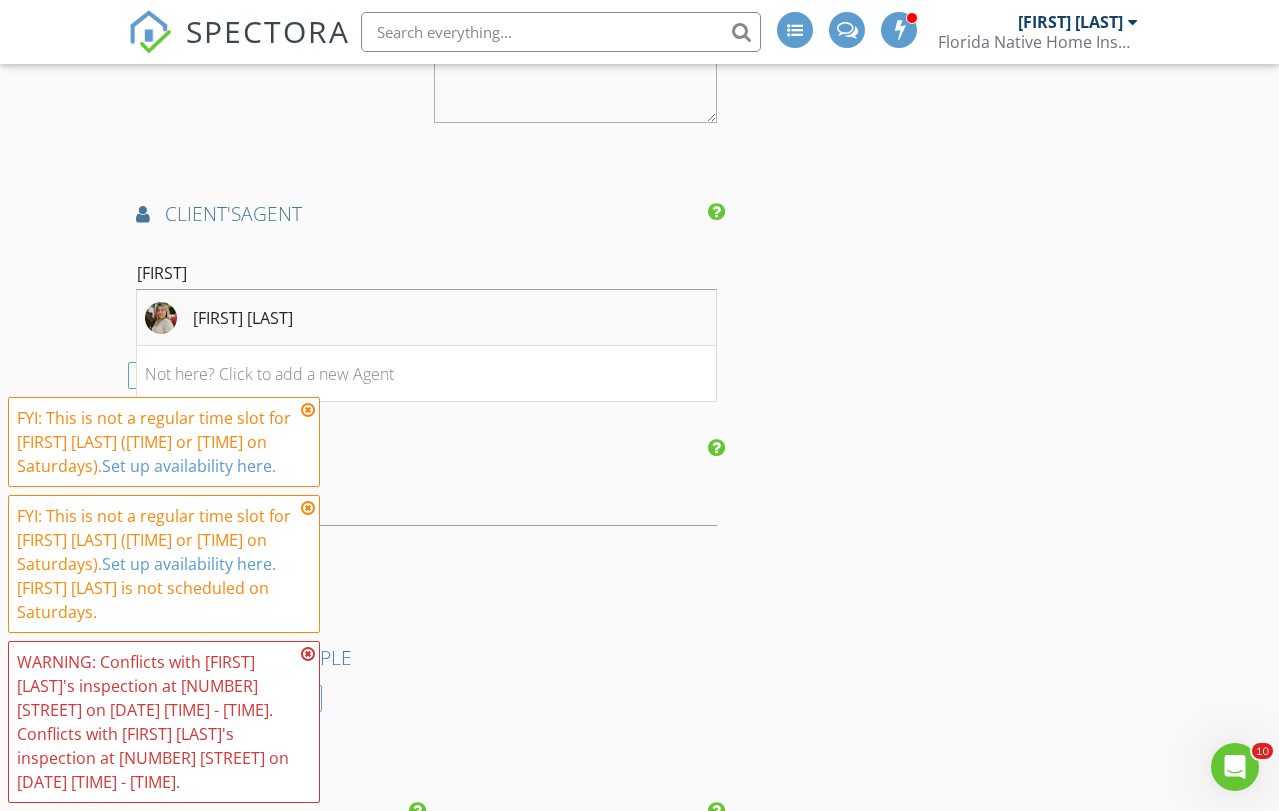 click on "Lizbet Ramirez" at bounding box center [219, 318] 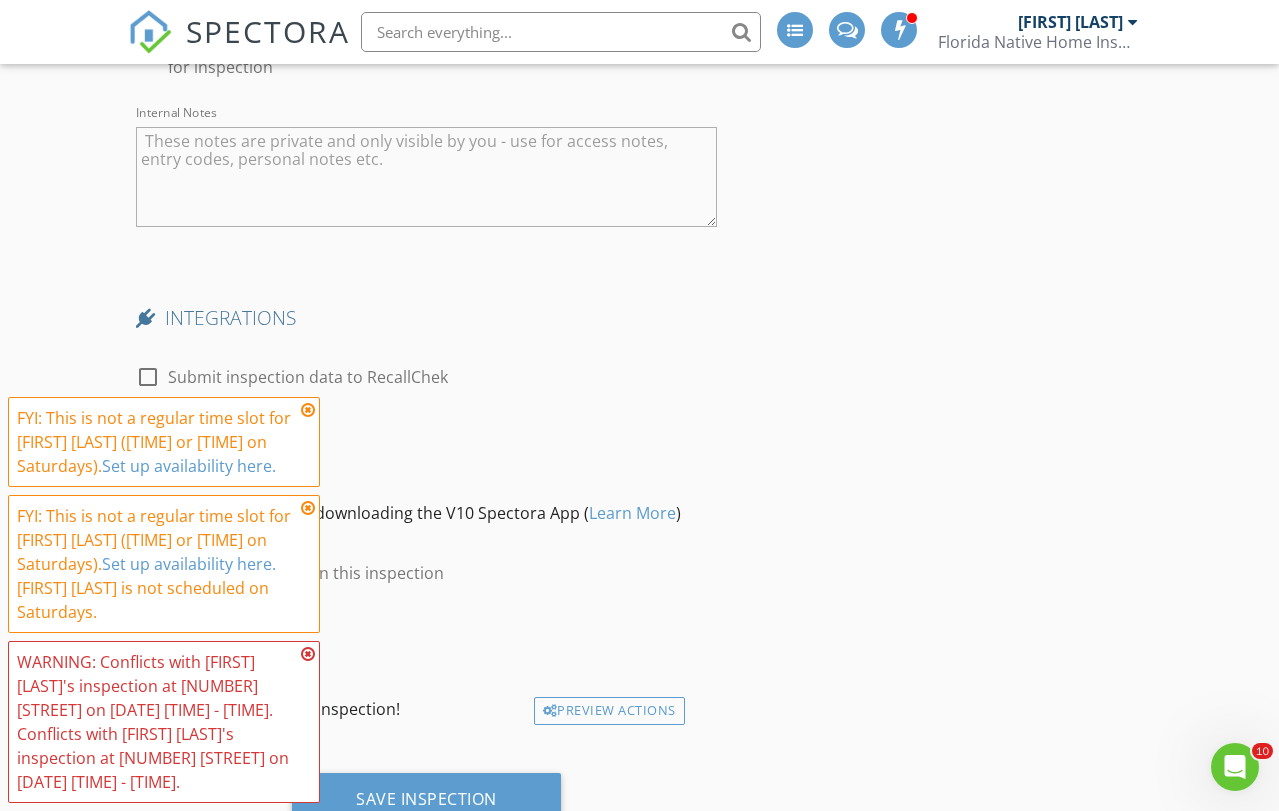scroll, scrollTop: 5747, scrollLeft: 0, axis: vertical 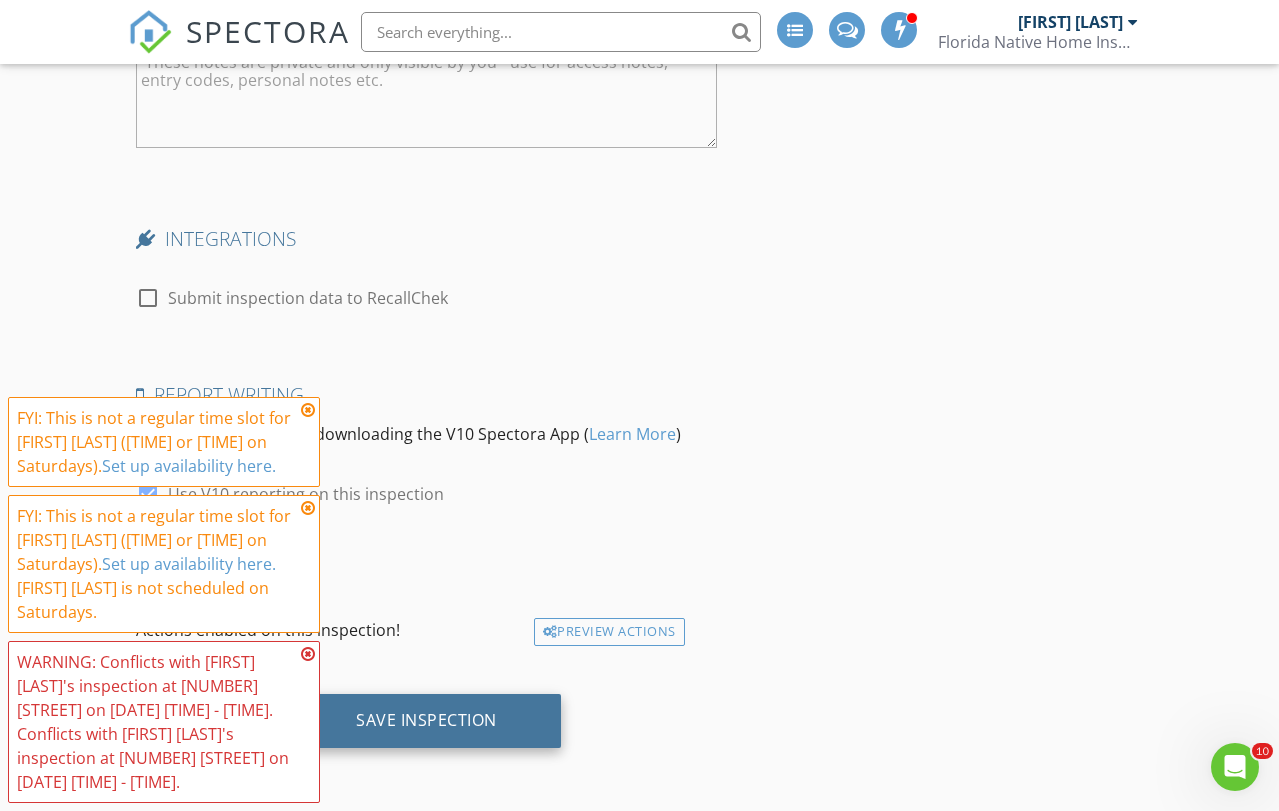 click on "Save Inspection" at bounding box center (426, 721) 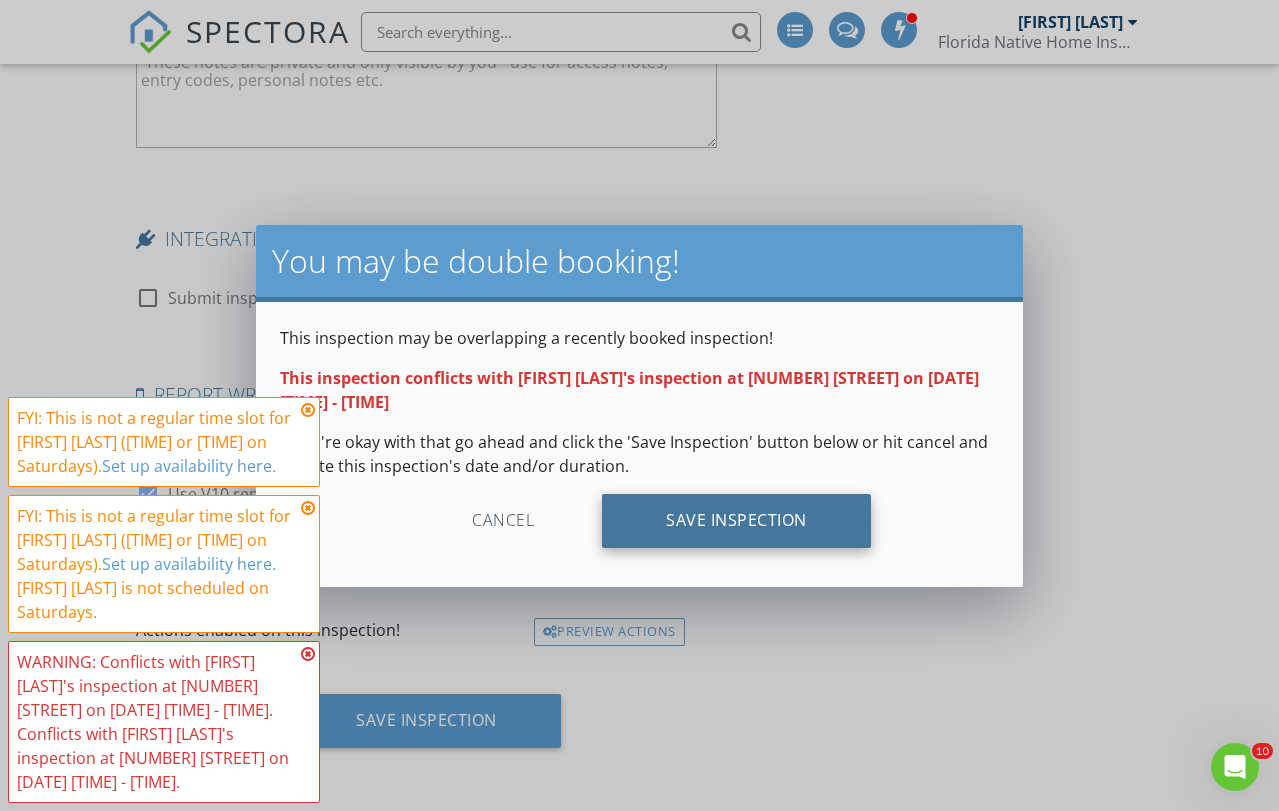 click on "Save Inspection" at bounding box center (736, 521) 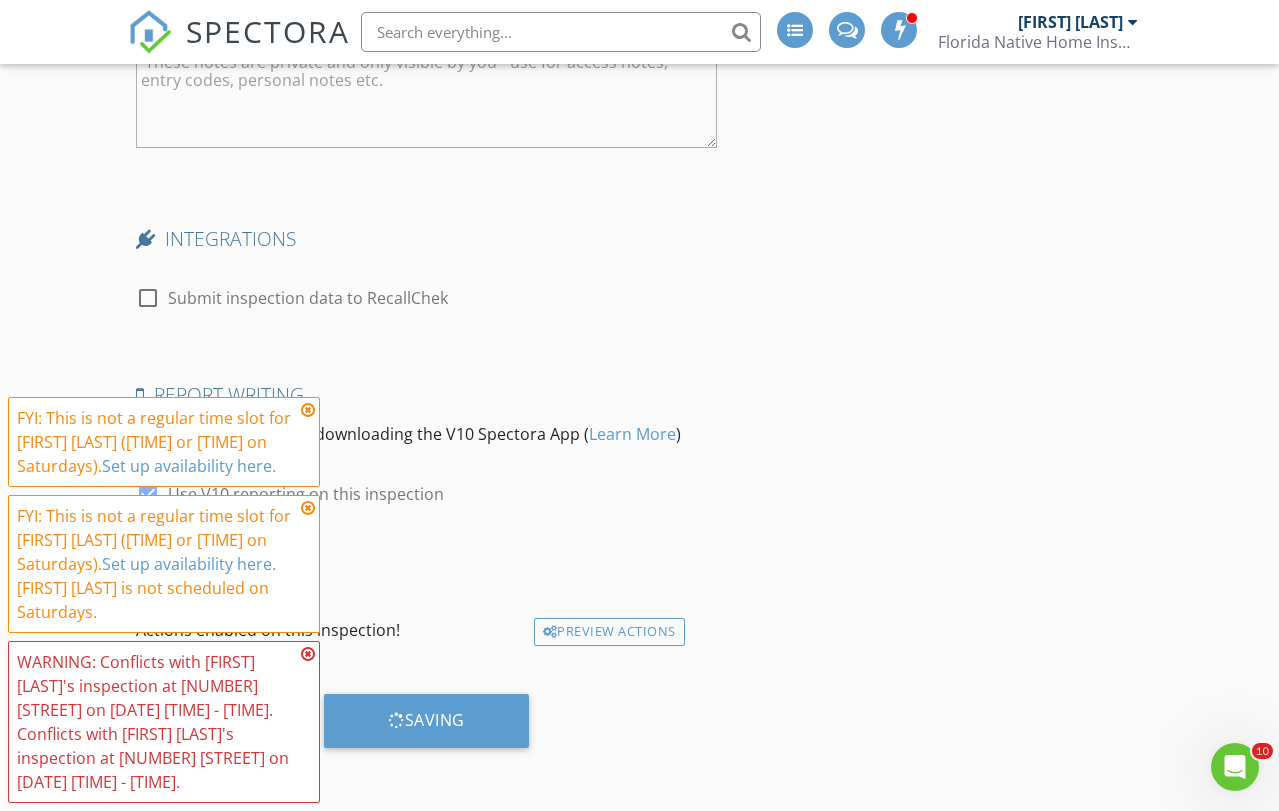 click at bounding box center (308, 410) 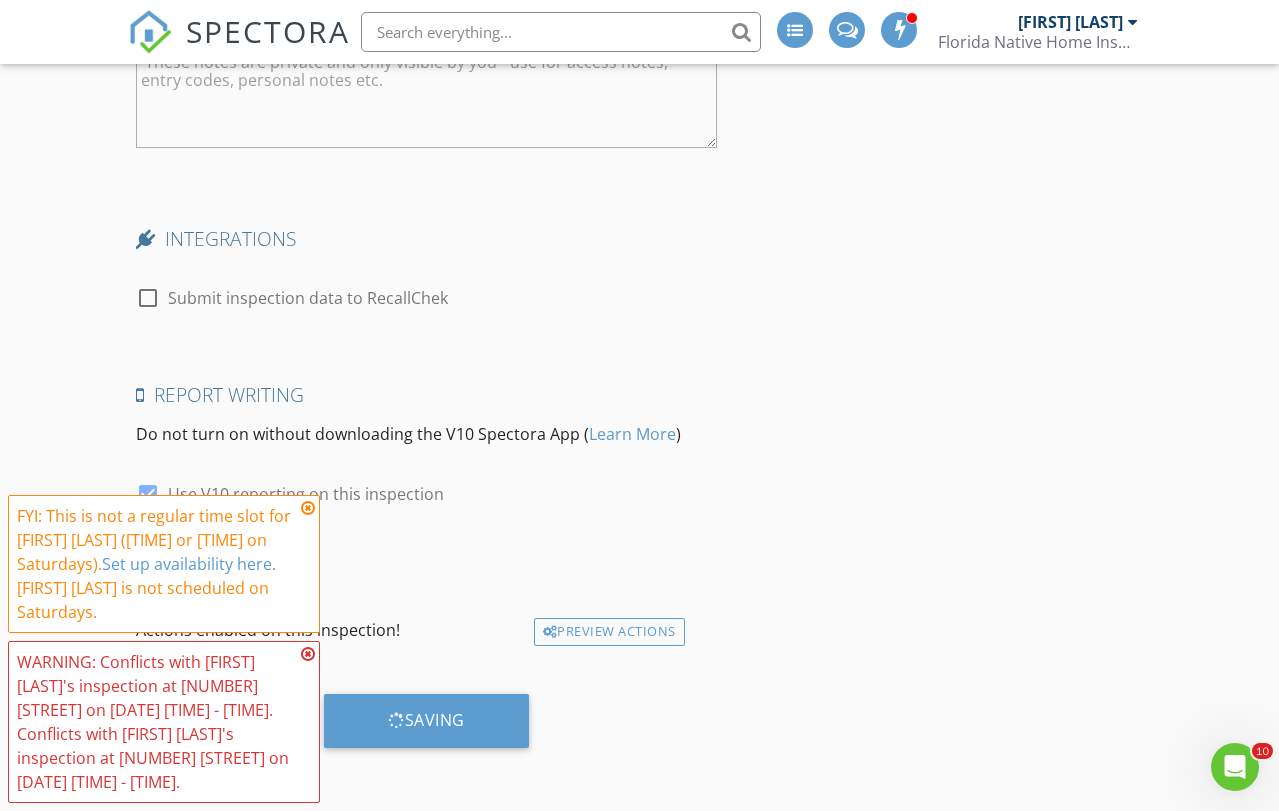 click at bounding box center (308, 508) 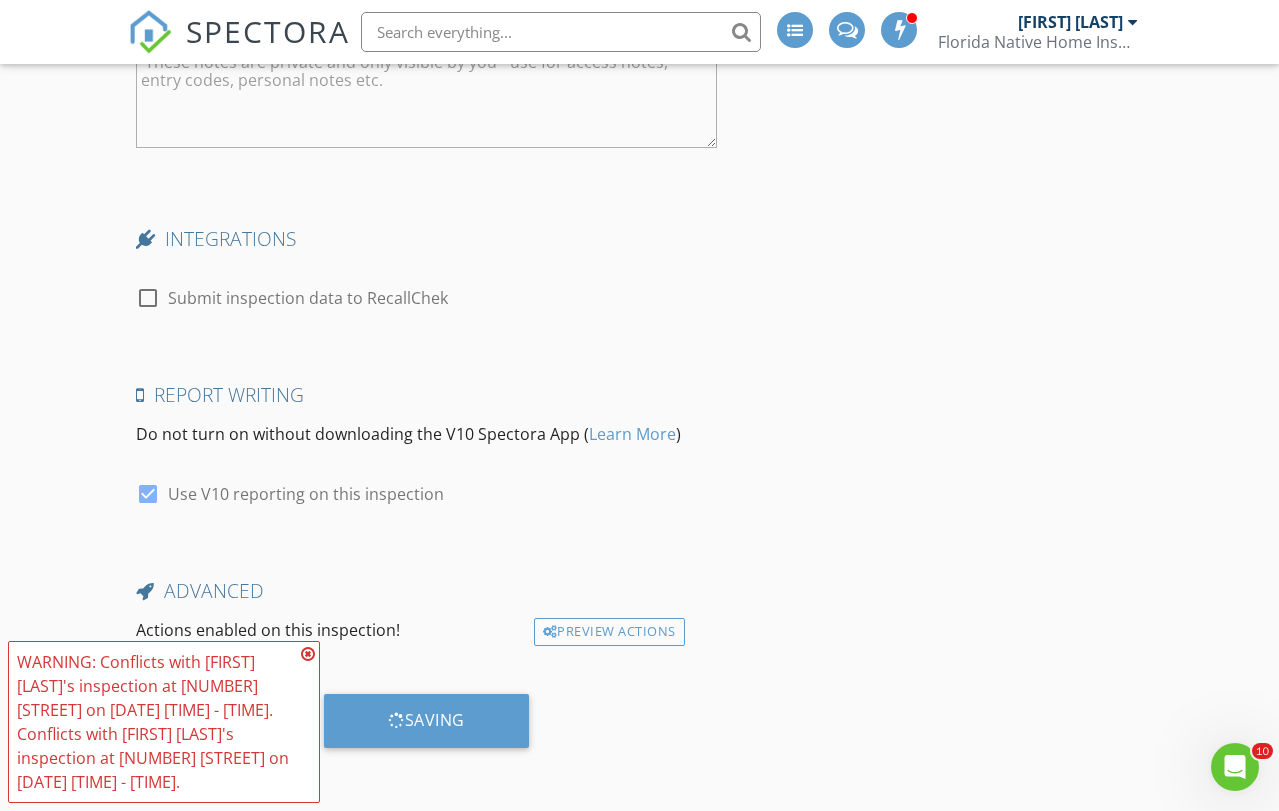 click at bounding box center [308, 654] 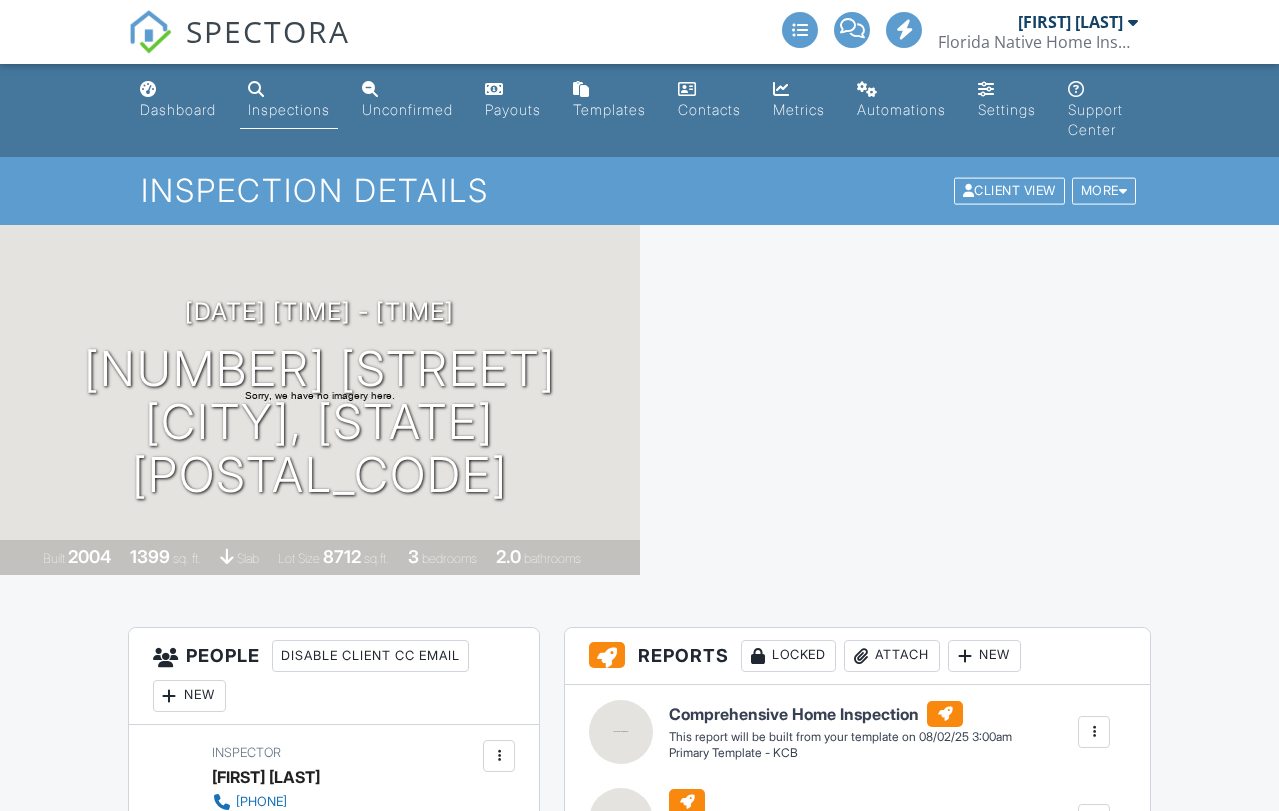 scroll, scrollTop: 0, scrollLeft: 0, axis: both 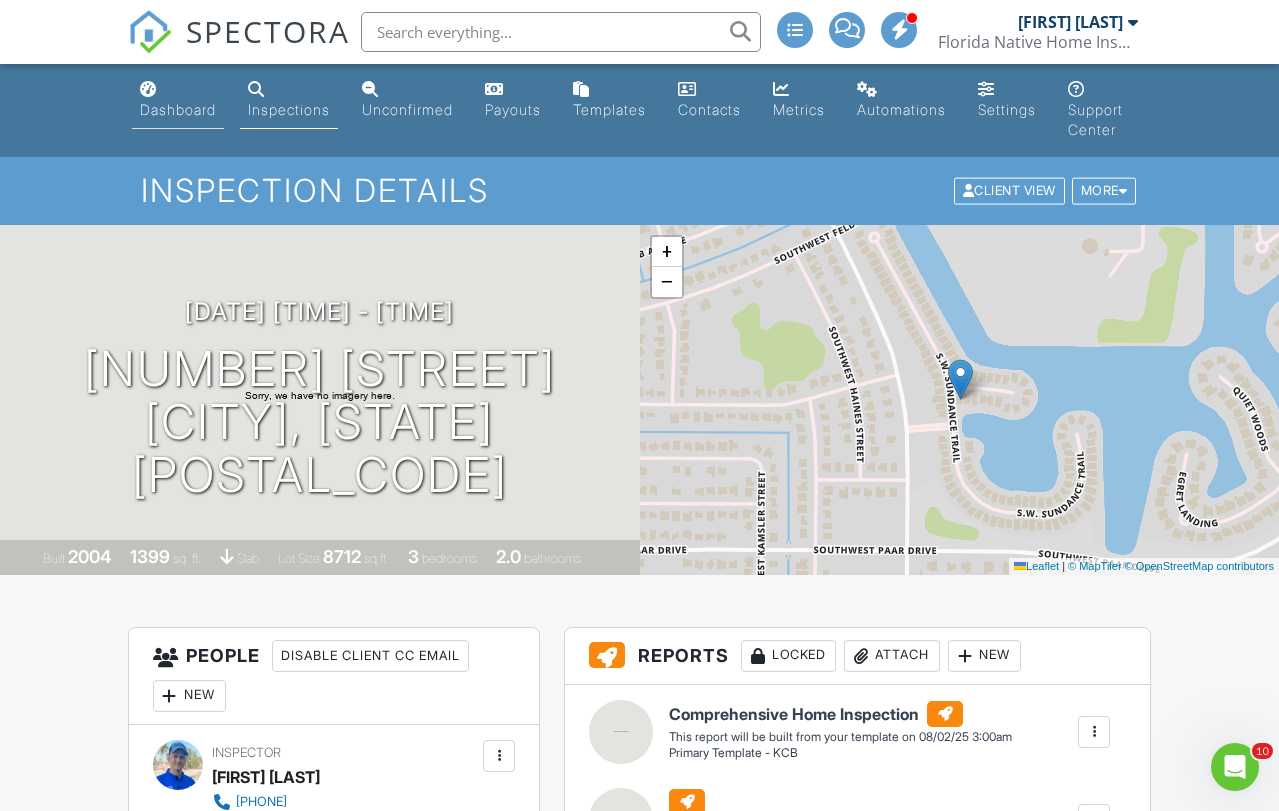 click on "Dashboard" at bounding box center (178, 109) 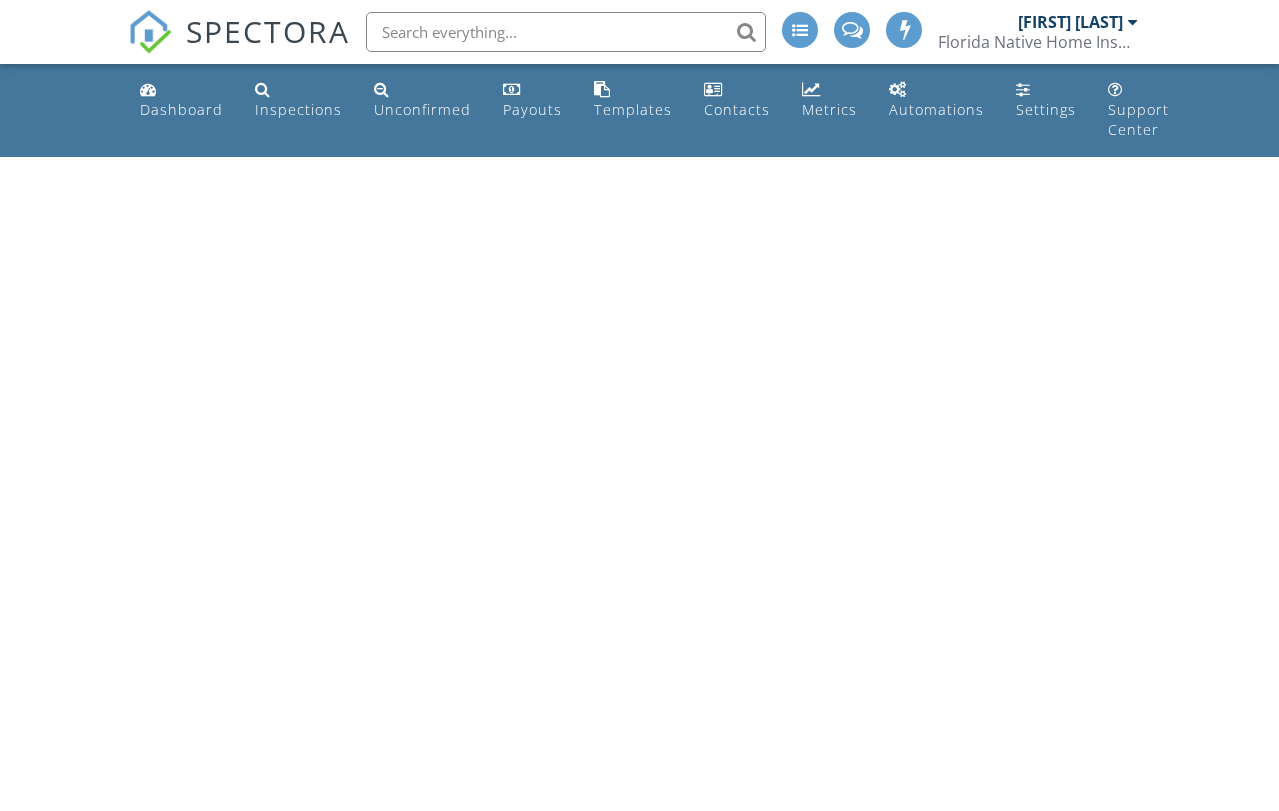 scroll, scrollTop: 0, scrollLeft: 0, axis: both 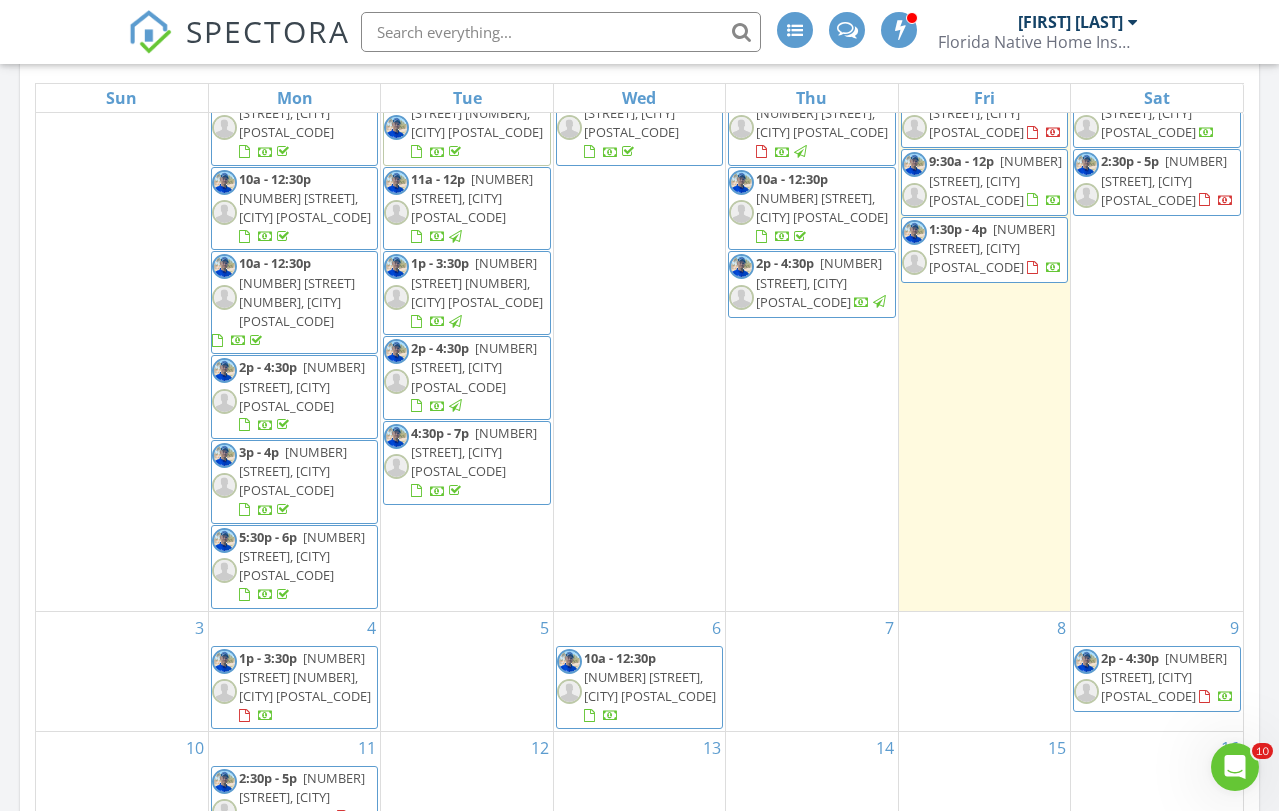 click on "5" at bounding box center [466, 672] 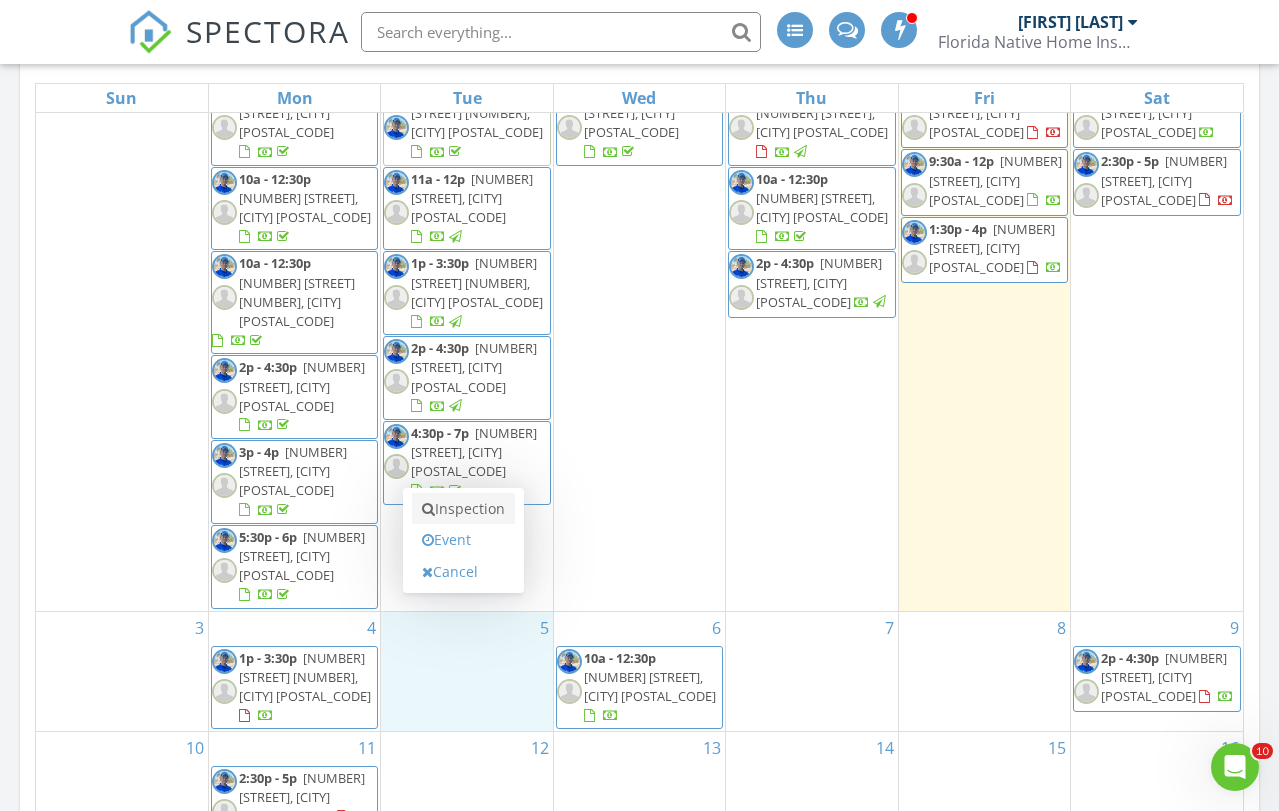 click on "Inspection" at bounding box center (463, 509) 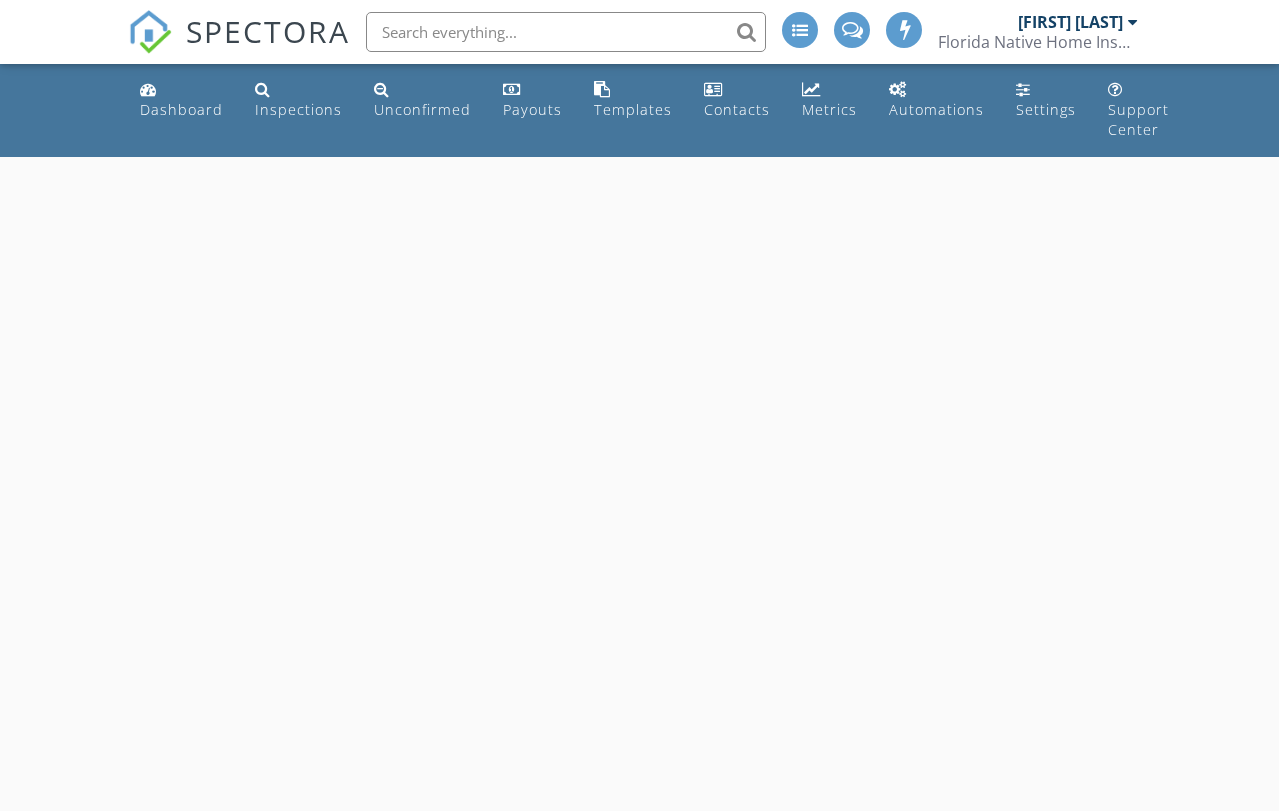 scroll, scrollTop: 0, scrollLeft: 0, axis: both 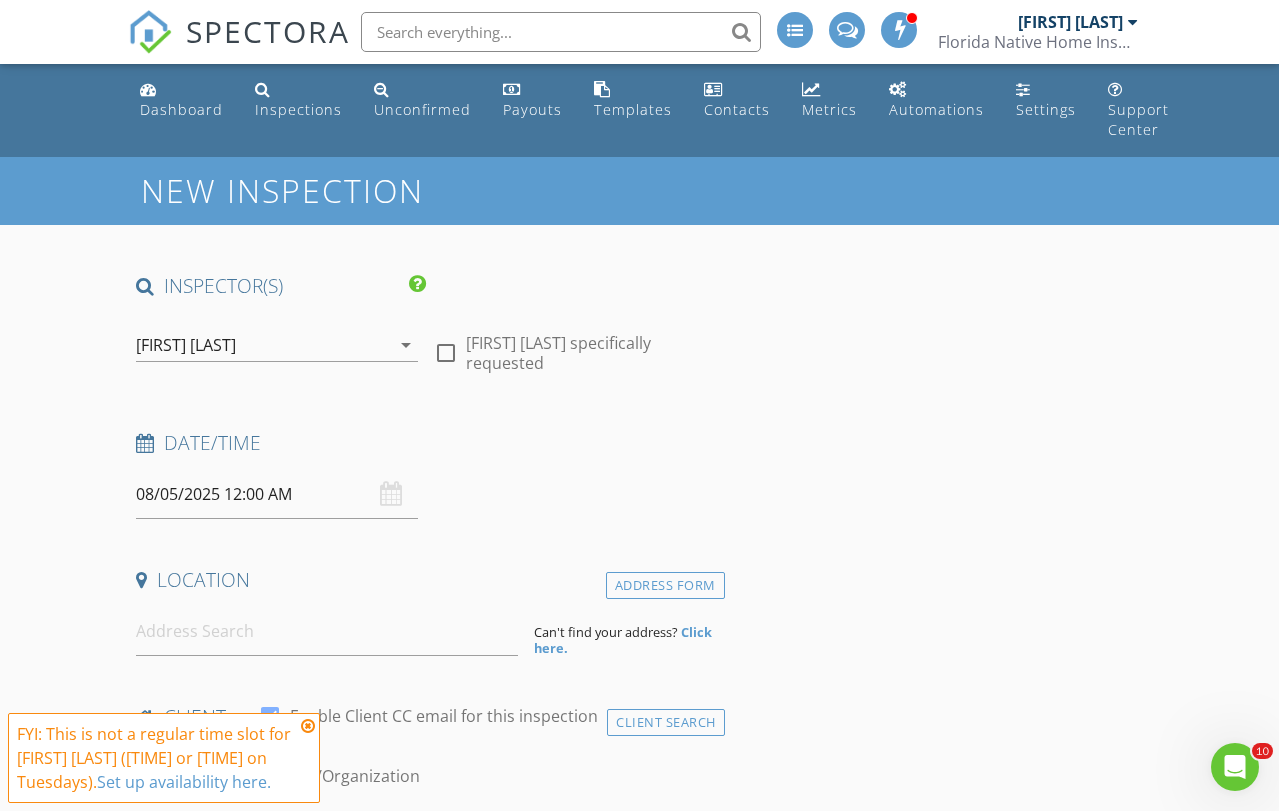 click on "08/05/2025 12:00 AM" at bounding box center [277, 494] 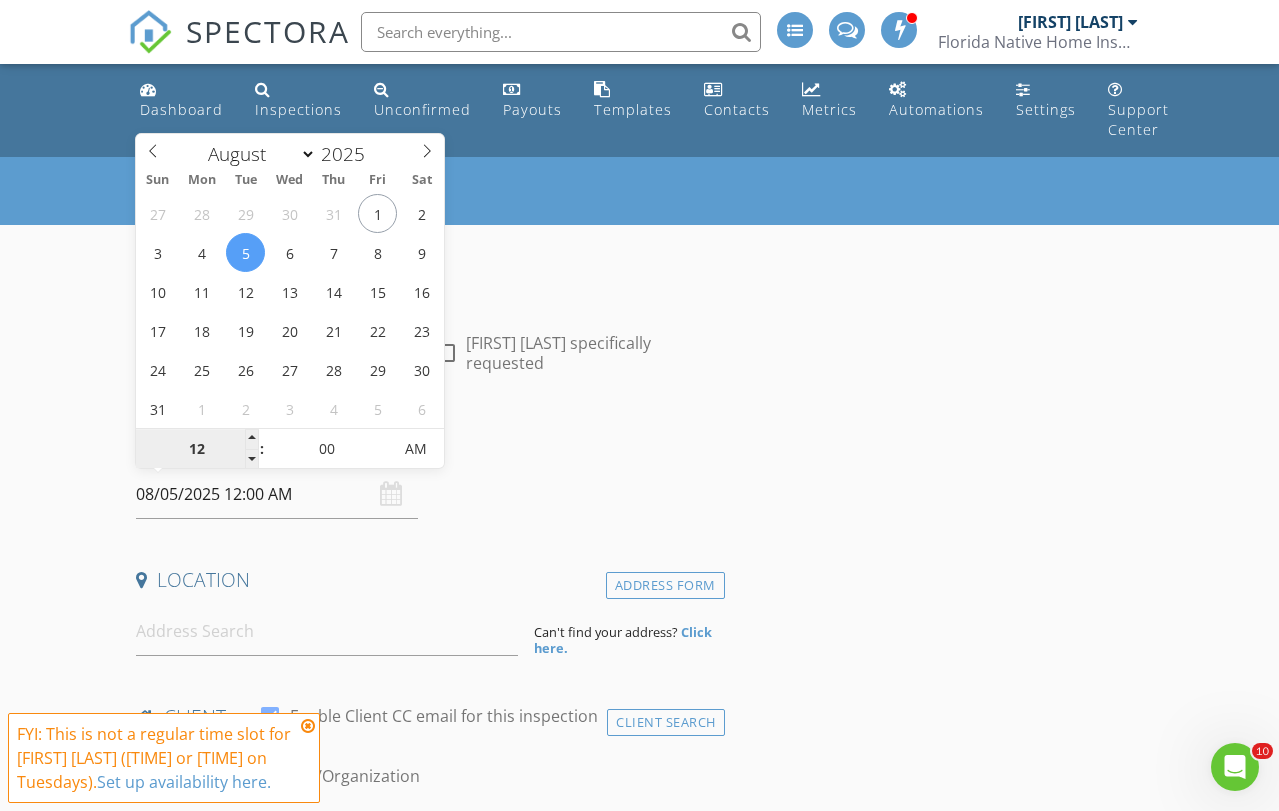 click on "12" at bounding box center [197, 450] 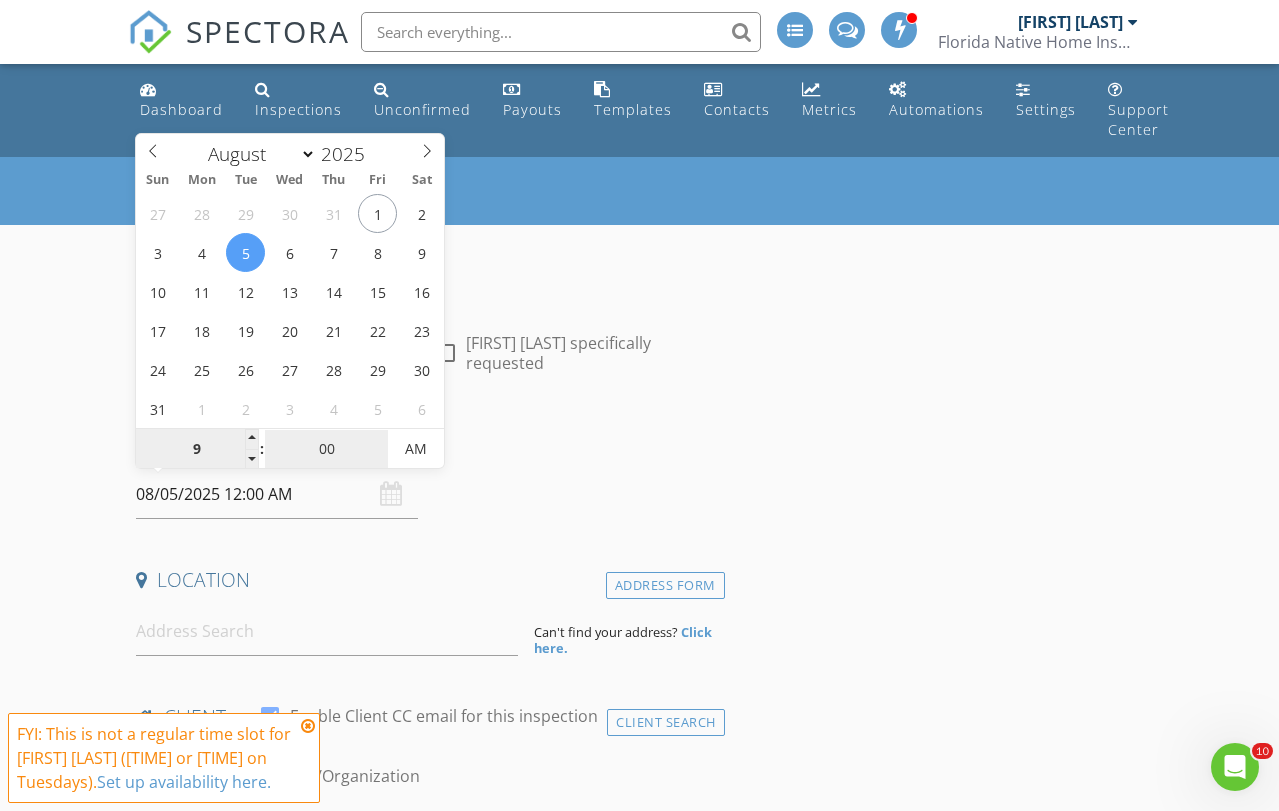 type on "09" 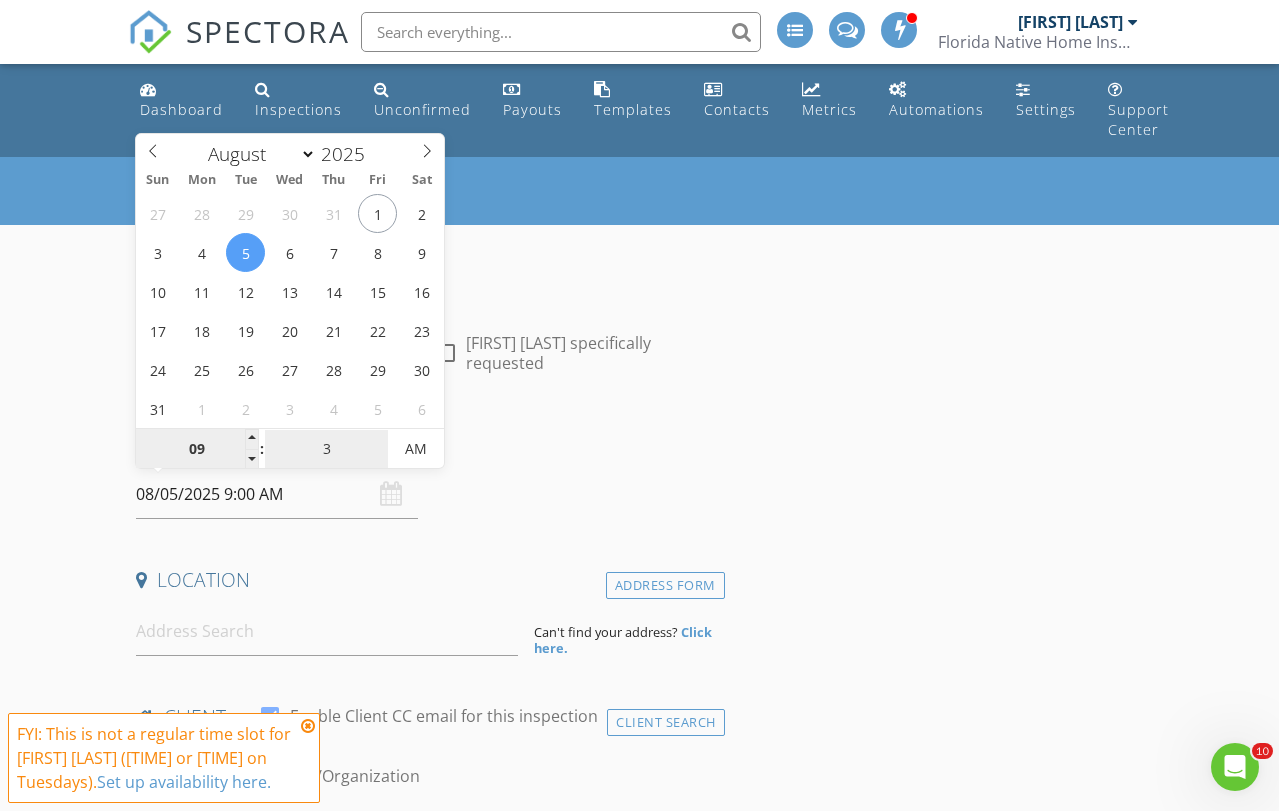 type on "30" 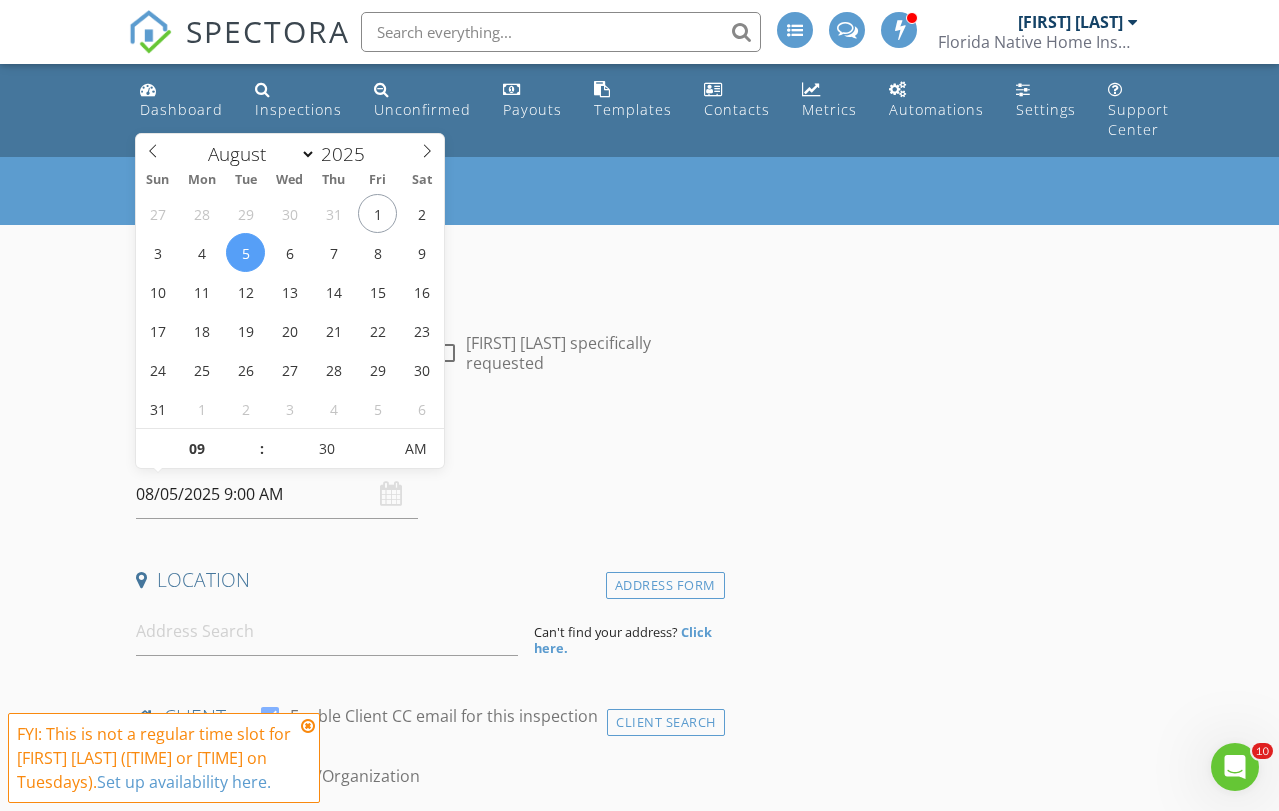 type on "08/05/2025 9:30 AM" 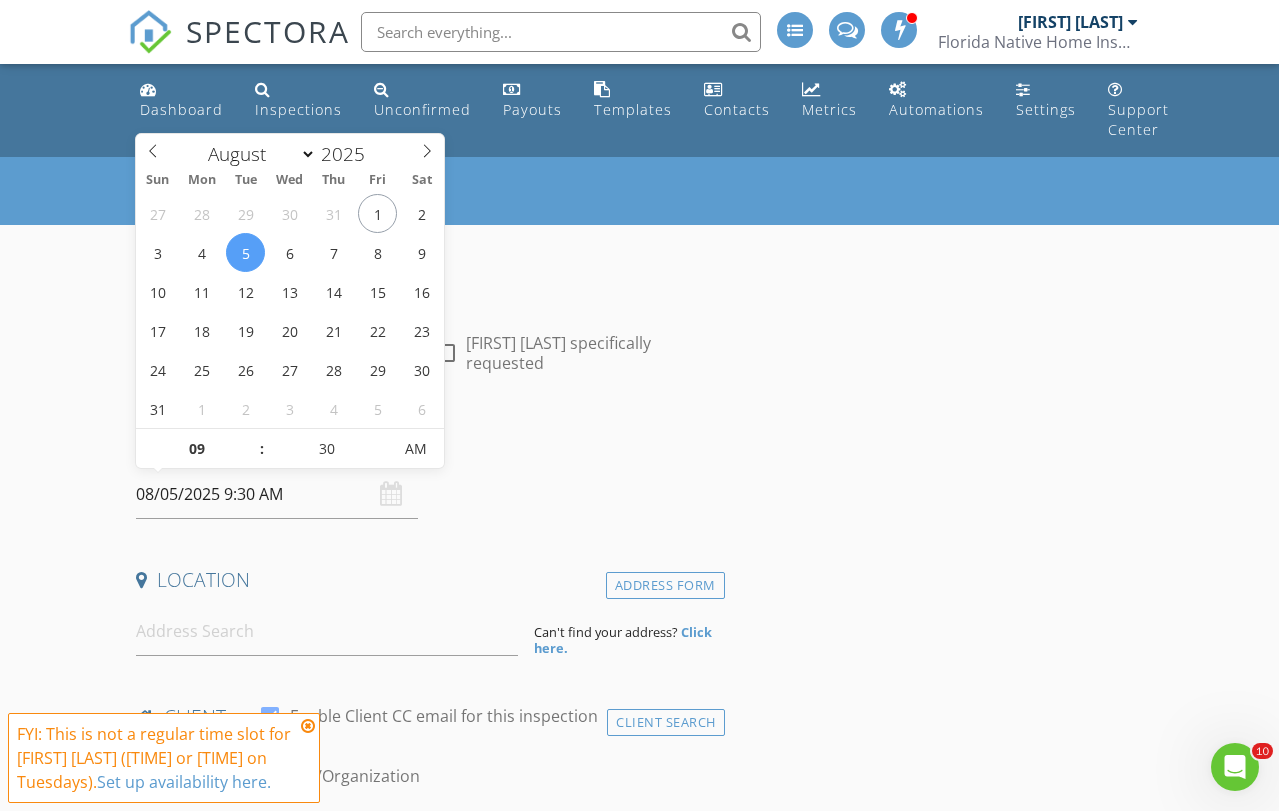 click on "Date/Time
08/05/2025 9:30 AM" at bounding box center (426, 474) 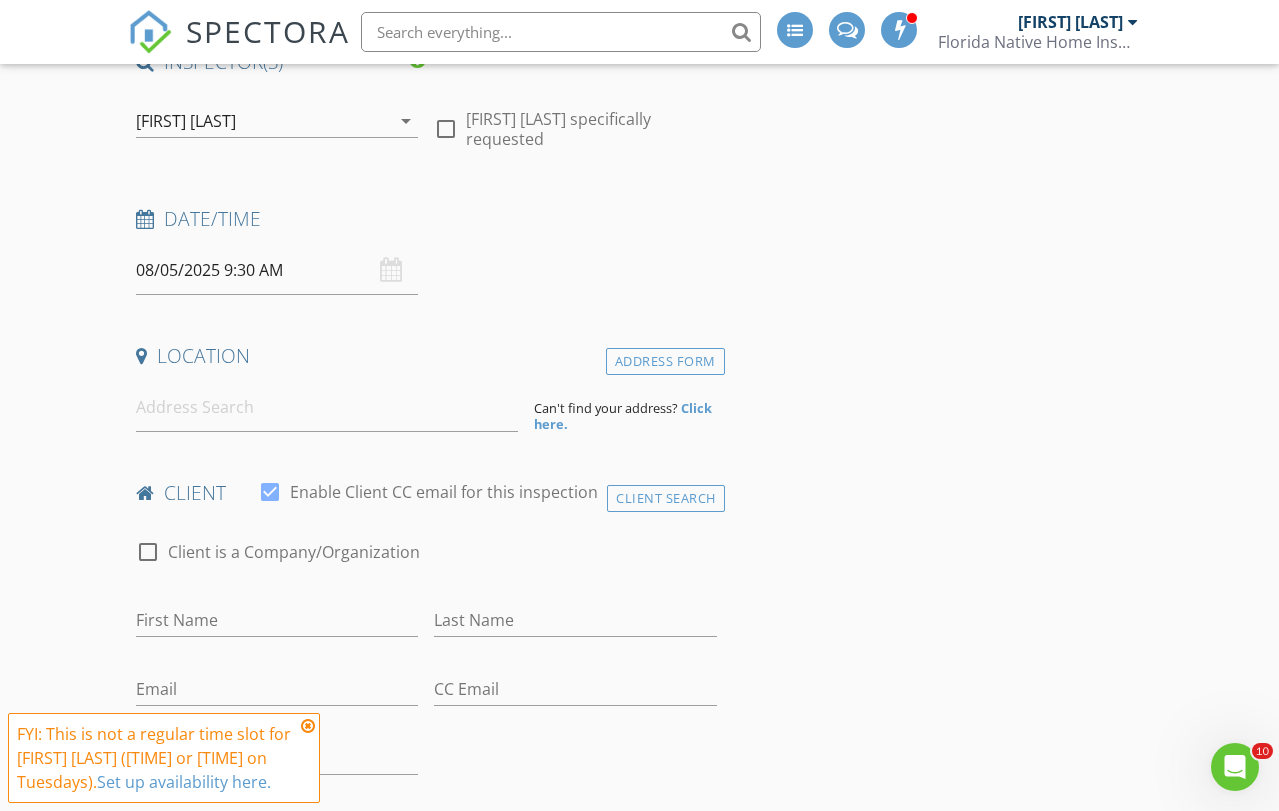 scroll, scrollTop: 226, scrollLeft: 0, axis: vertical 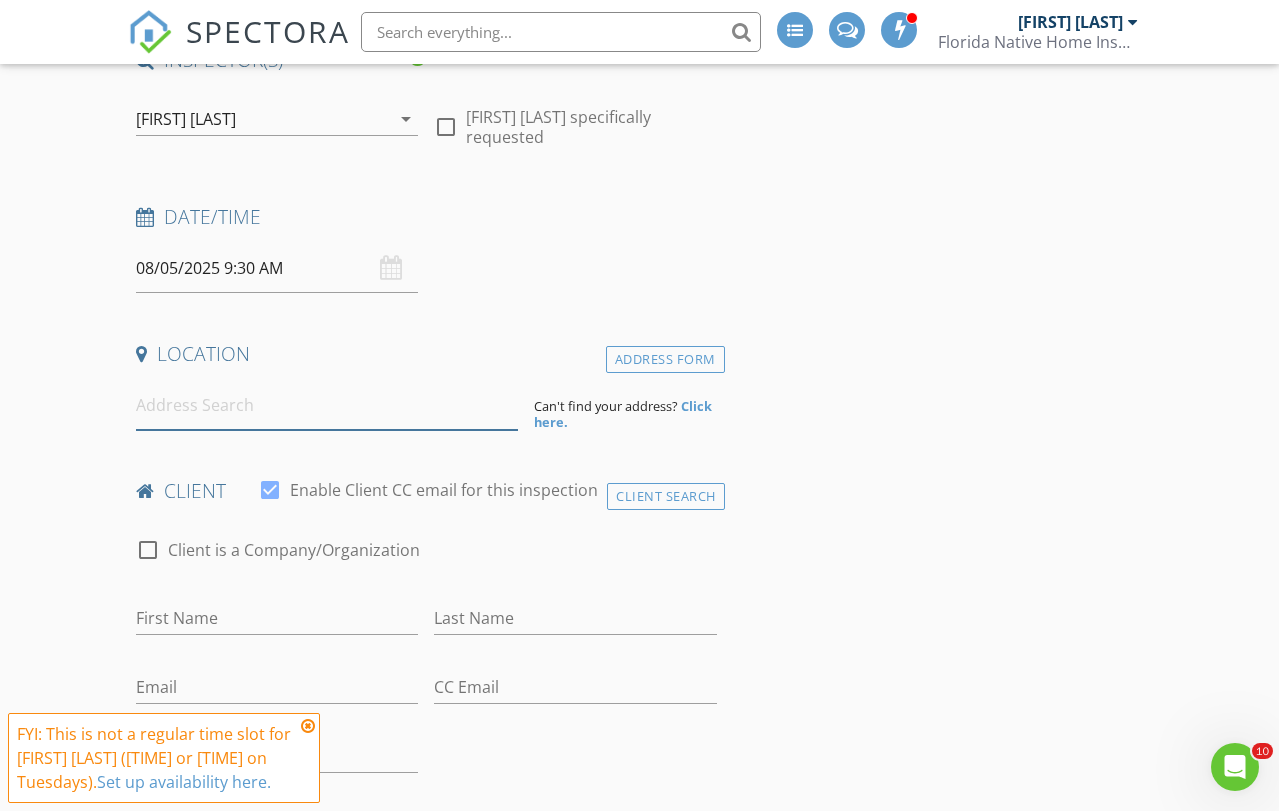 click at bounding box center [327, 405] 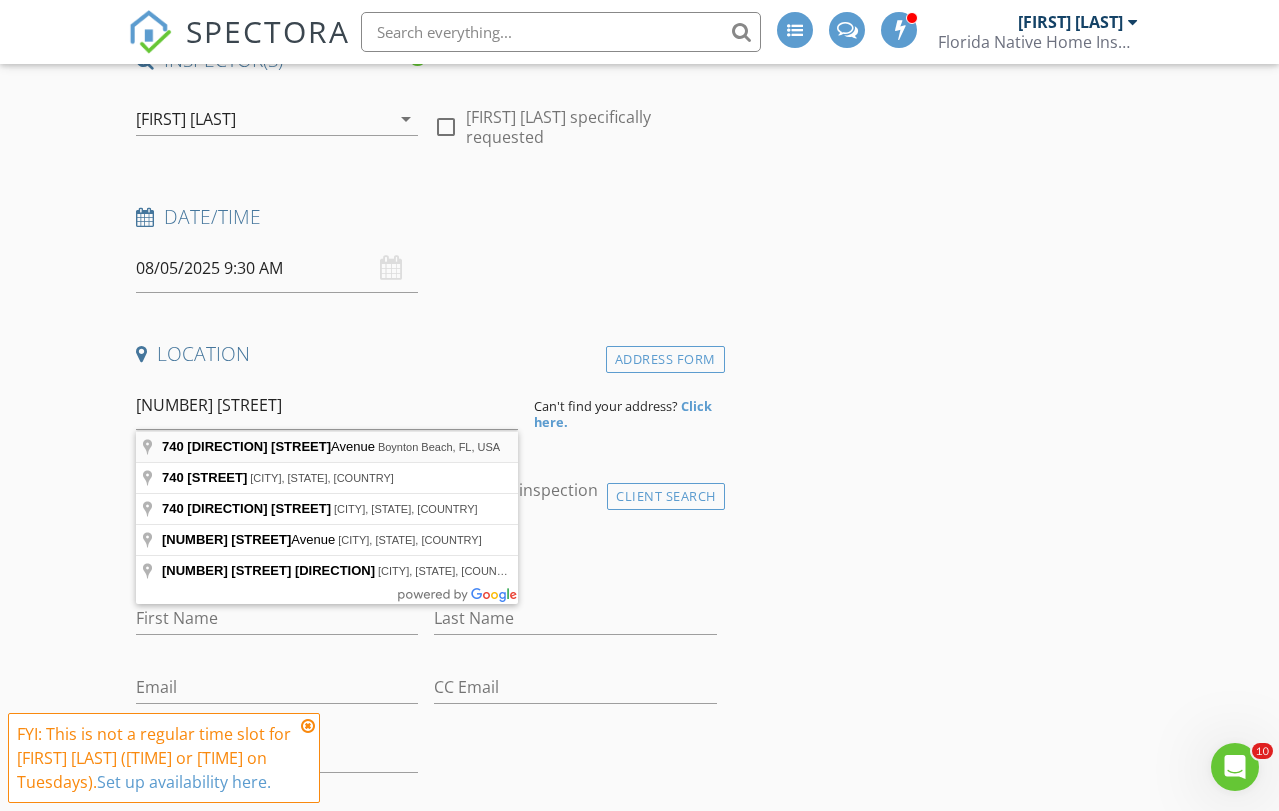 type on "740 East Ocean Avenue, Boynton Beach, FL, USA" 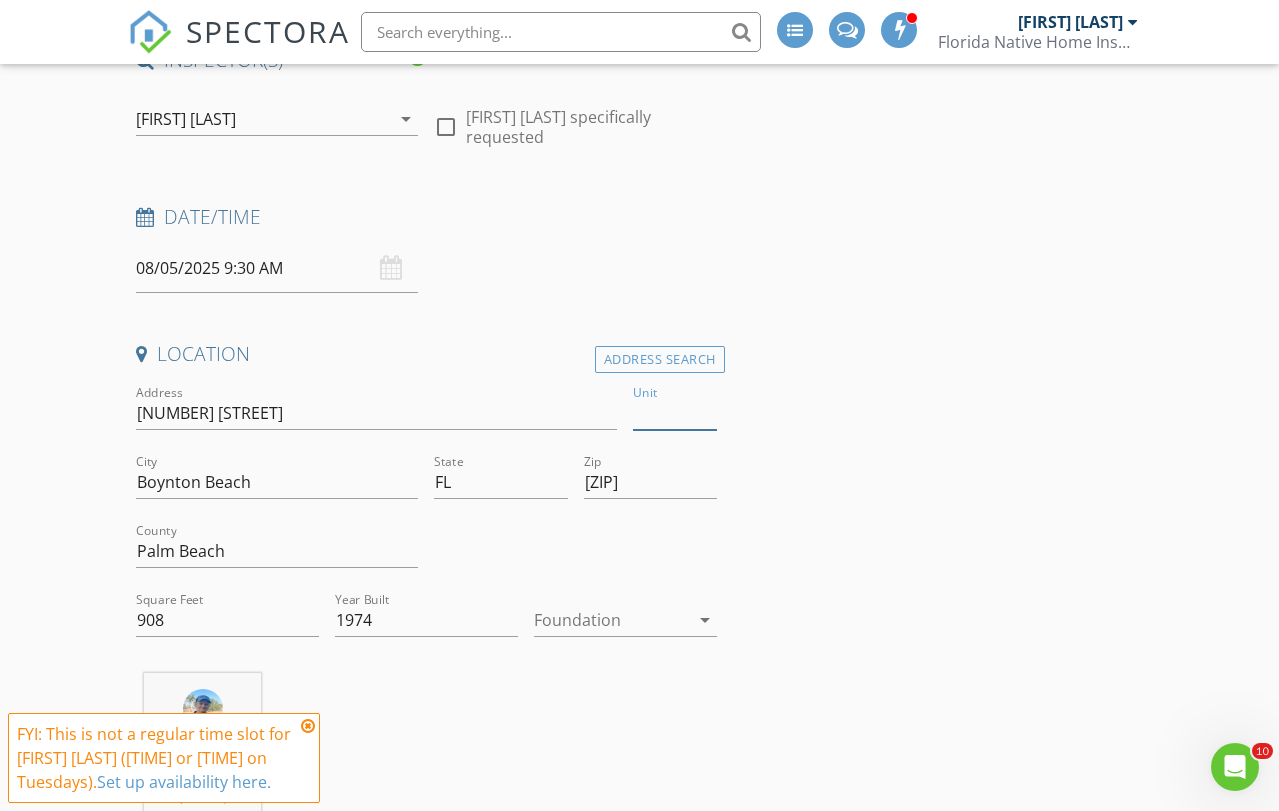 click on "Unit" at bounding box center (674, 413) 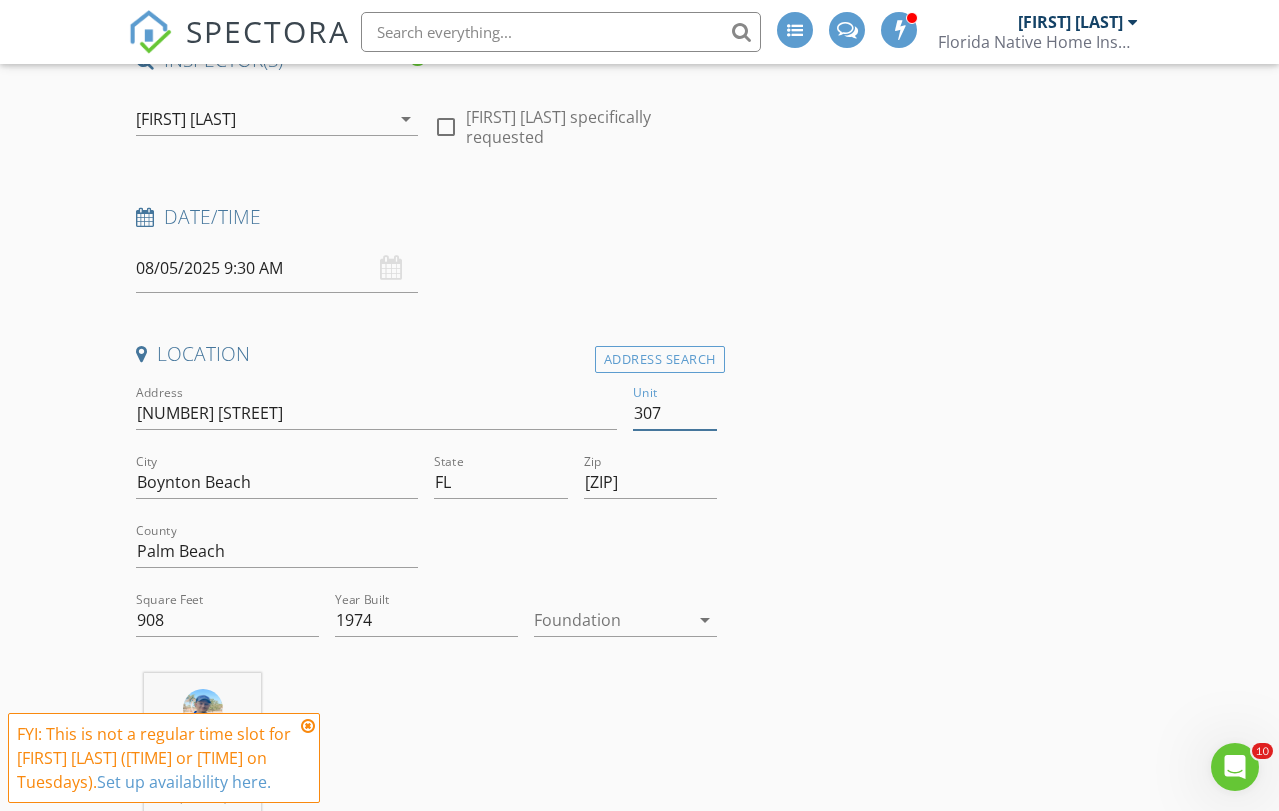 type on "307" 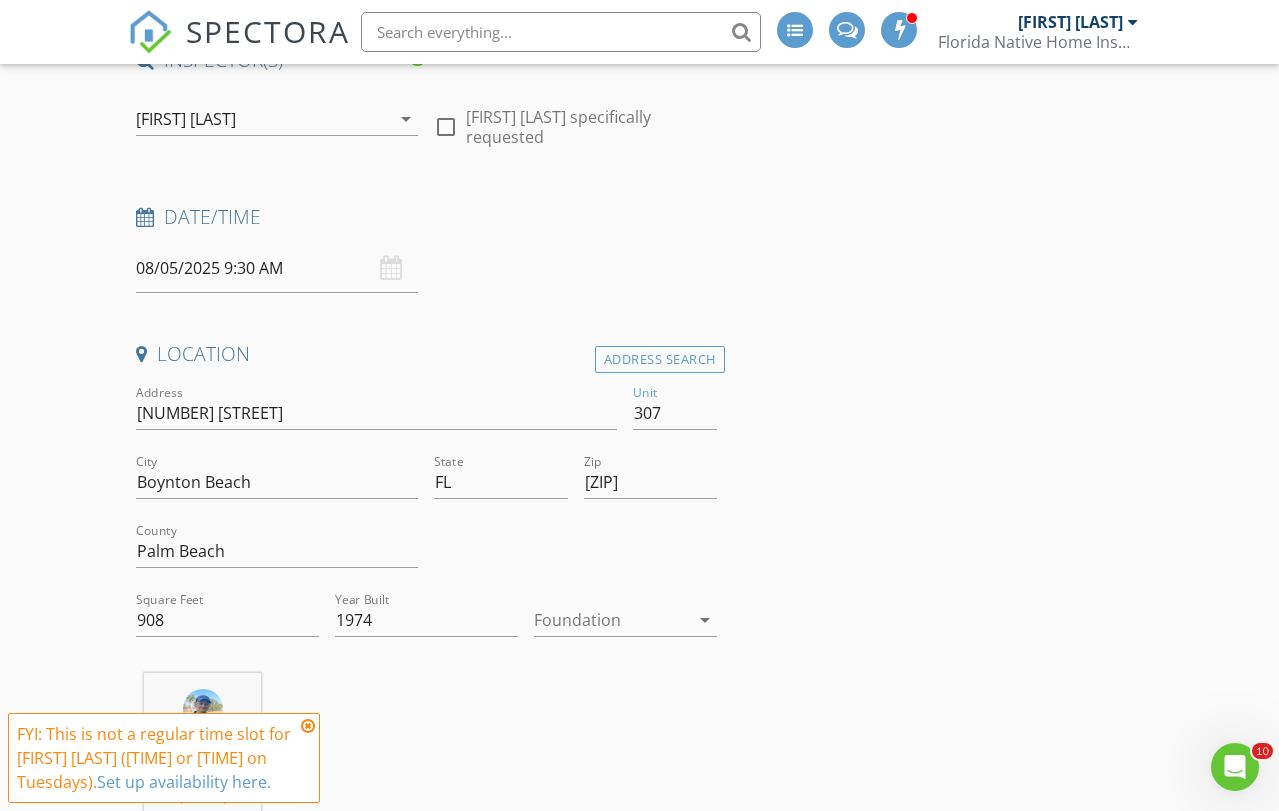 click on "INSPECTOR(S)
check_box   Erik Edison   PRIMARY   check_box_outline_blank   Omar Rodriguez     Erik Edison arrow_drop_down   check_box_outline_blank Erik Edison specifically requested
Date/Time
08/05/2025 9:30 AM
Location
Address Search       Address 740 E Ocean Ave   Unit 307   City Boynton Beach   State FL   Zip 33435   County Palm Beach     Square Feet 908   Year Built 1974   Foundation arrow_drop_down     Erik Edison     32.8 miles     (an hour)
client
check_box Enable Client CC email for this inspection   Client Search     check_box_outline_blank Client is a Company/Organization     First Name   Last Name   Email   CC Email   Phone   Address   City   State   Zip     Tags         Notes   Private Notes
ADD ADDITIONAL client
SERVICES
check_box_outline_blank" at bounding box center [639, 2176] 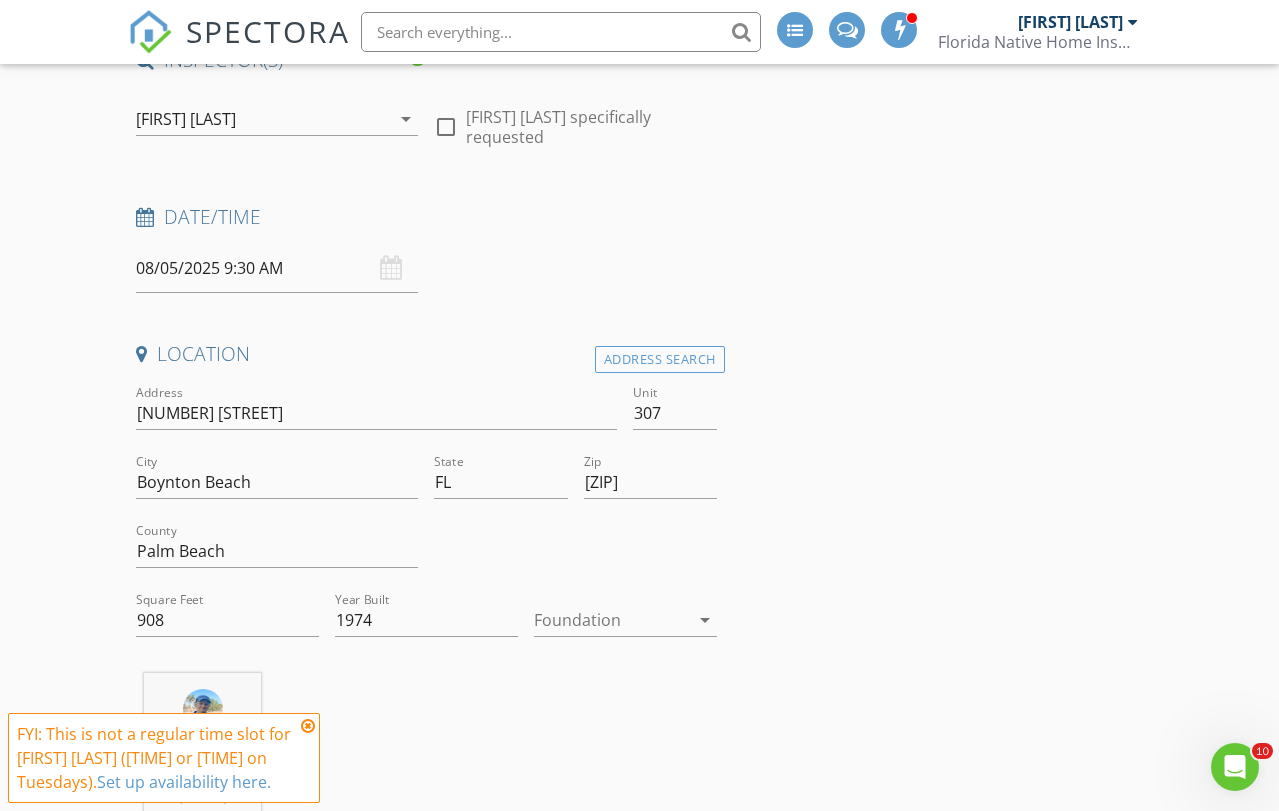 type 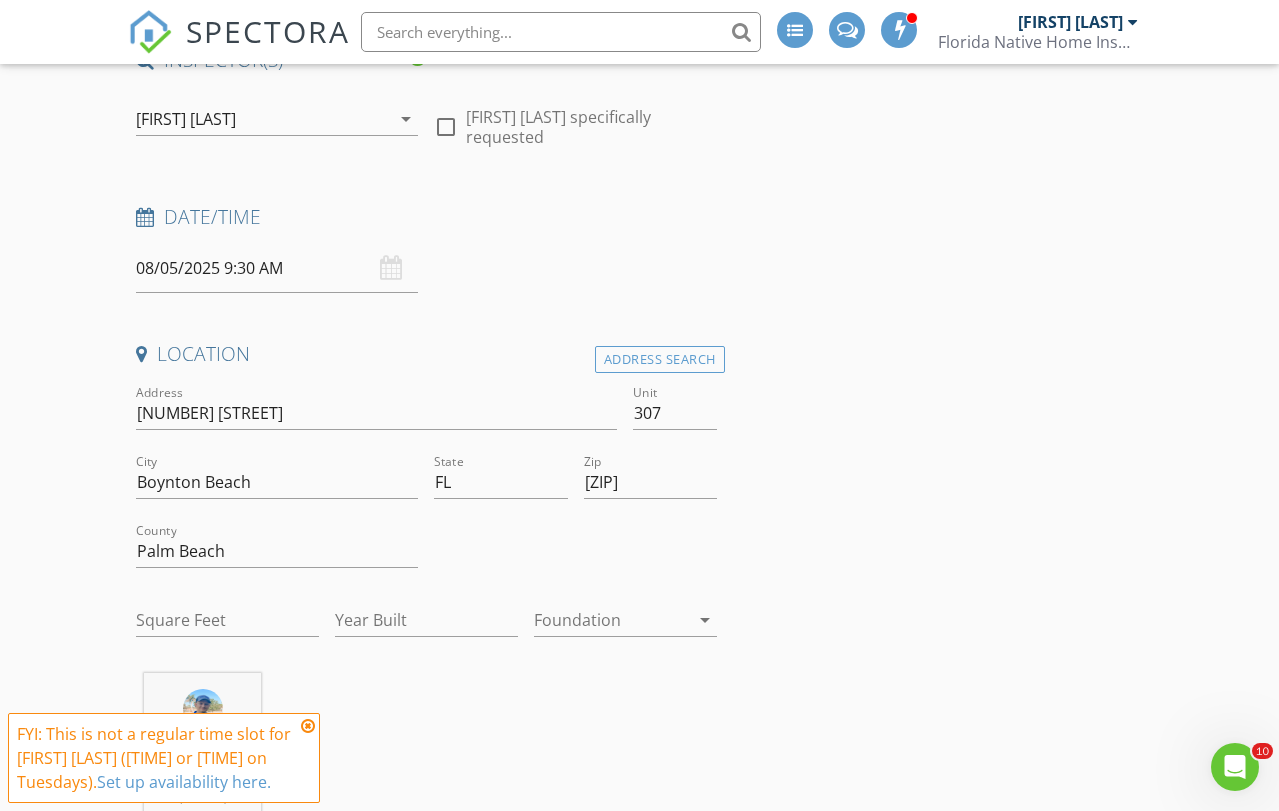 type on "908" 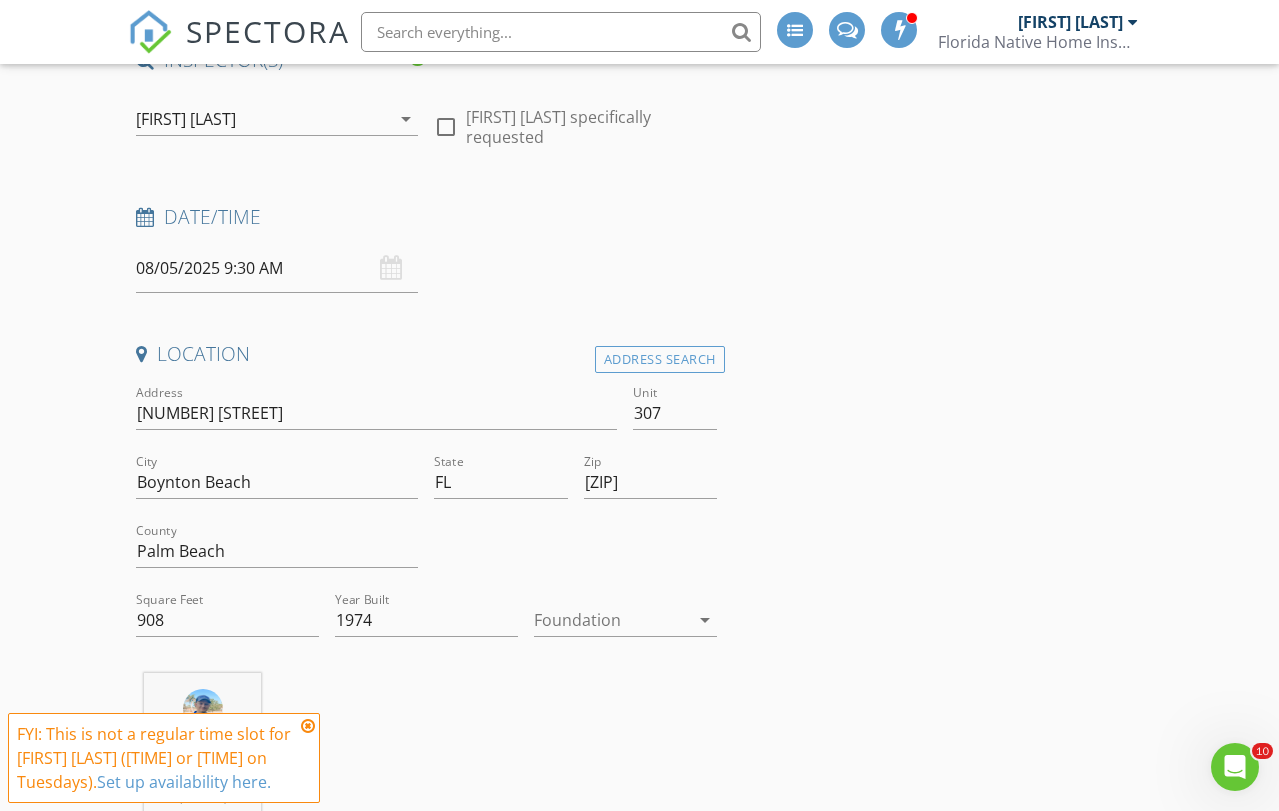 click at bounding box center [611, 620] 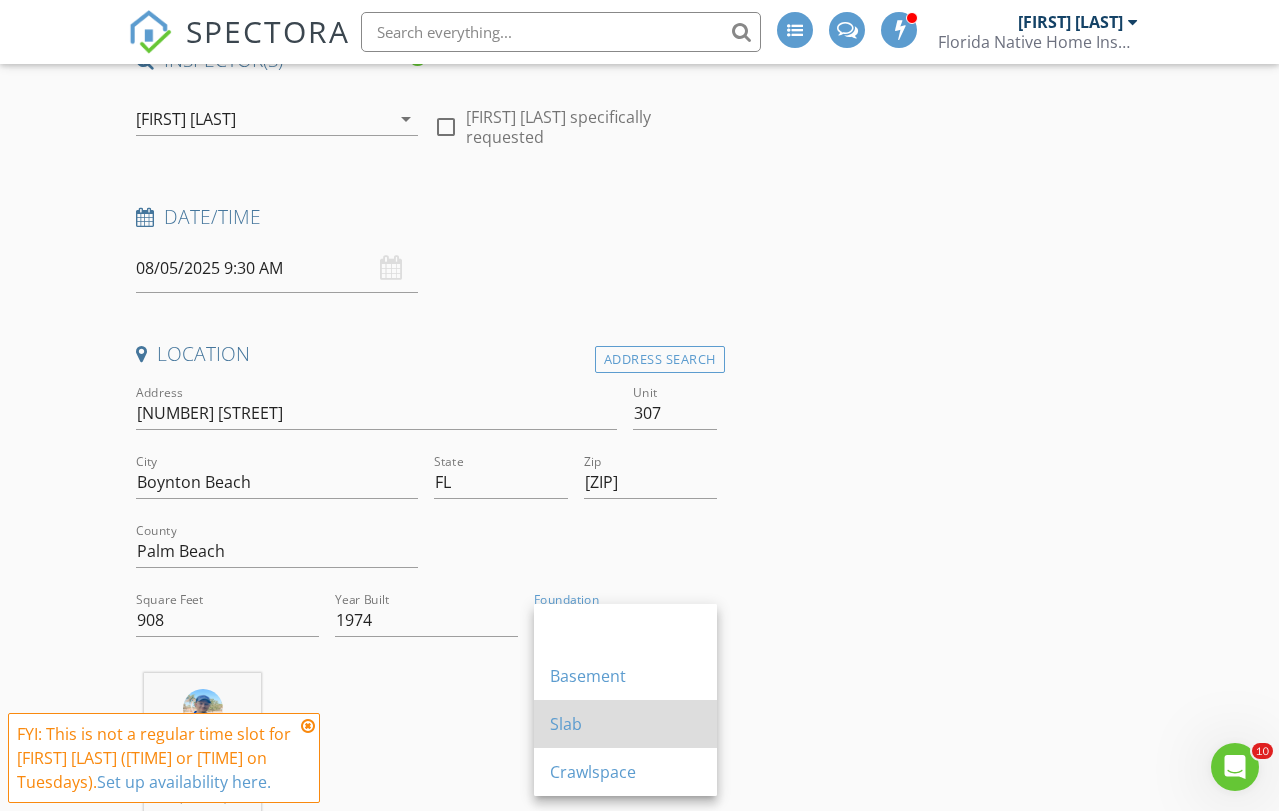 click on "Slab" at bounding box center (625, 724) 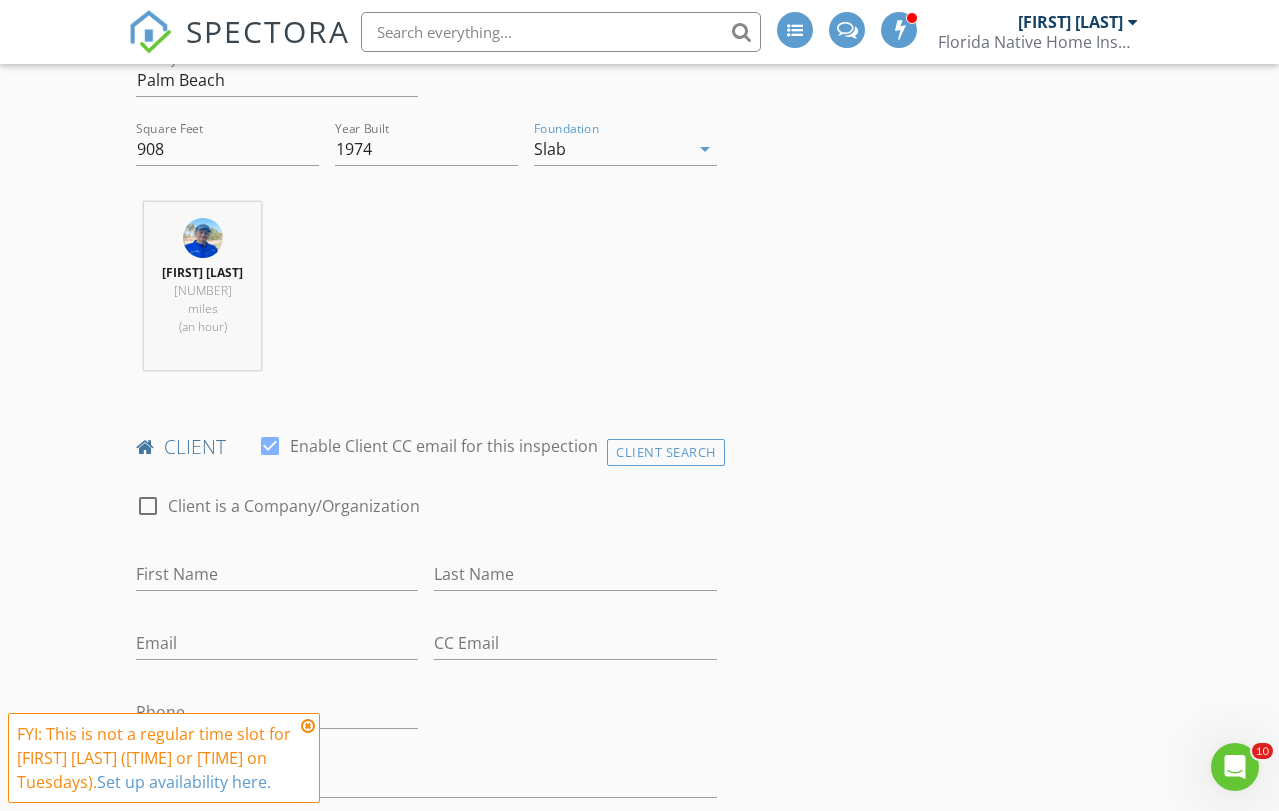 scroll, scrollTop: 814, scrollLeft: 0, axis: vertical 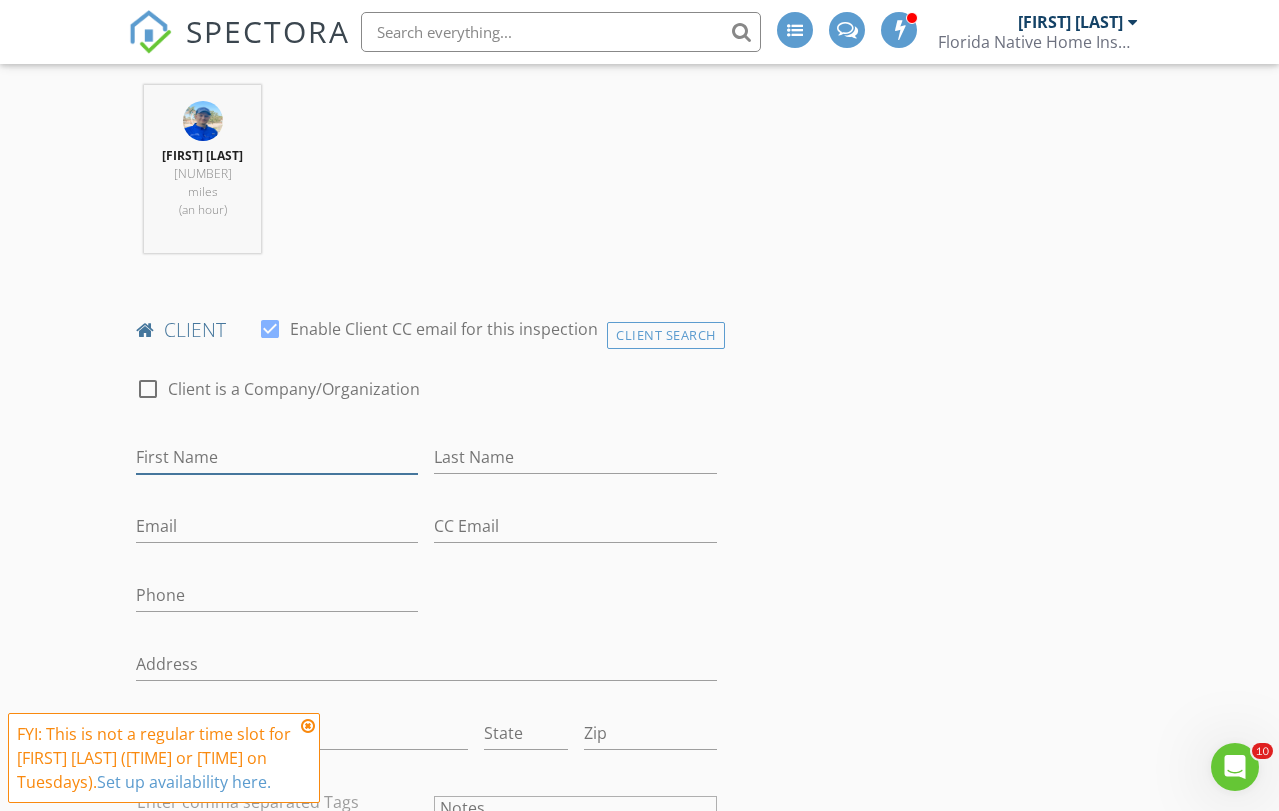 click on "First Name" at bounding box center [277, 457] 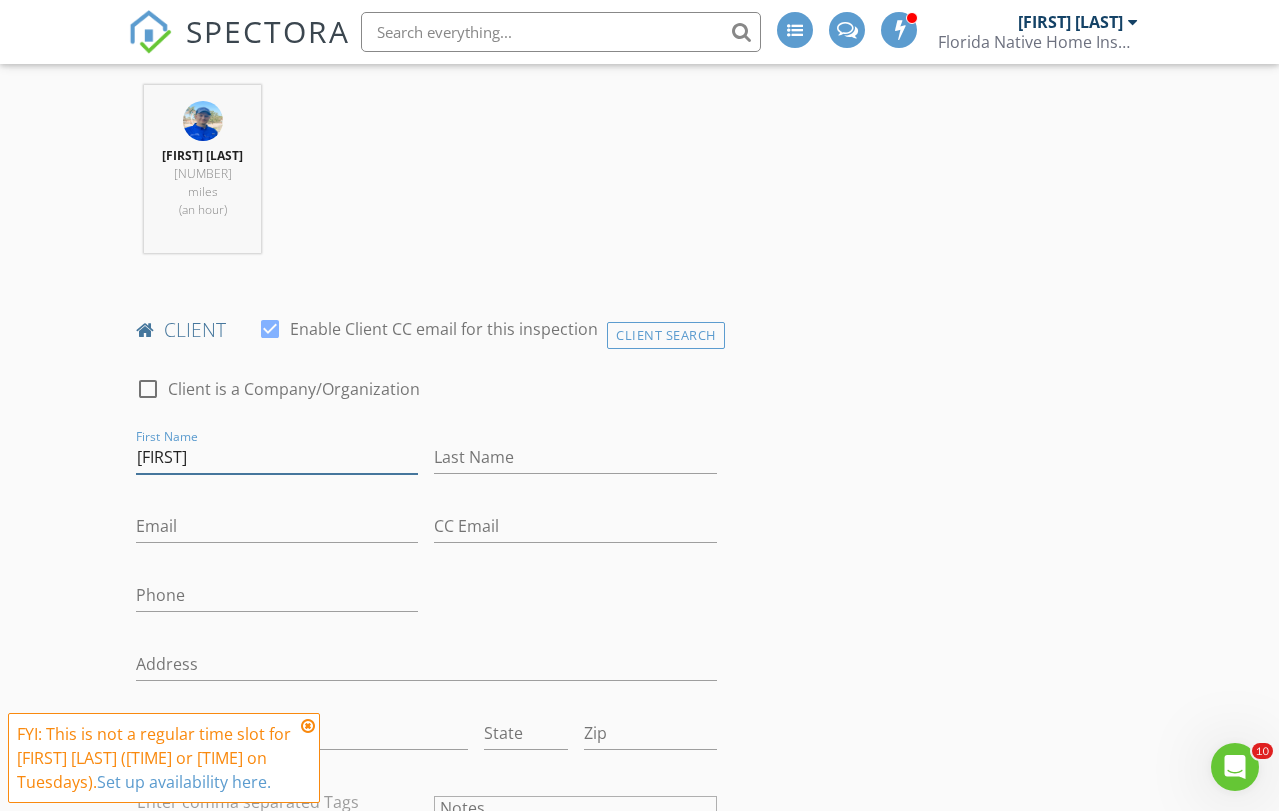 type on "Lisa" 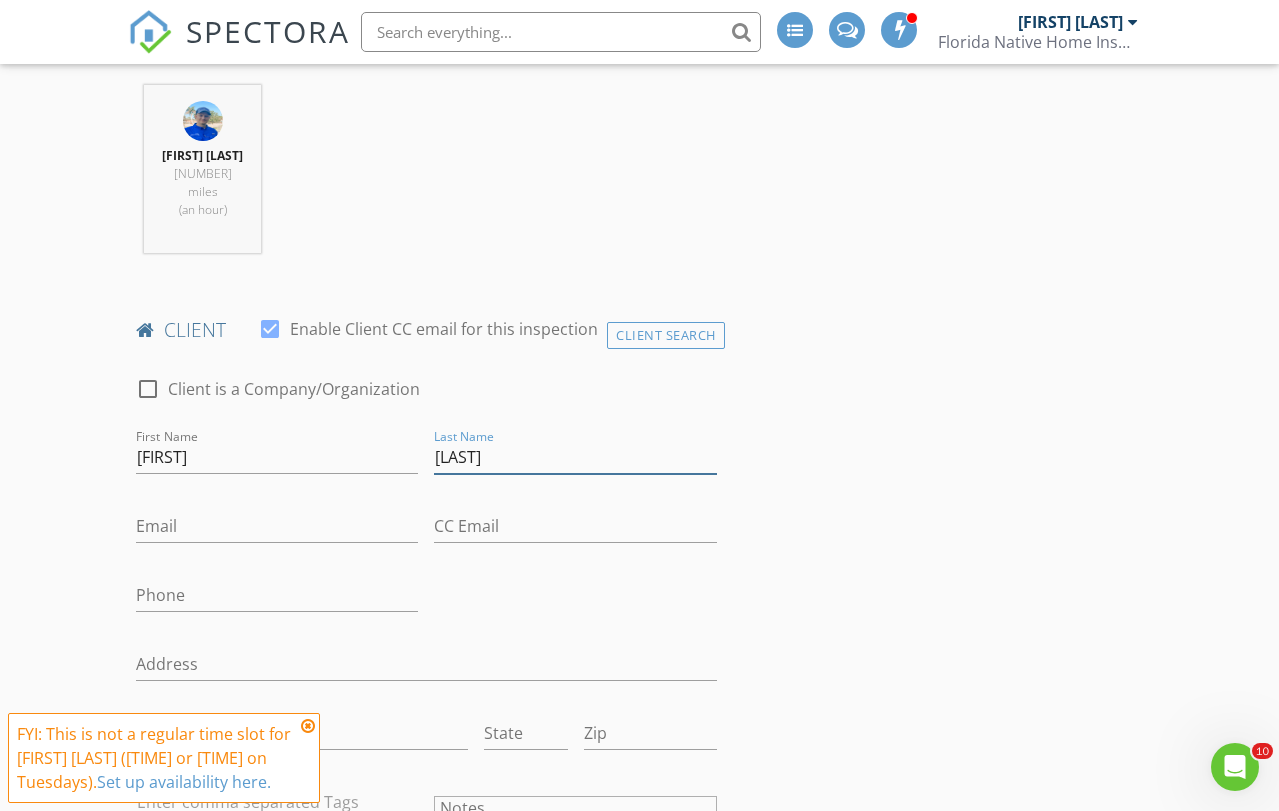 type on "Brucker" 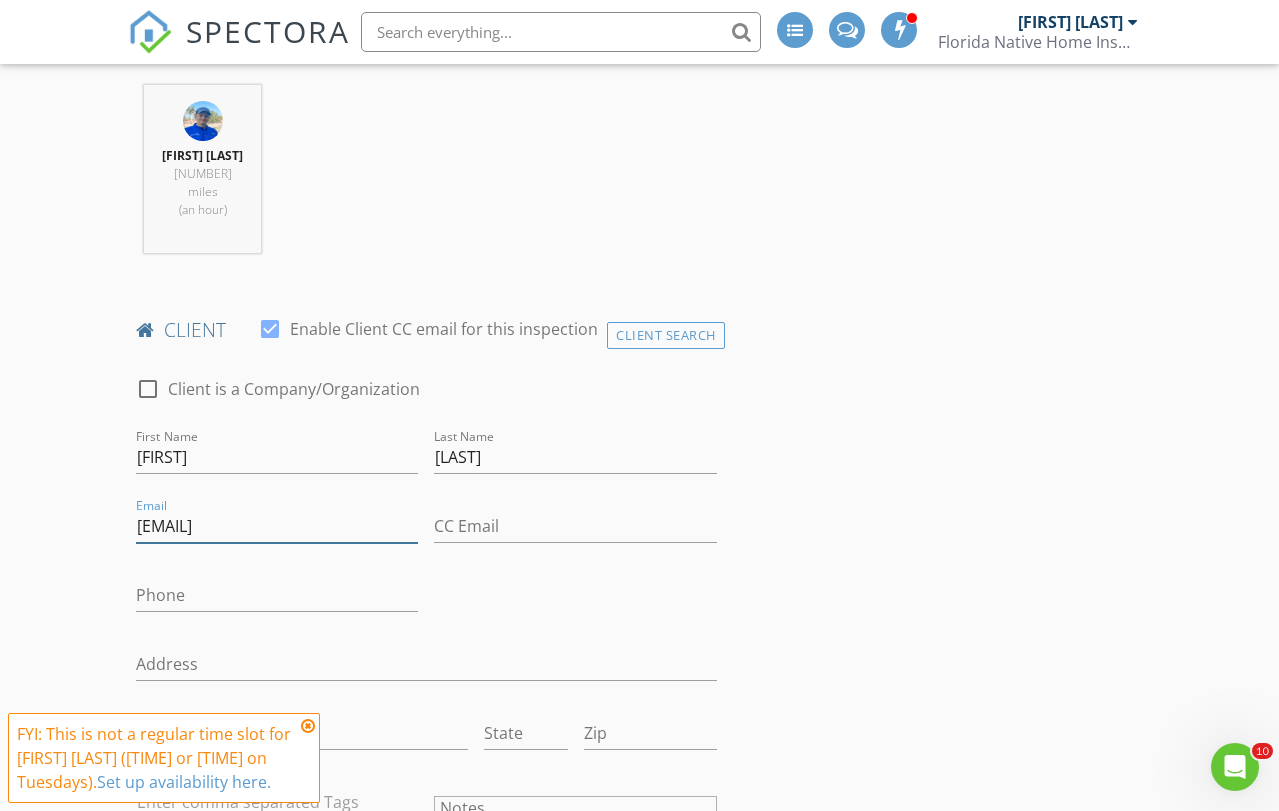 type on "bruckerlb12@gmail.com" 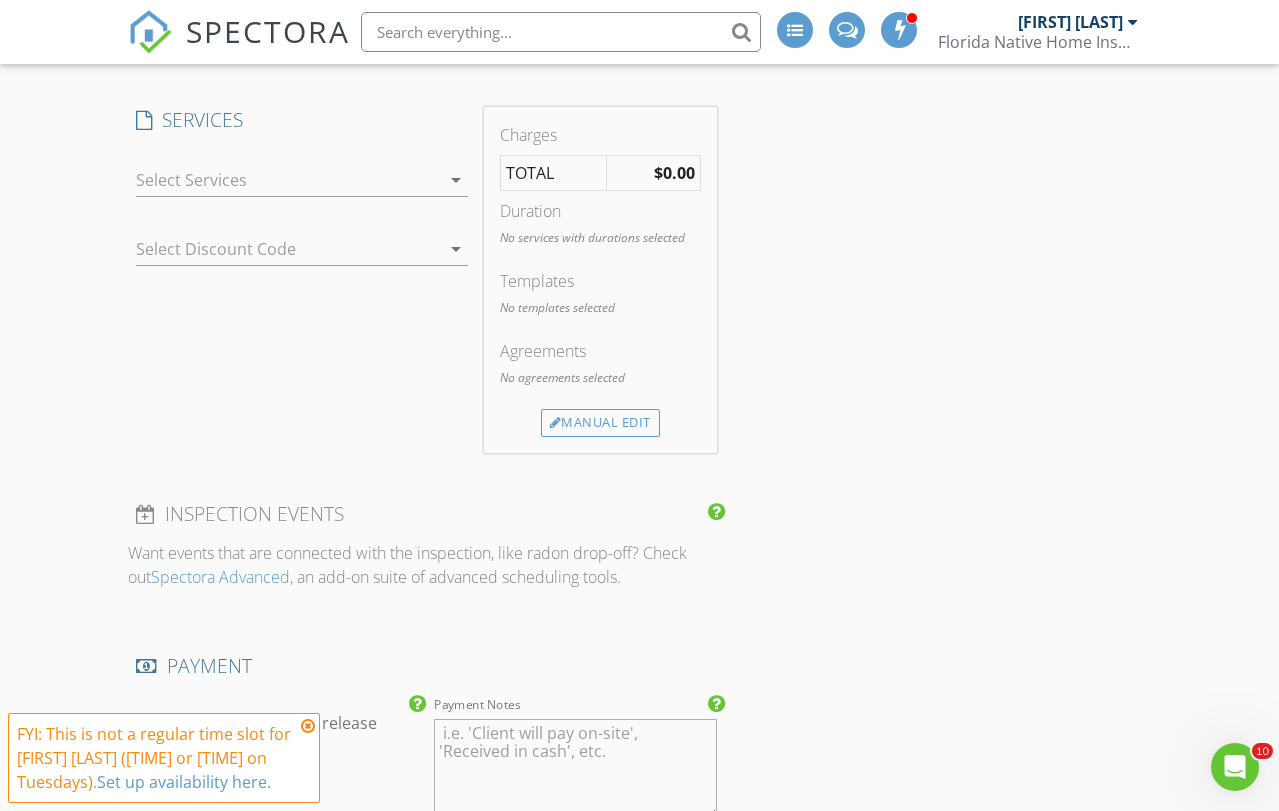 scroll, scrollTop: 1862, scrollLeft: 0, axis: vertical 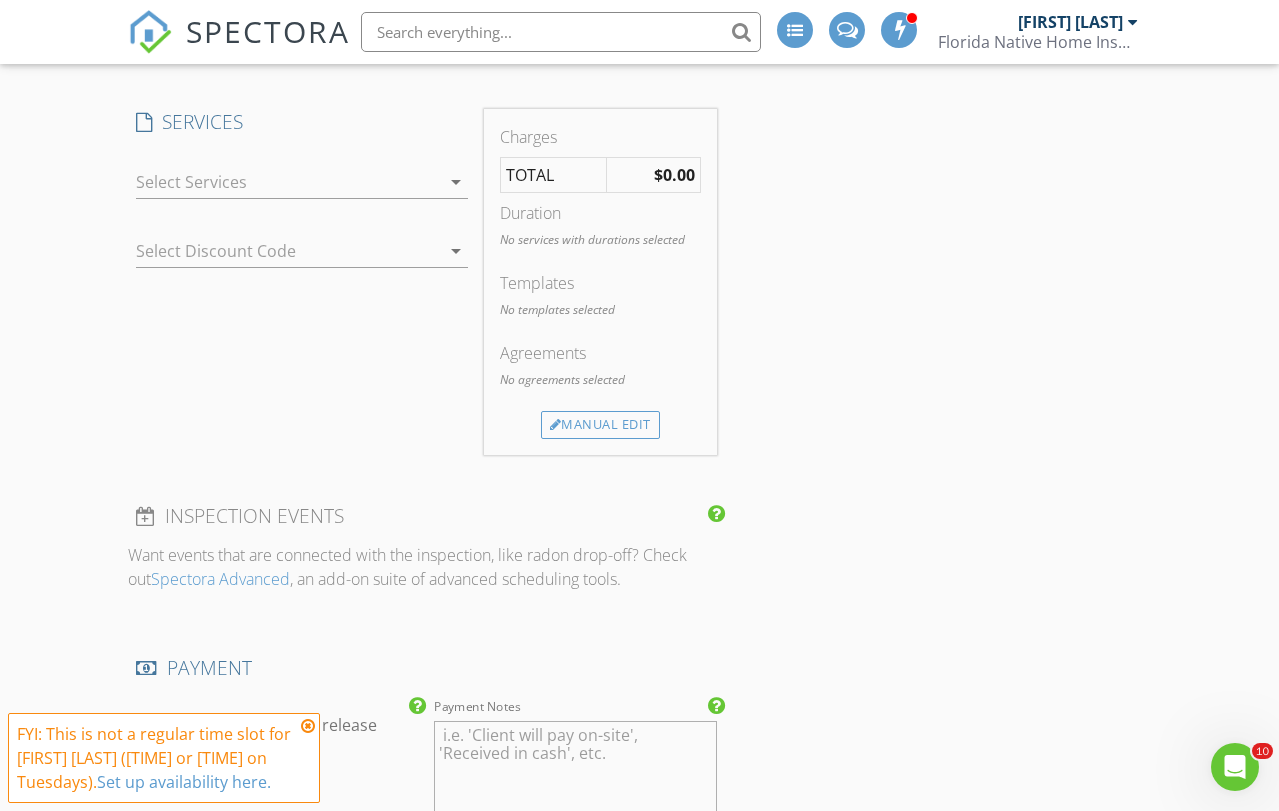 type on "561-542-6899" 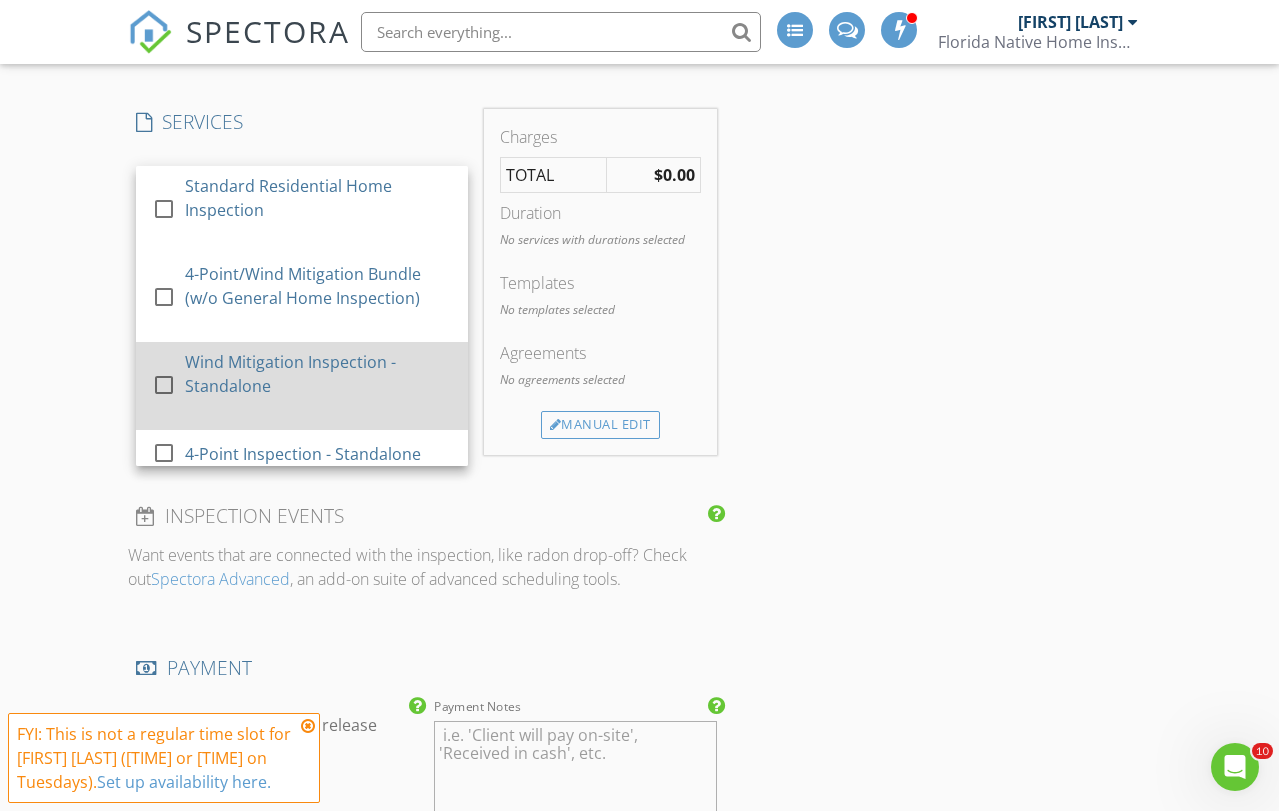 scroll, scrollTop: 113, scrollLeft: 0, axis: vertical 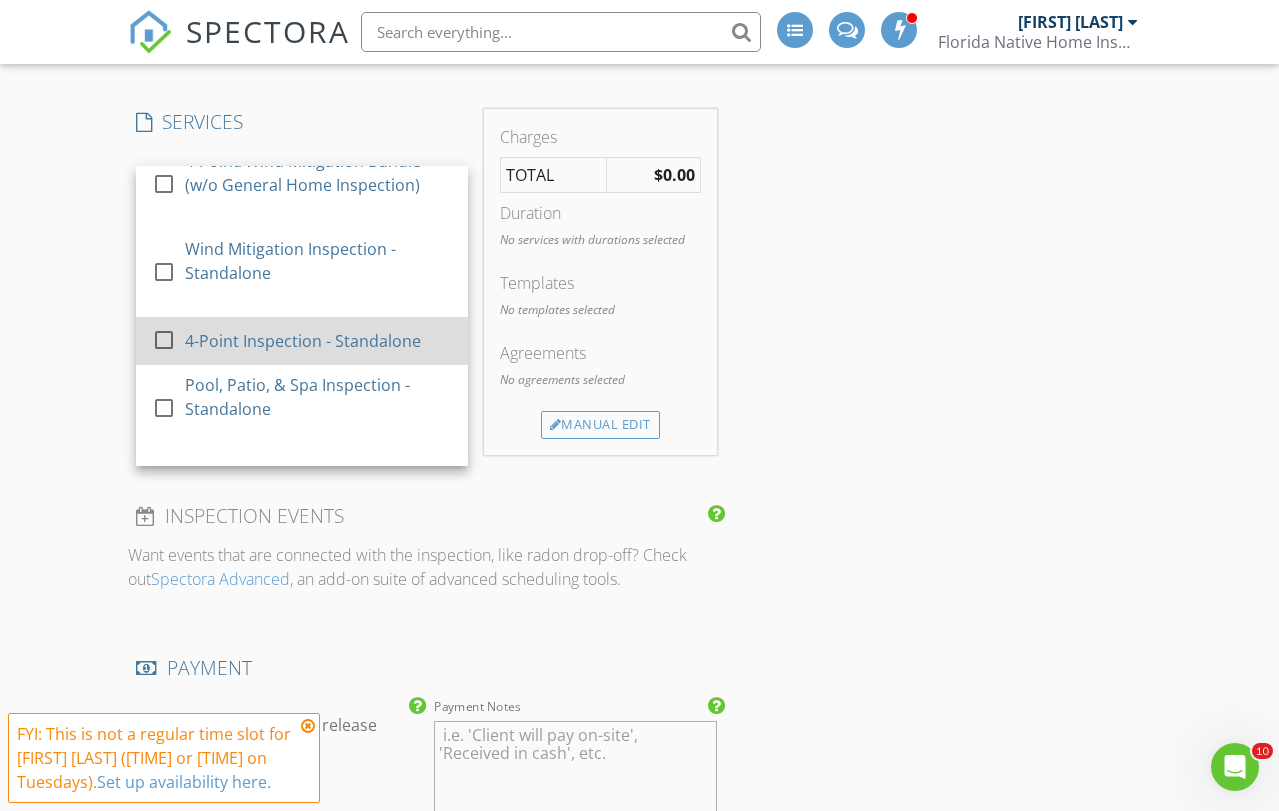 click at bounding box center (164, 339) 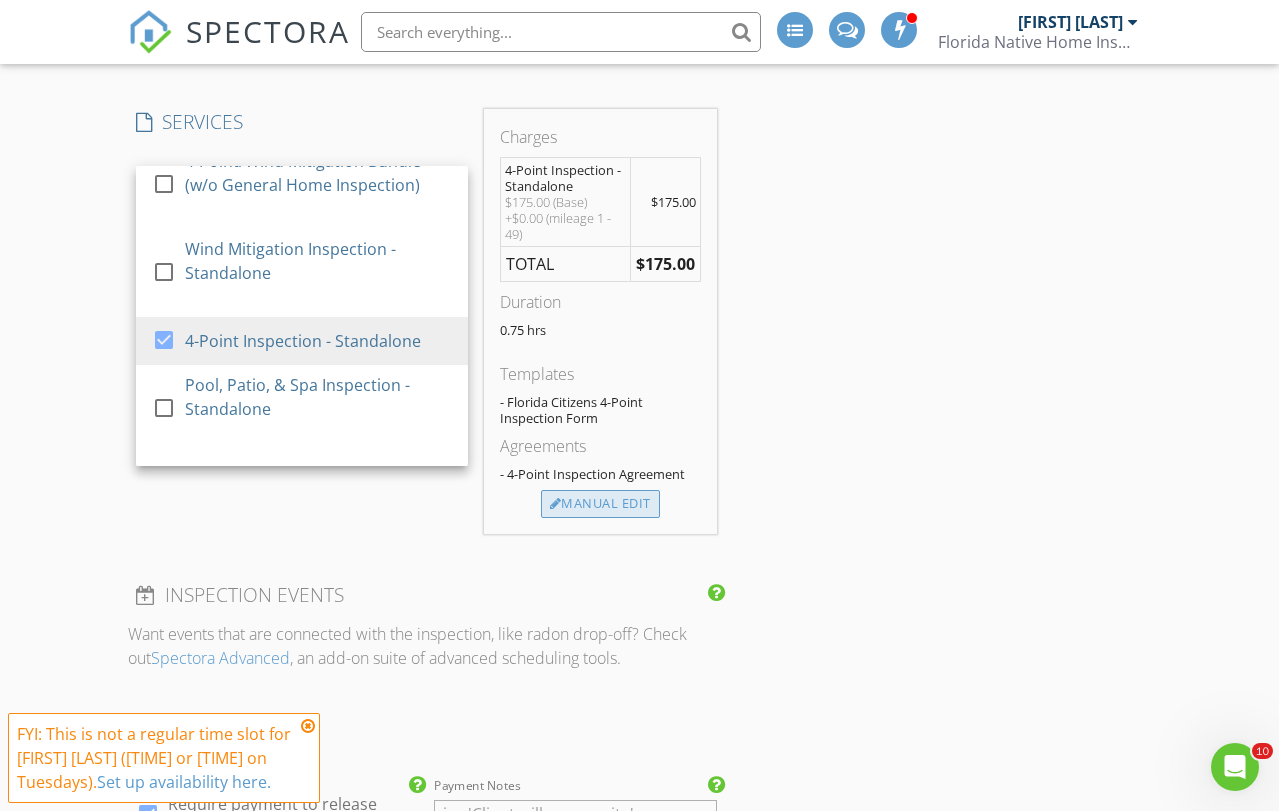 click on "Manual Edit" at bounding box center (600, 504) 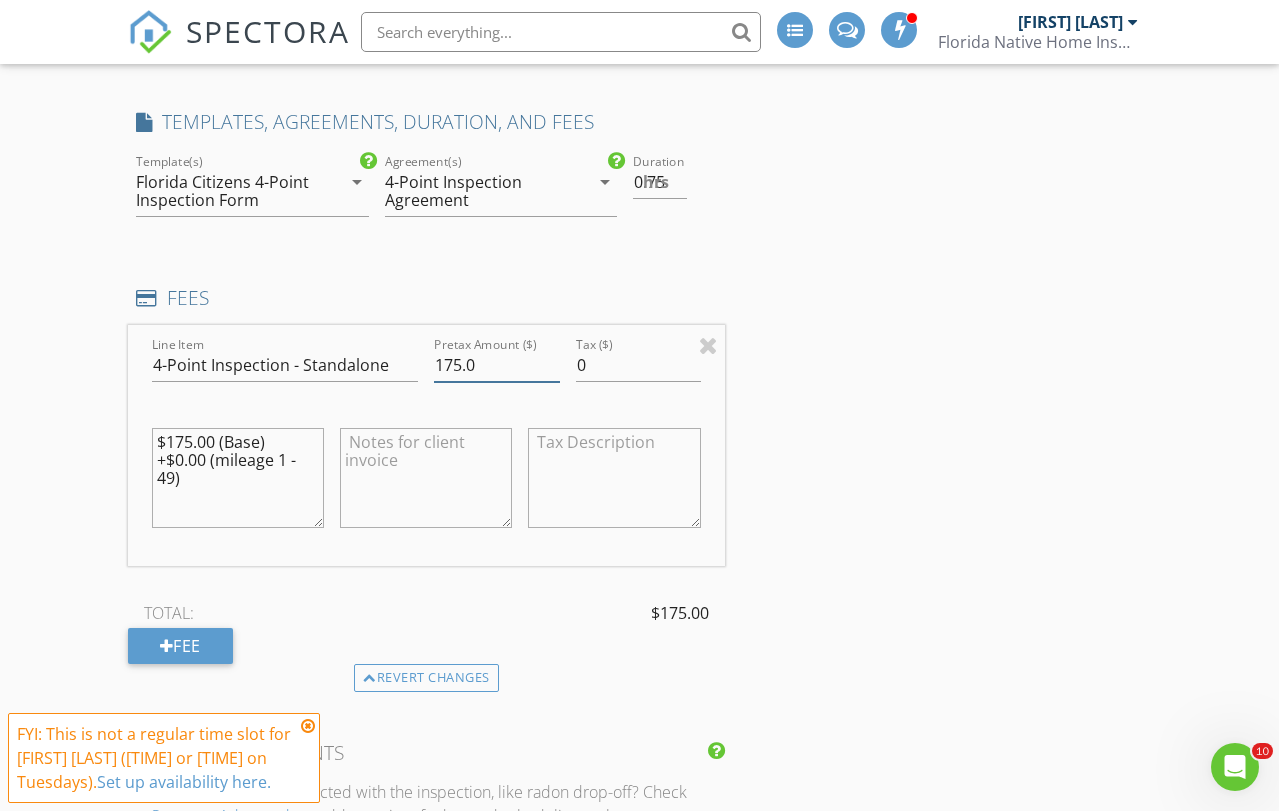 click on "175.0" at bounding box center [496, 365] 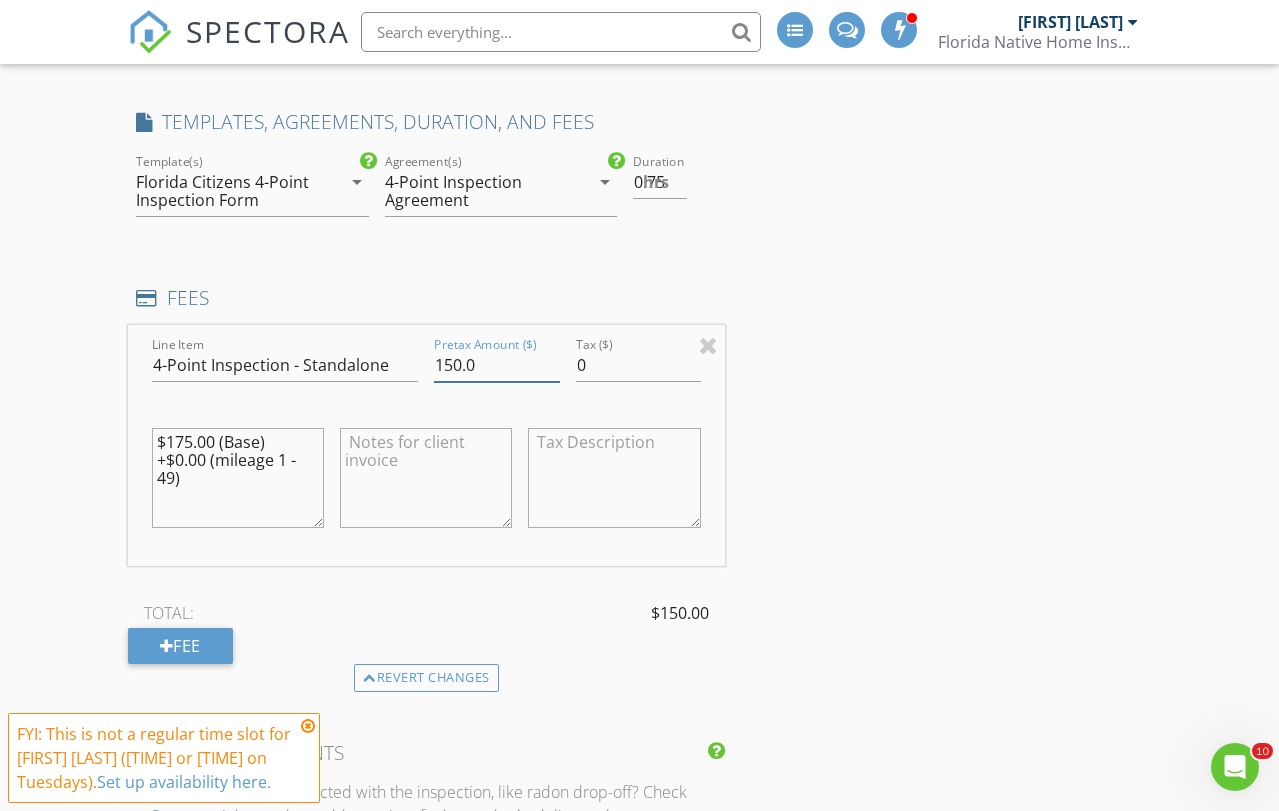 type on "150.0" 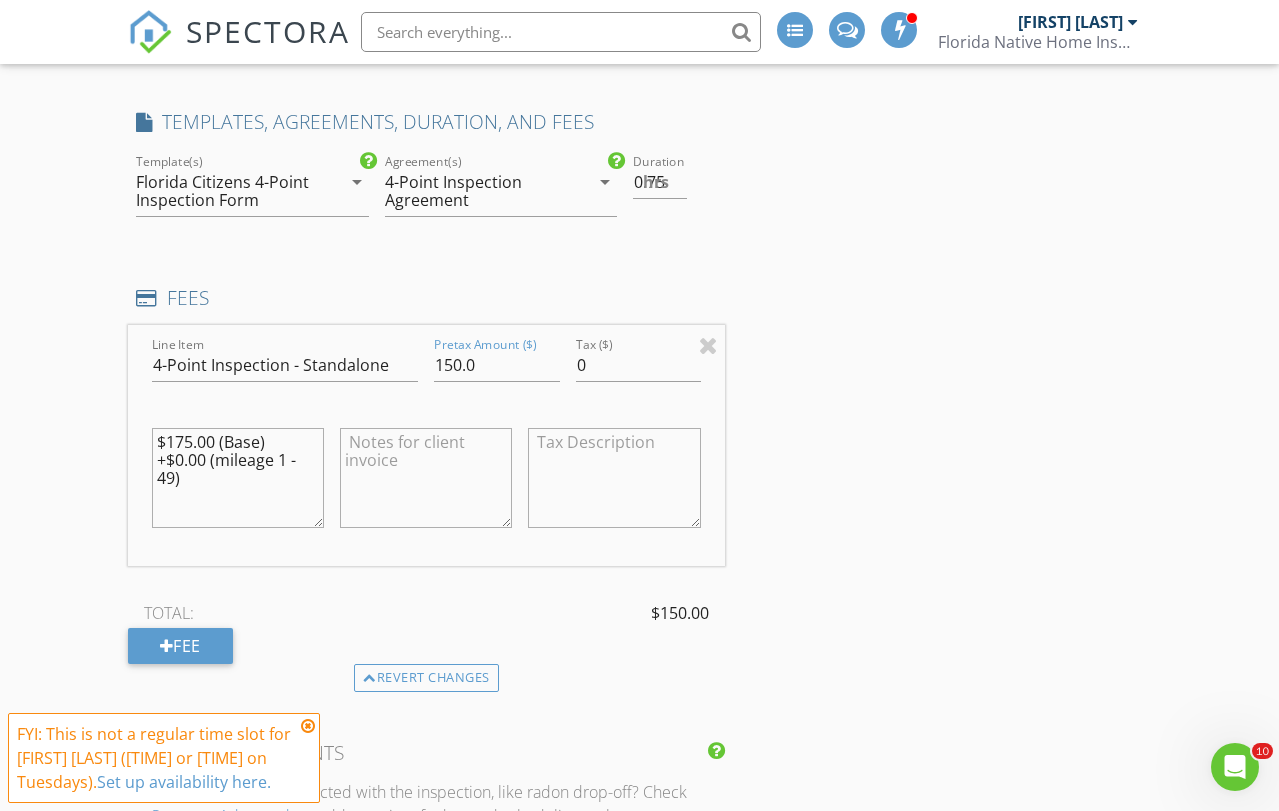 click on "$175.00 (Base)
+$0.00 (mileage 1 - 49)" at bounding box center [238, 478] 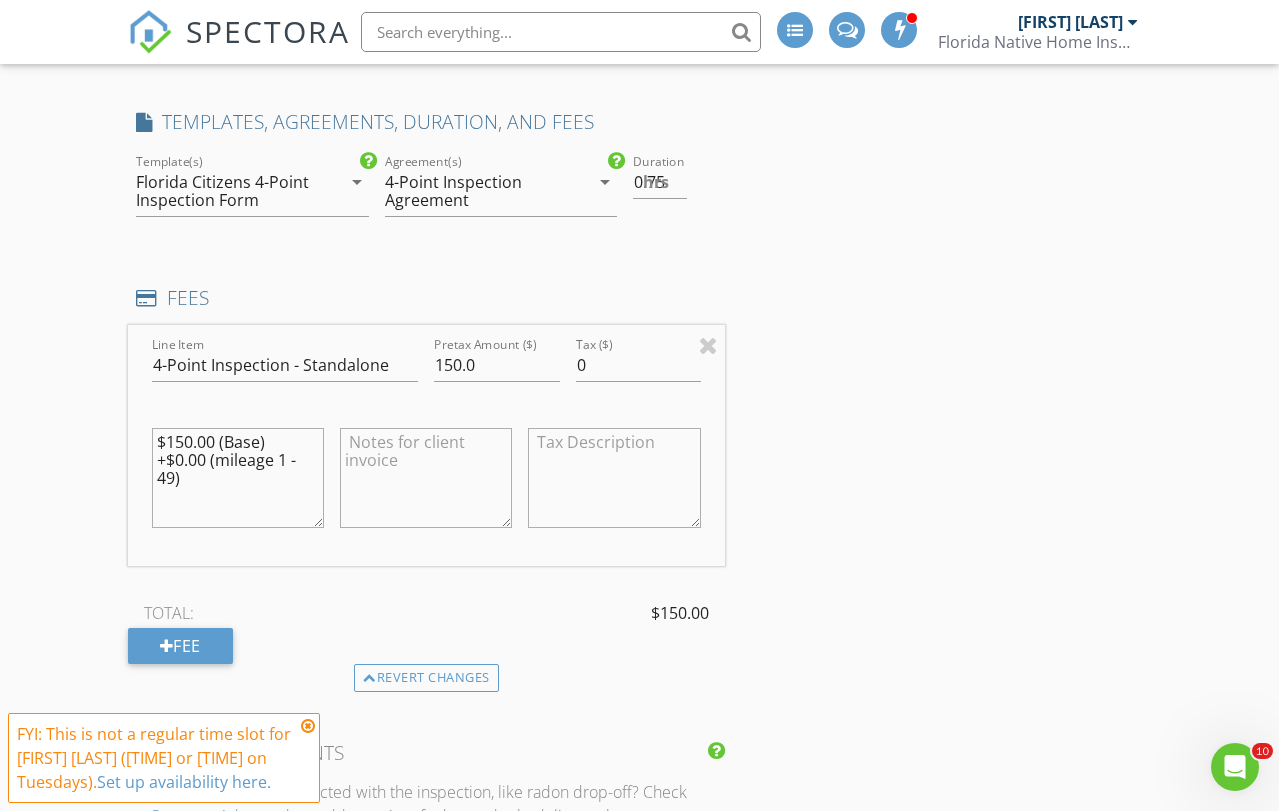 type on "$150.00 (Base)
+$0.00 (mileage 1 - 49)" 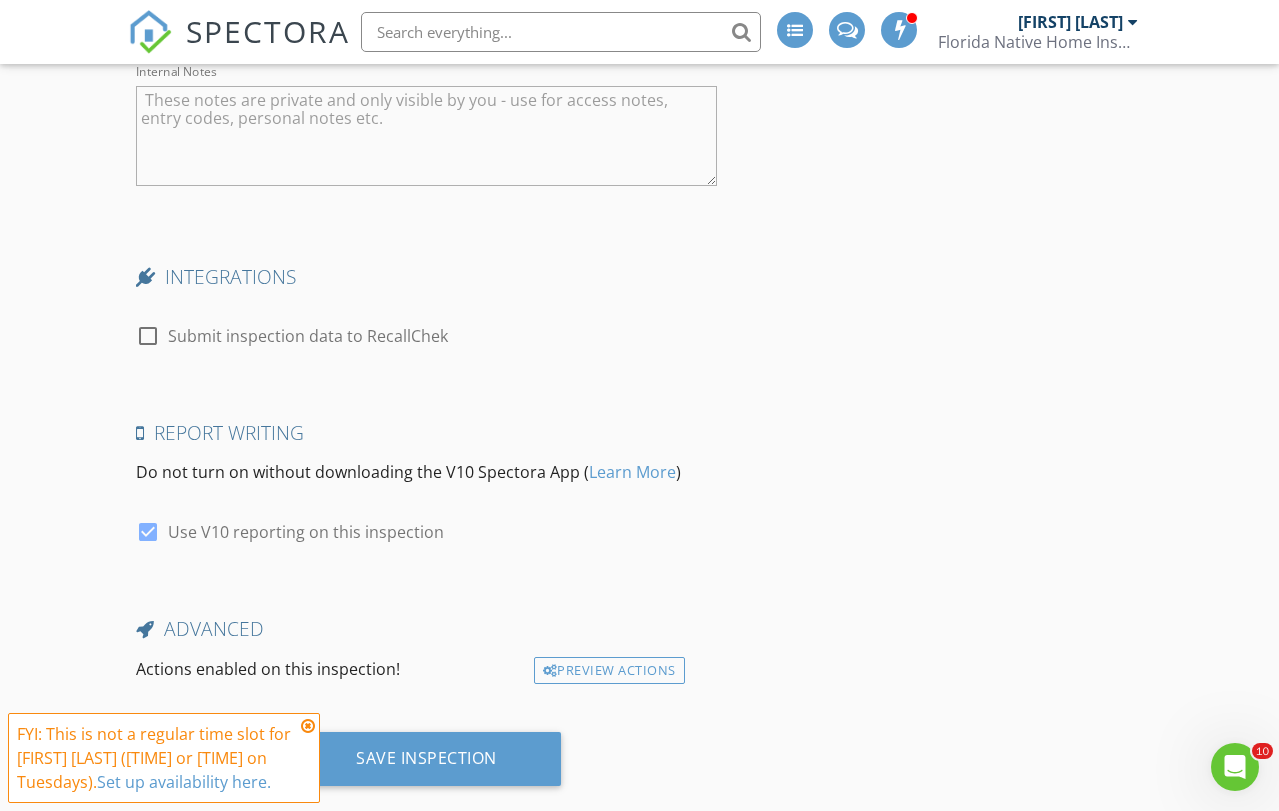 scroll, scrollTop: 3986, scrollLeft: 0, axis: vertical 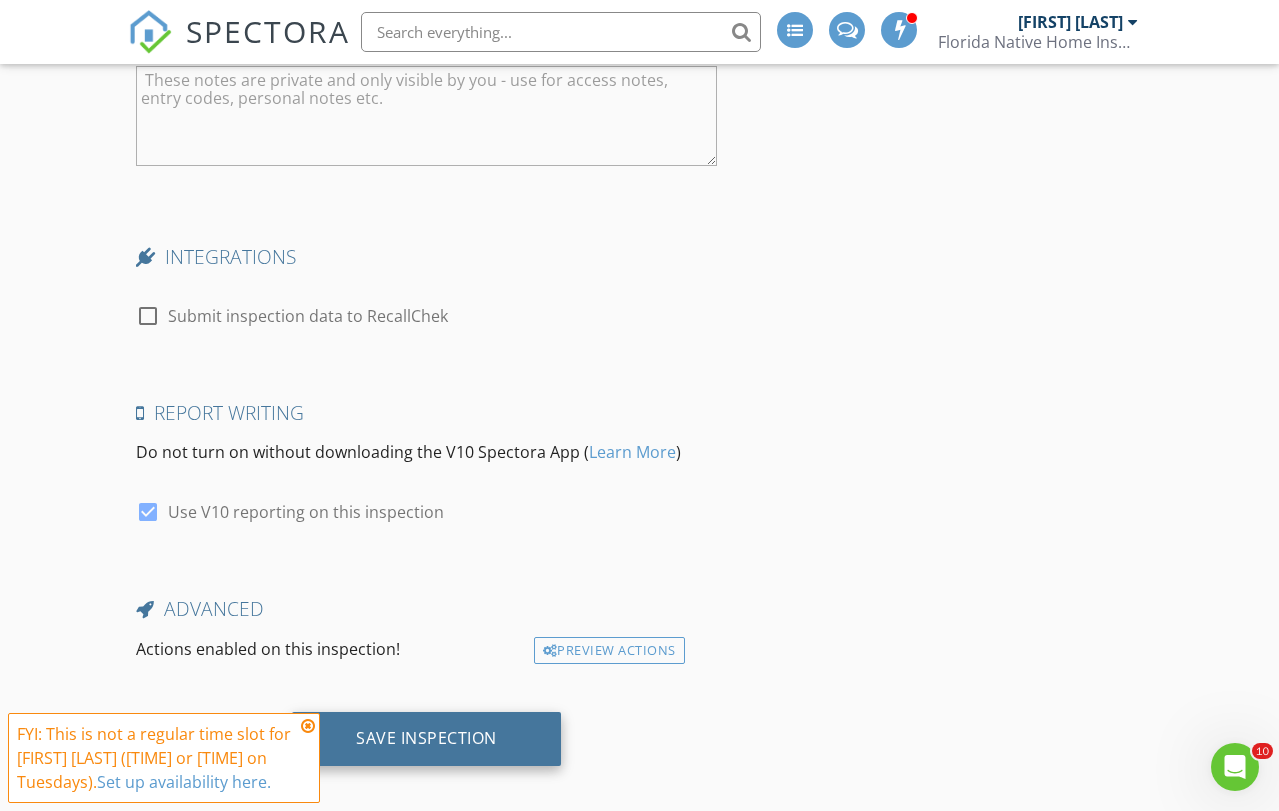 click on "Save Inspection" at bounding box center [426, 738] 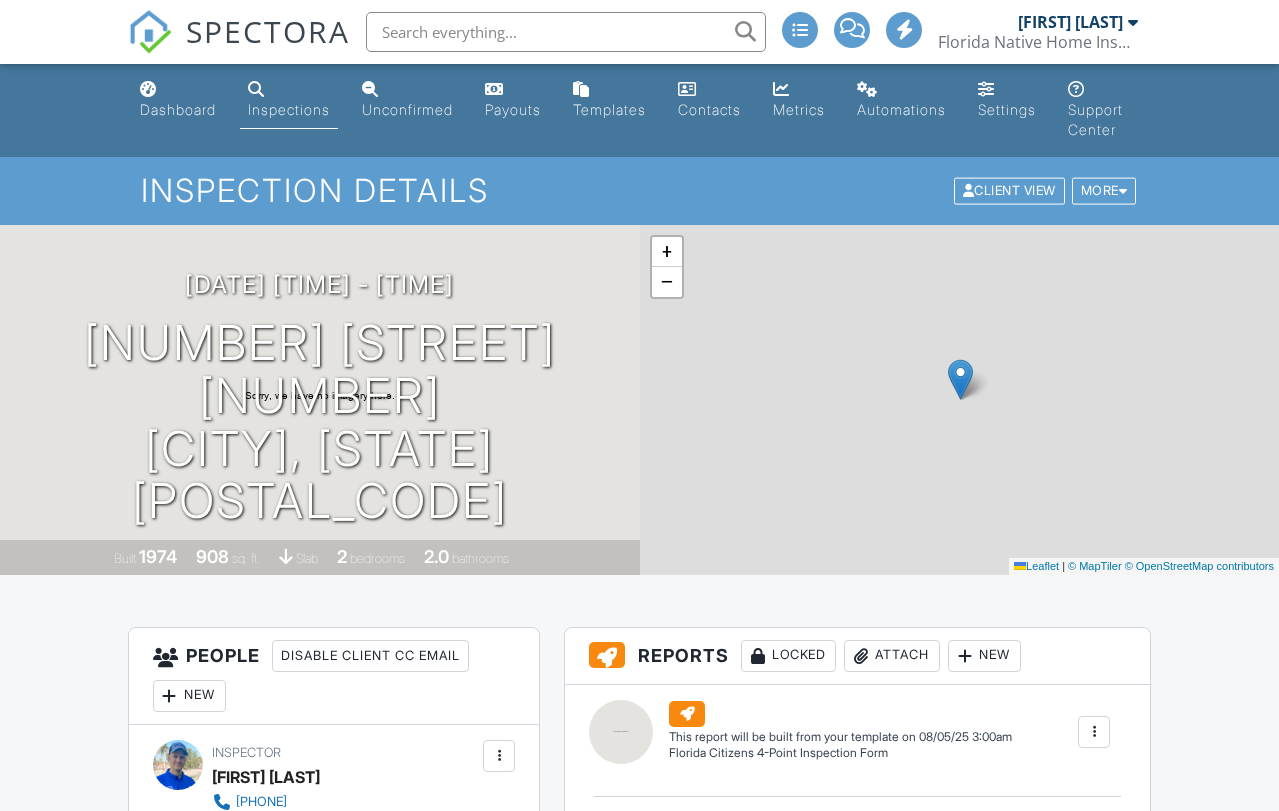 scroll, scrollTop: 0, scrollLeft: 0, axis: both 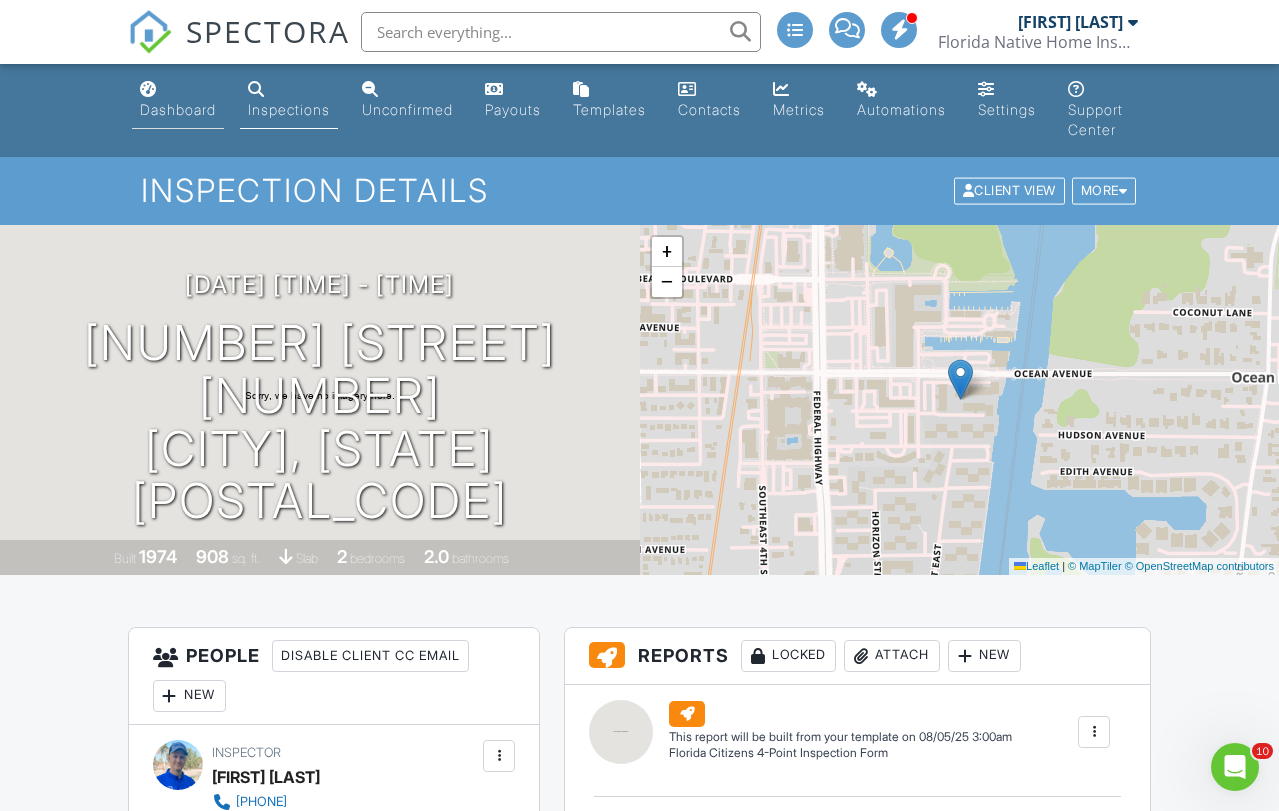 click on "Dashboard" at bounding box center [178, 109] 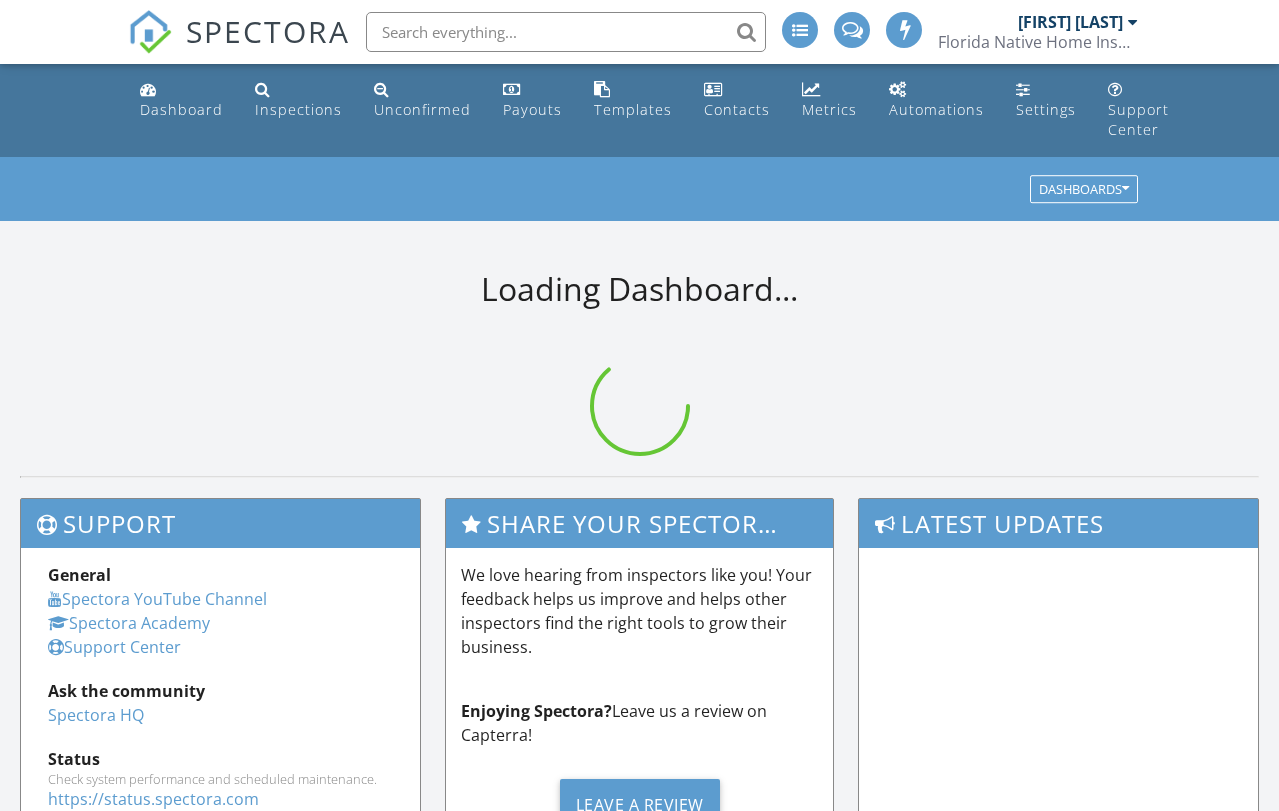 scroll, scrollTop: 0, scrollLeft: 0, axis: both 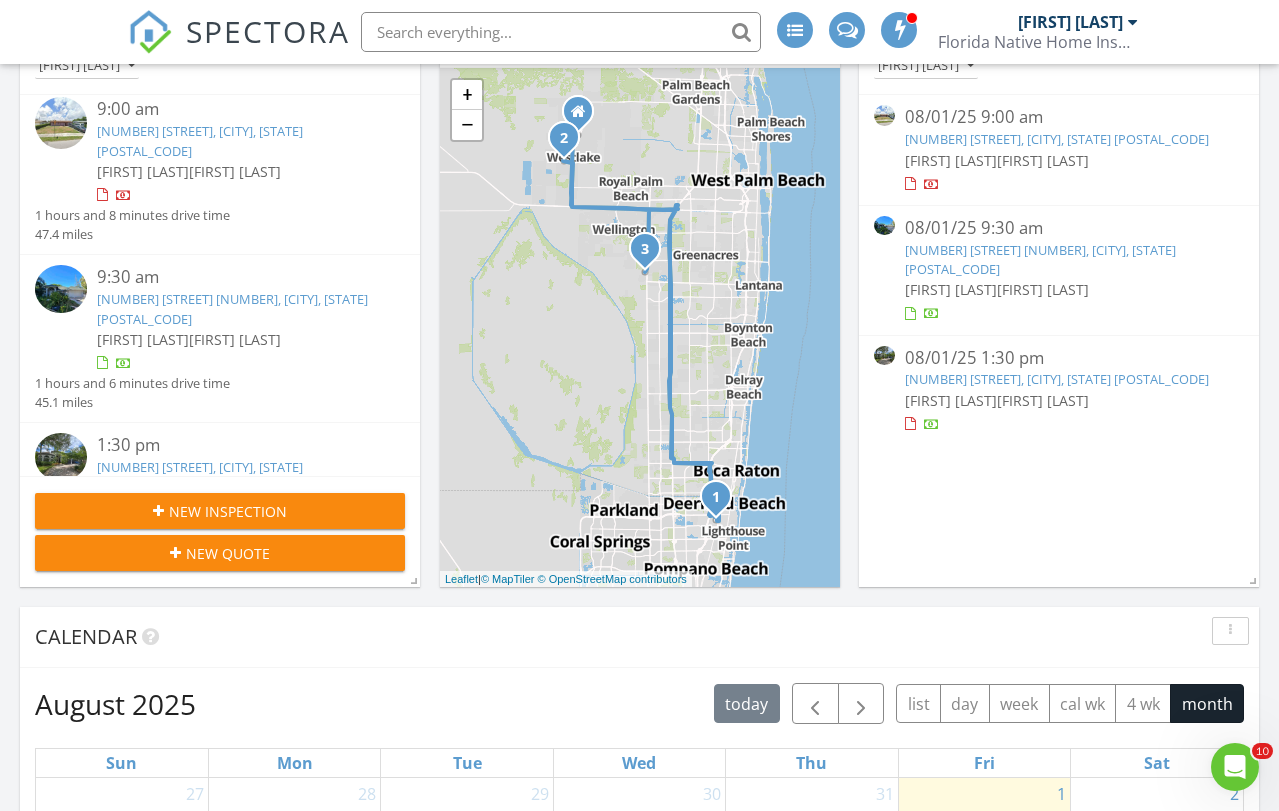 click on "[NUMBER] [STREET], [CITY], [STATE] [POSTAL_CODE]" at bounding box center [1057, 139] 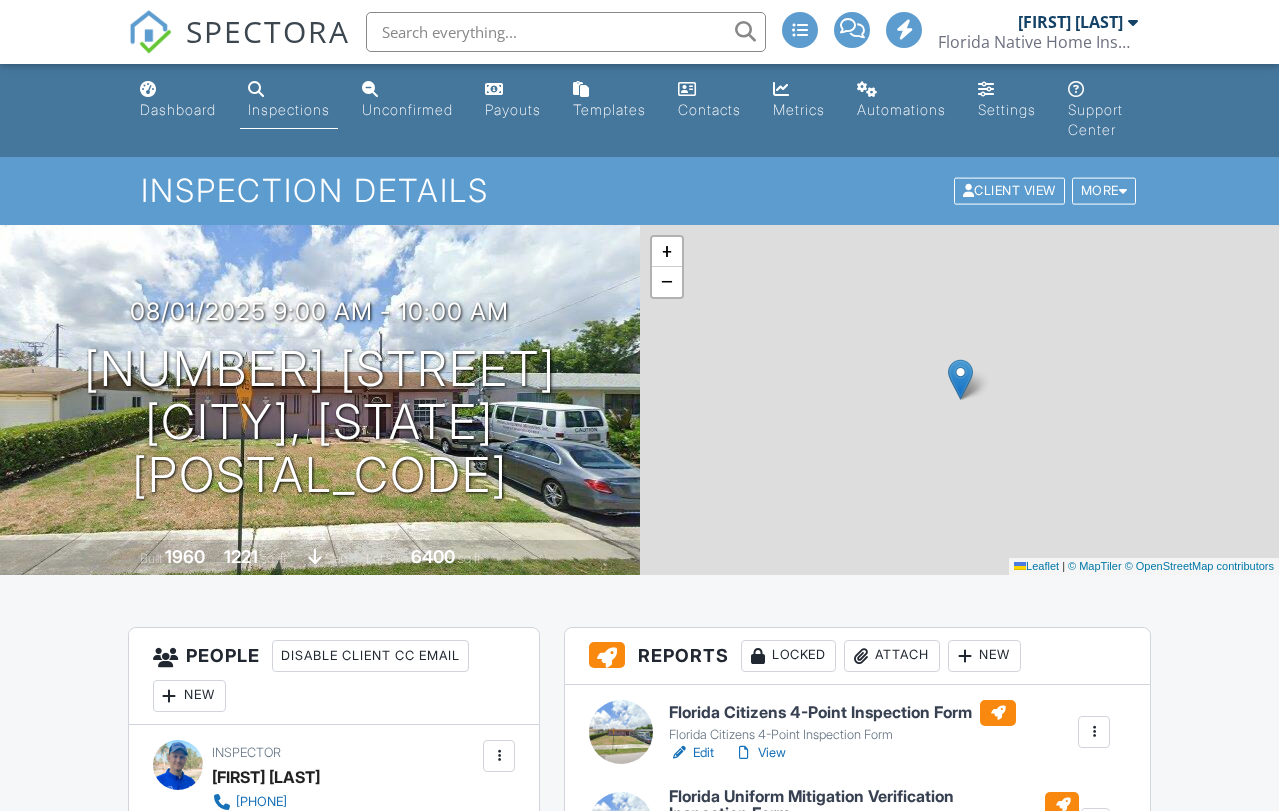 scroll, scrollTop: 0, scrollLeft: 0, axis: both 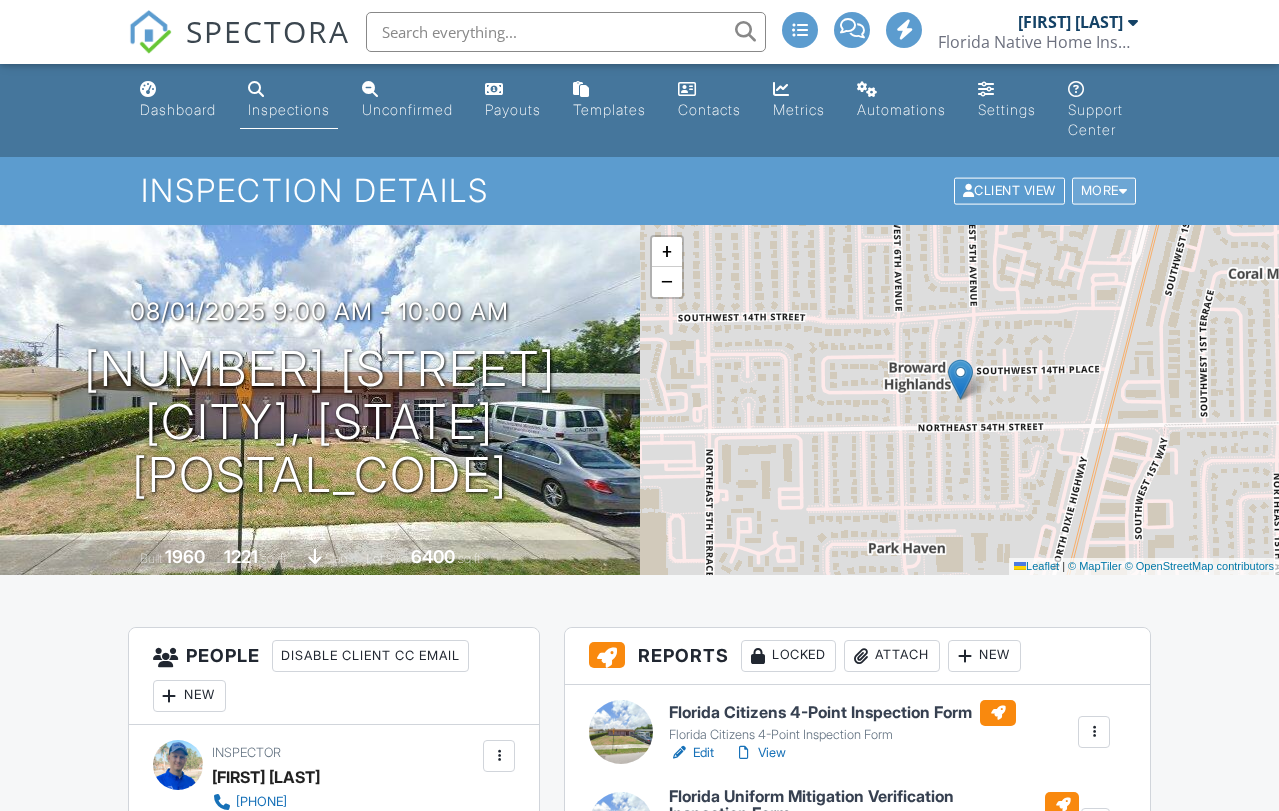 click on "More" at bounding box center [1104, 191] 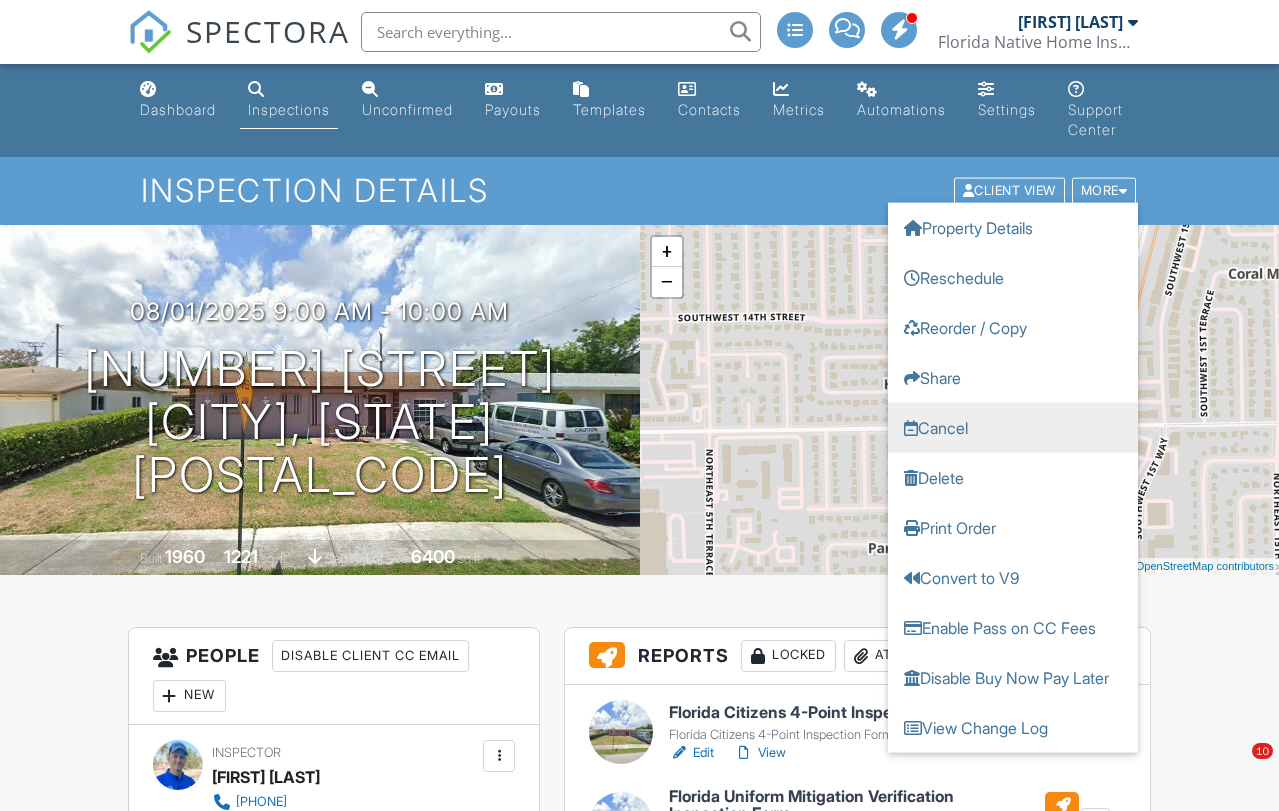 click on "Cancel" at bounding box center (1013, 428) 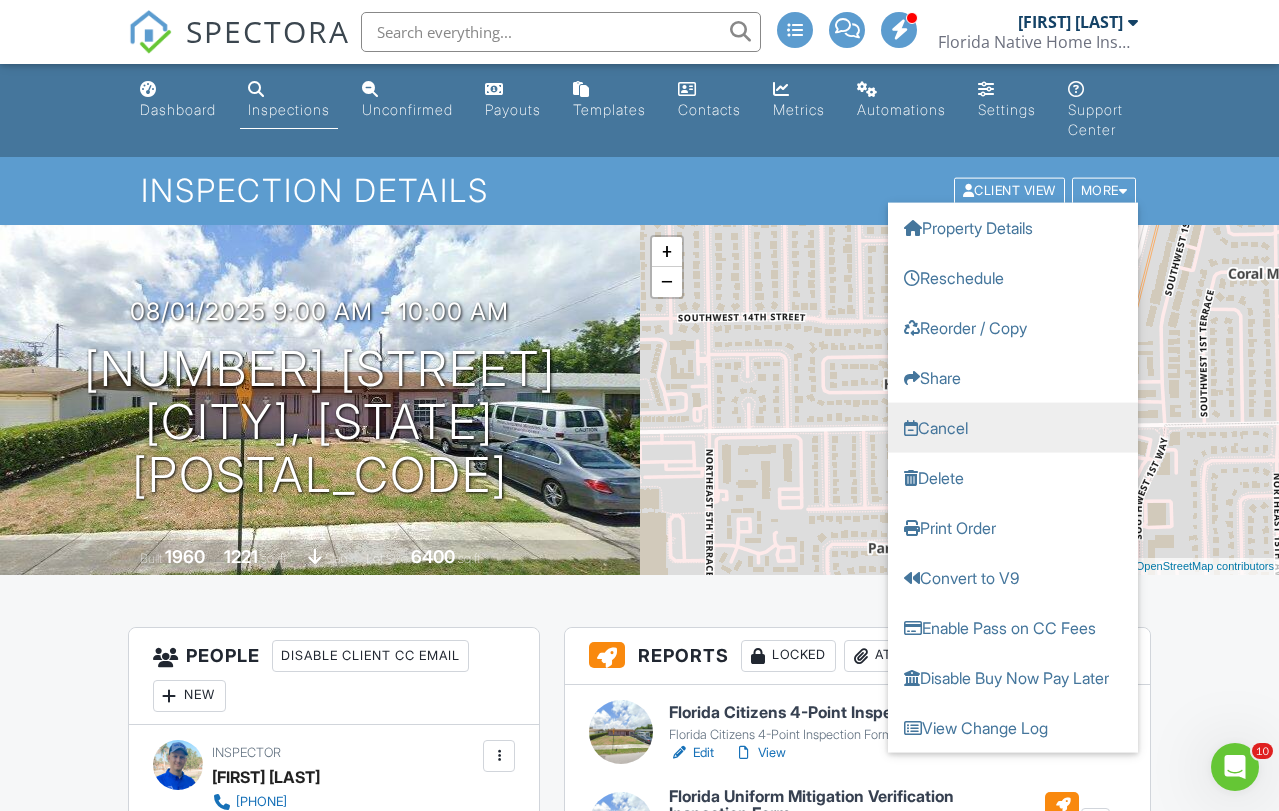 scroll, scrollTop: 0, scrollLeft: 0, axis: both 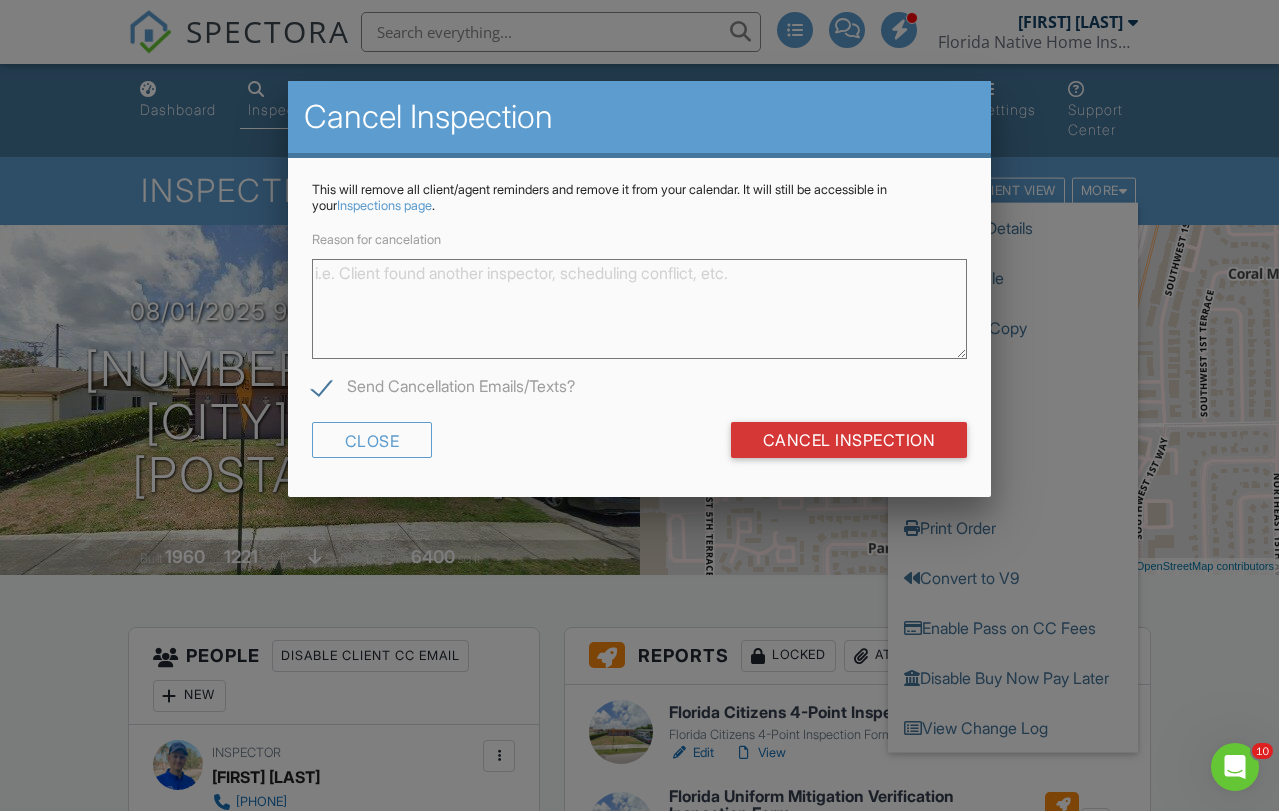 click on "Cancel Inspection" at bounding box center [849, 447] 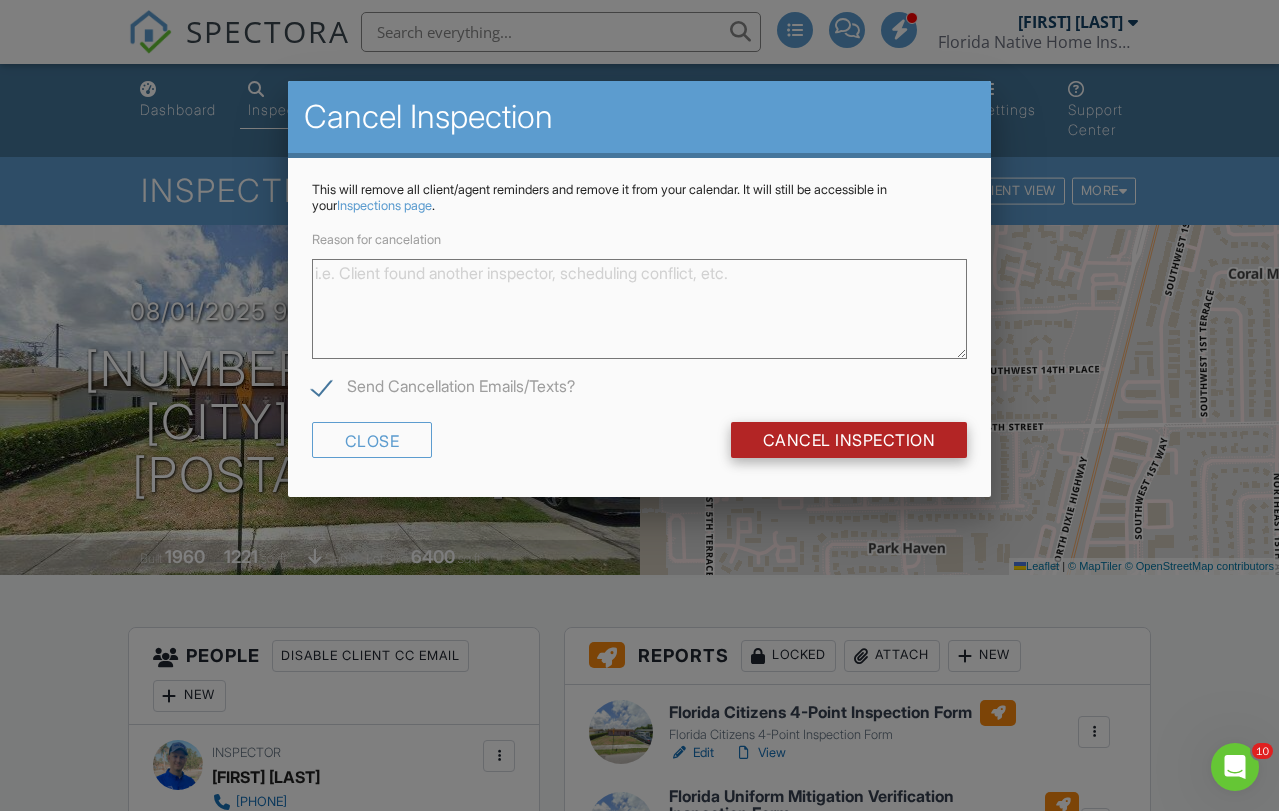 click on "Cancel Inspection" at bounding box center [849, 440] 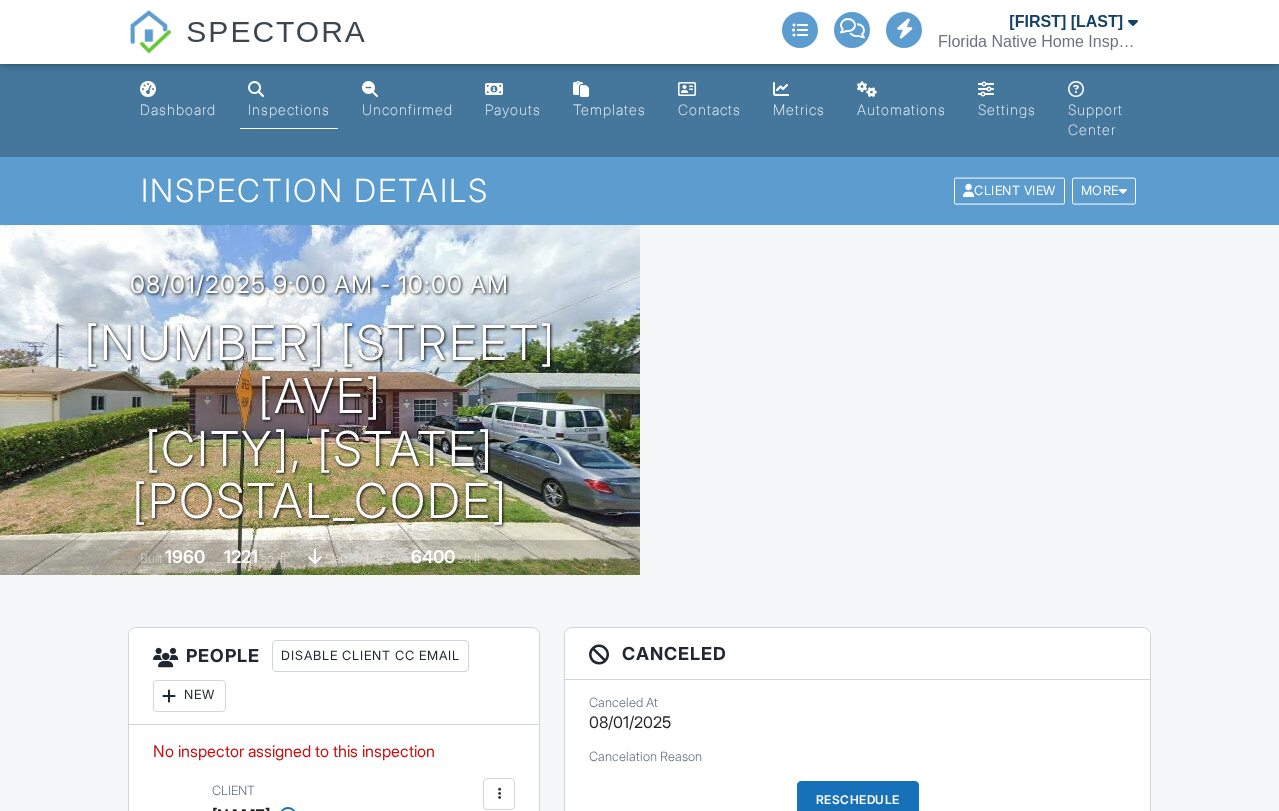 scroll, scrollTop: 0, scrollLeft: 0, axis: both 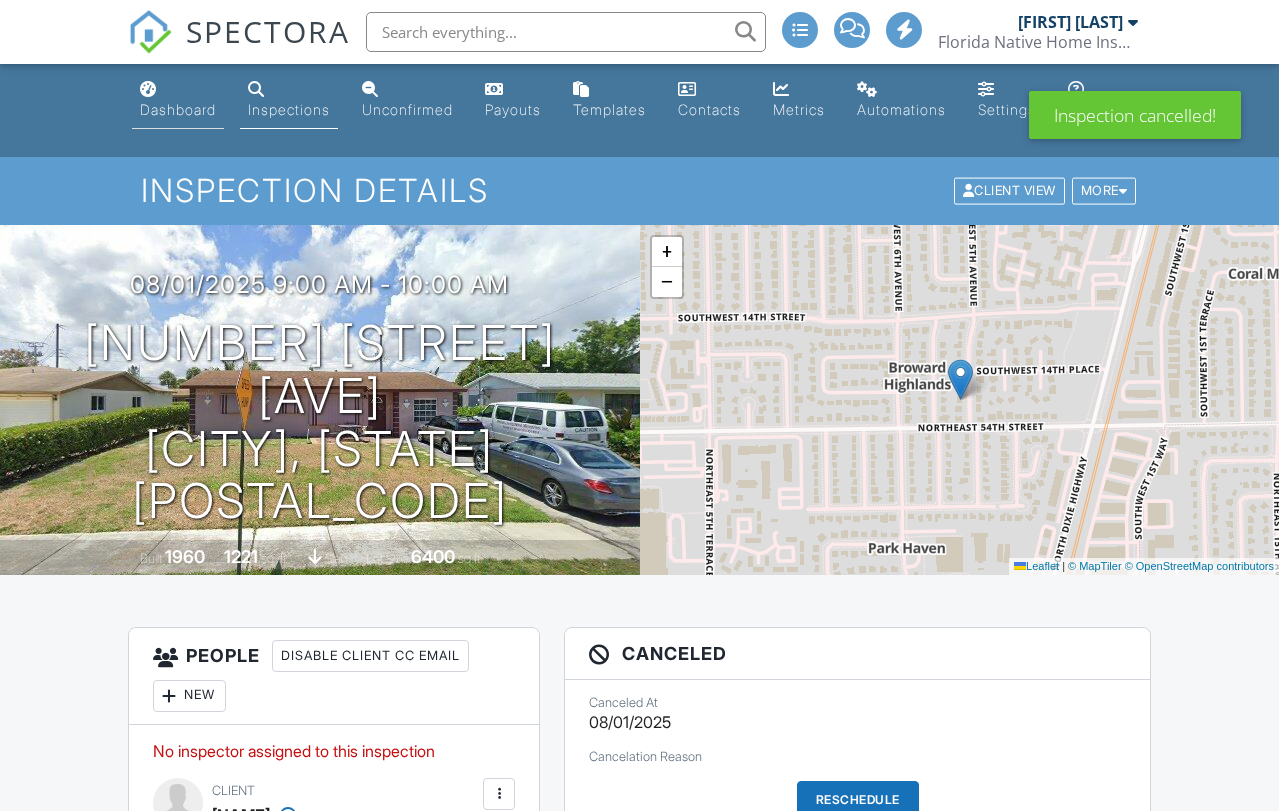 click on "Dashboard" at bounding box center [178, 100] 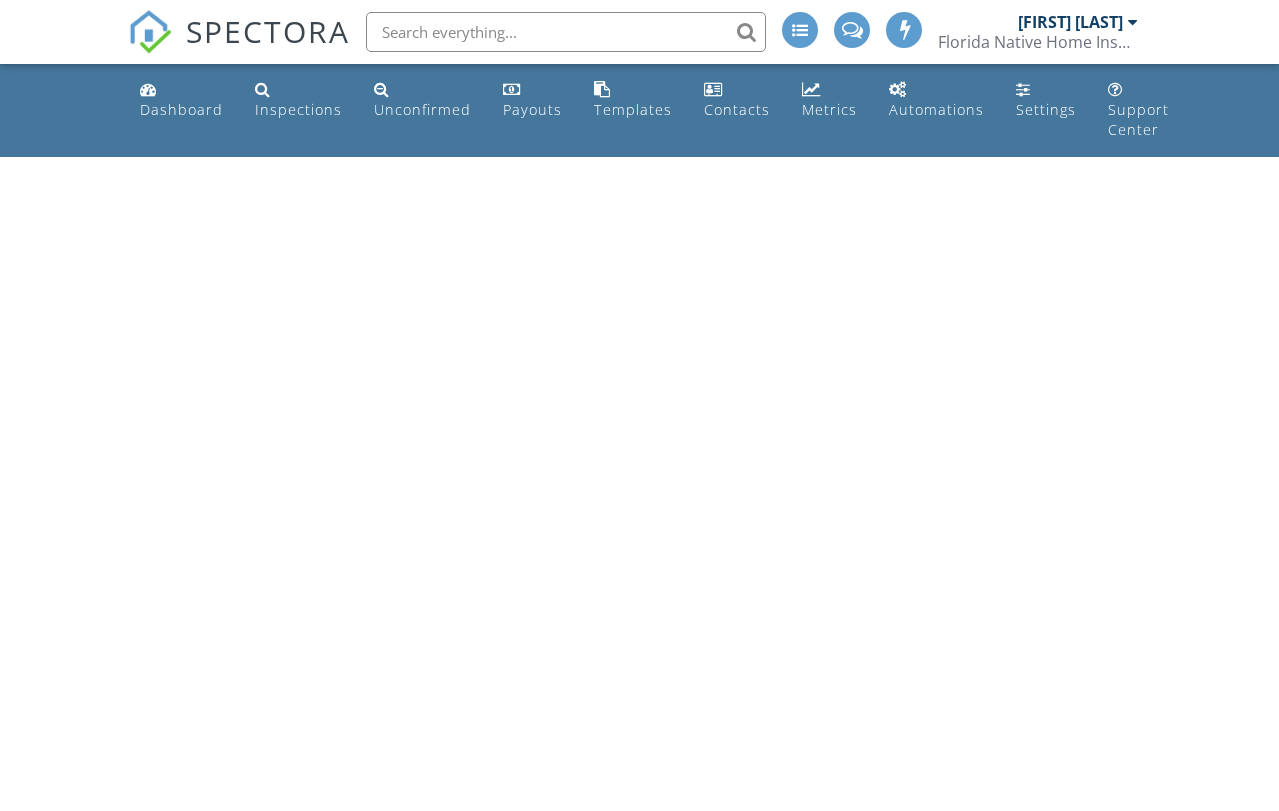 scroll, scrollTop: 0, scrollLeft: 0, axis: both 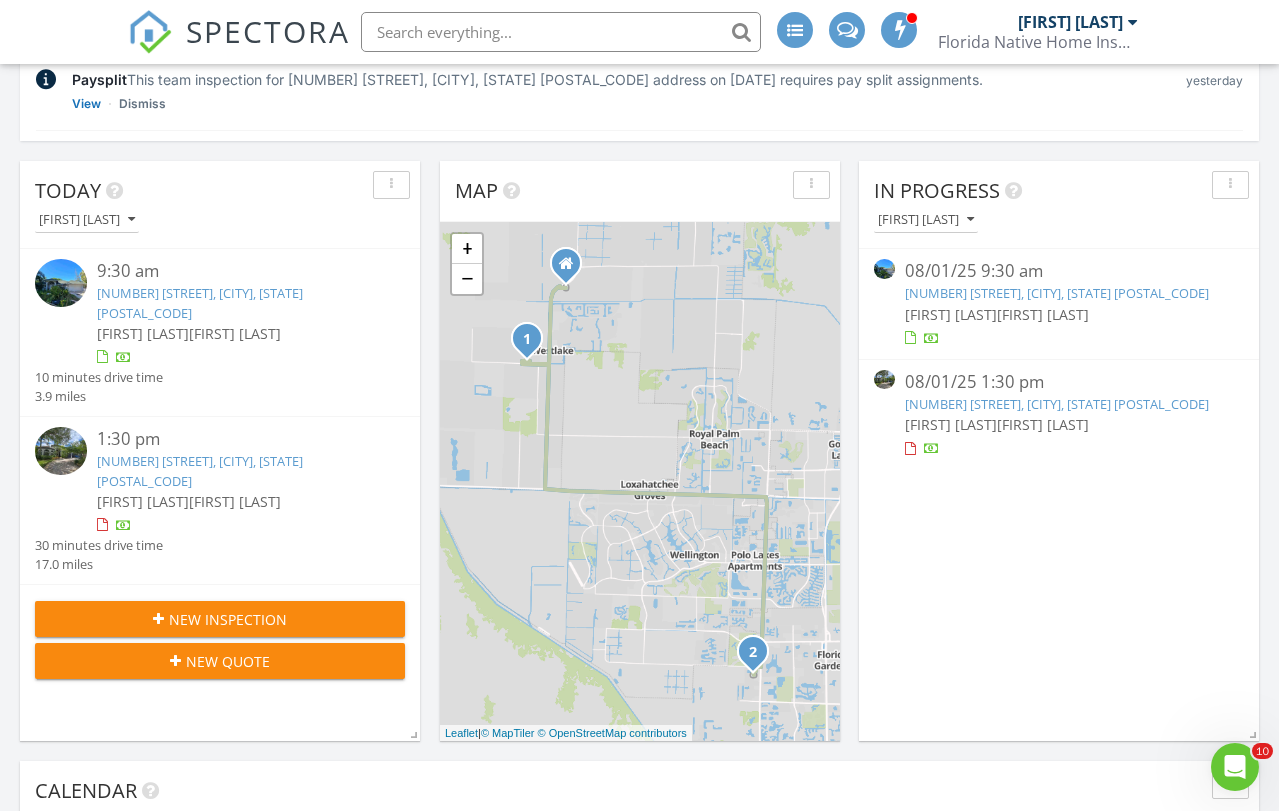 click on "New Inspection" at bounding box center (228, 619) 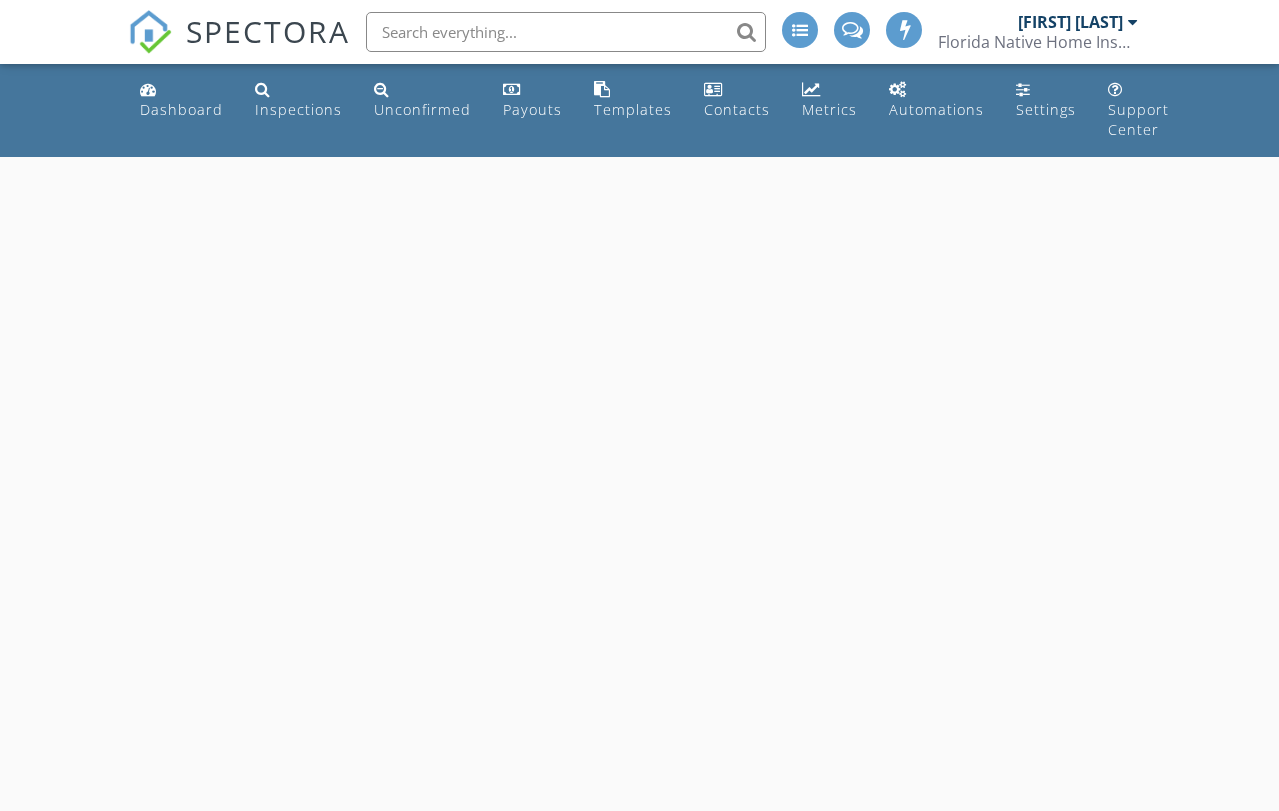 scroll, scrollTop: 0, scrollLeft: 0, axis: both 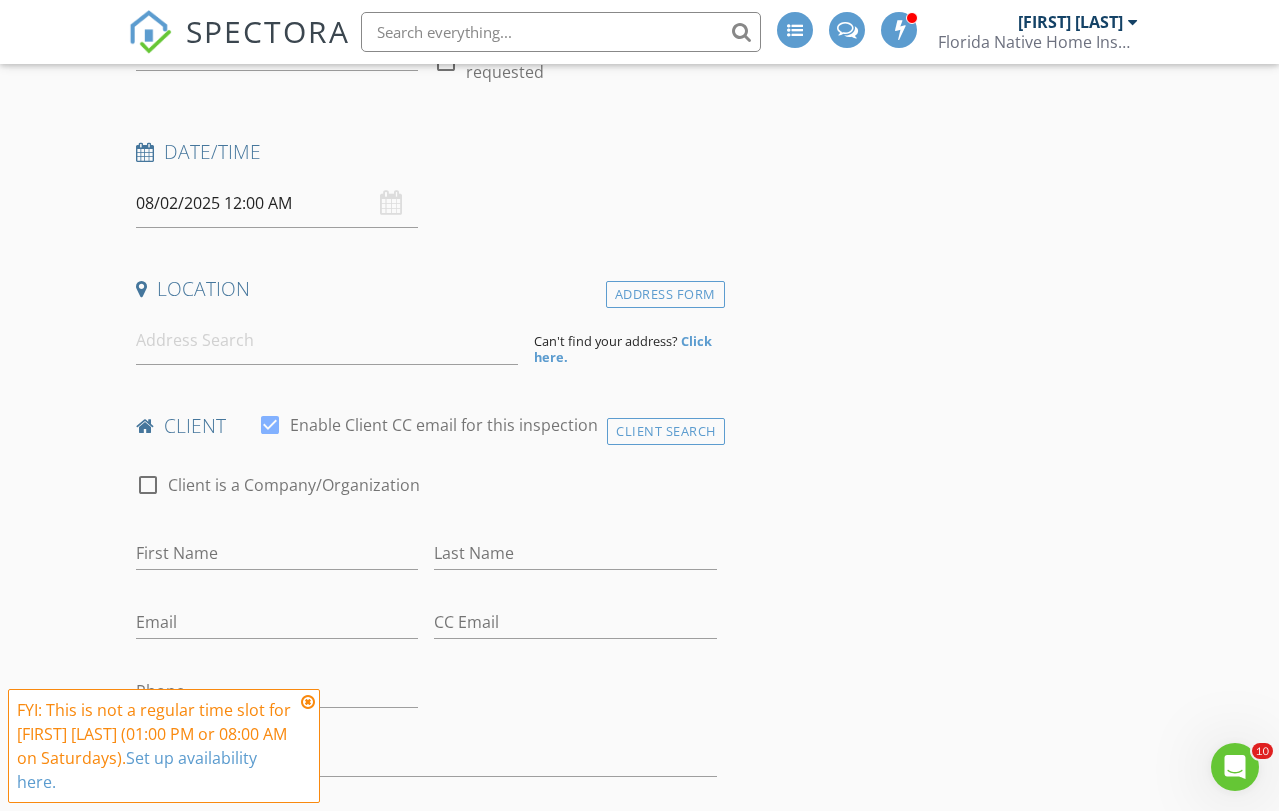 click on "First Name" at bounding box center (277, 557) 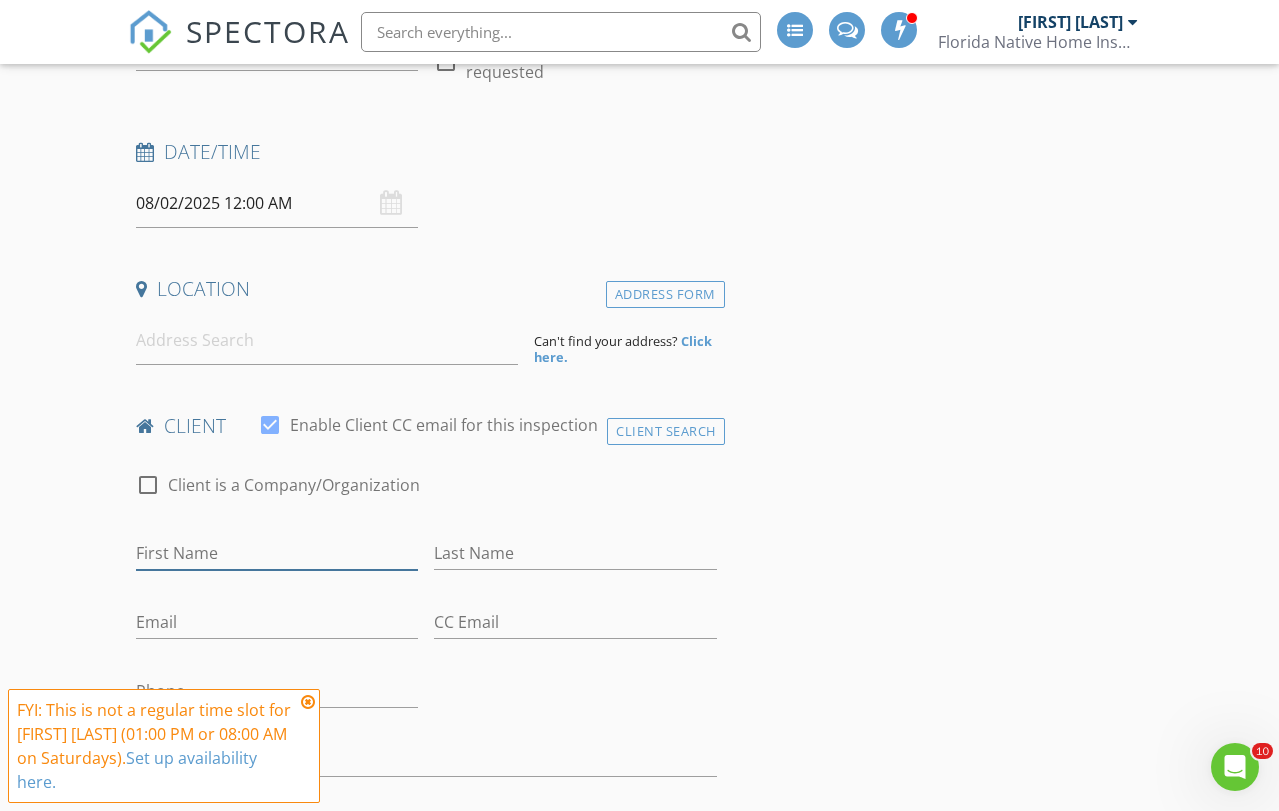 click on "First Name" at bounding box center (277, 553) 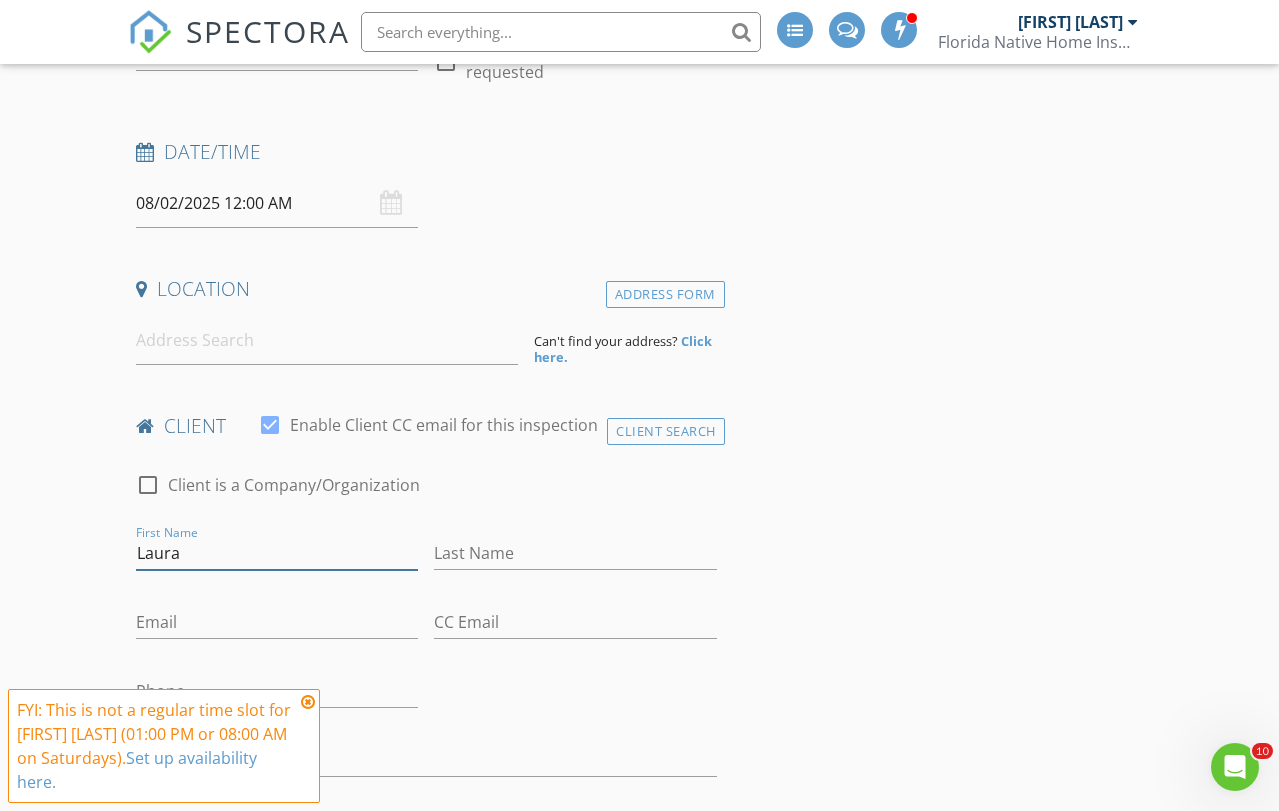 type on "Laura" 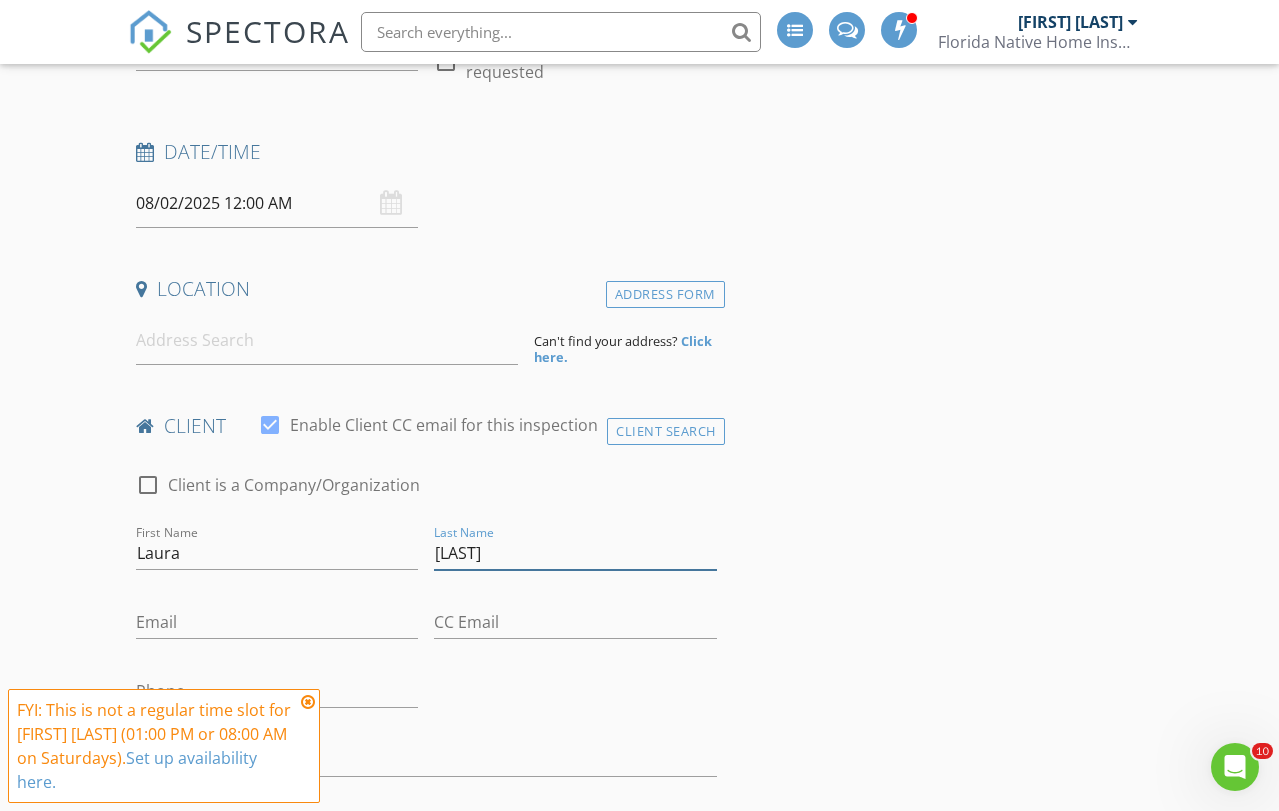 type on "[LAST]" 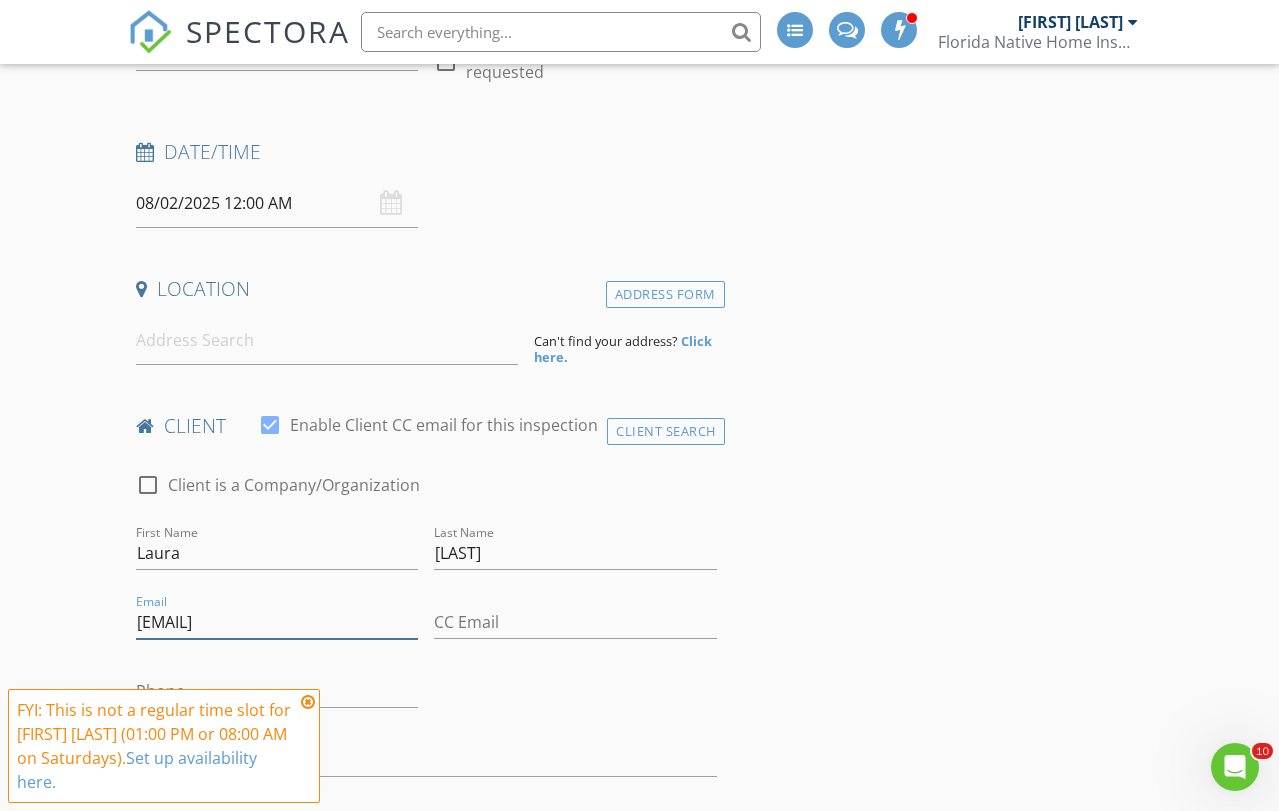 type on "[EMAIL]" 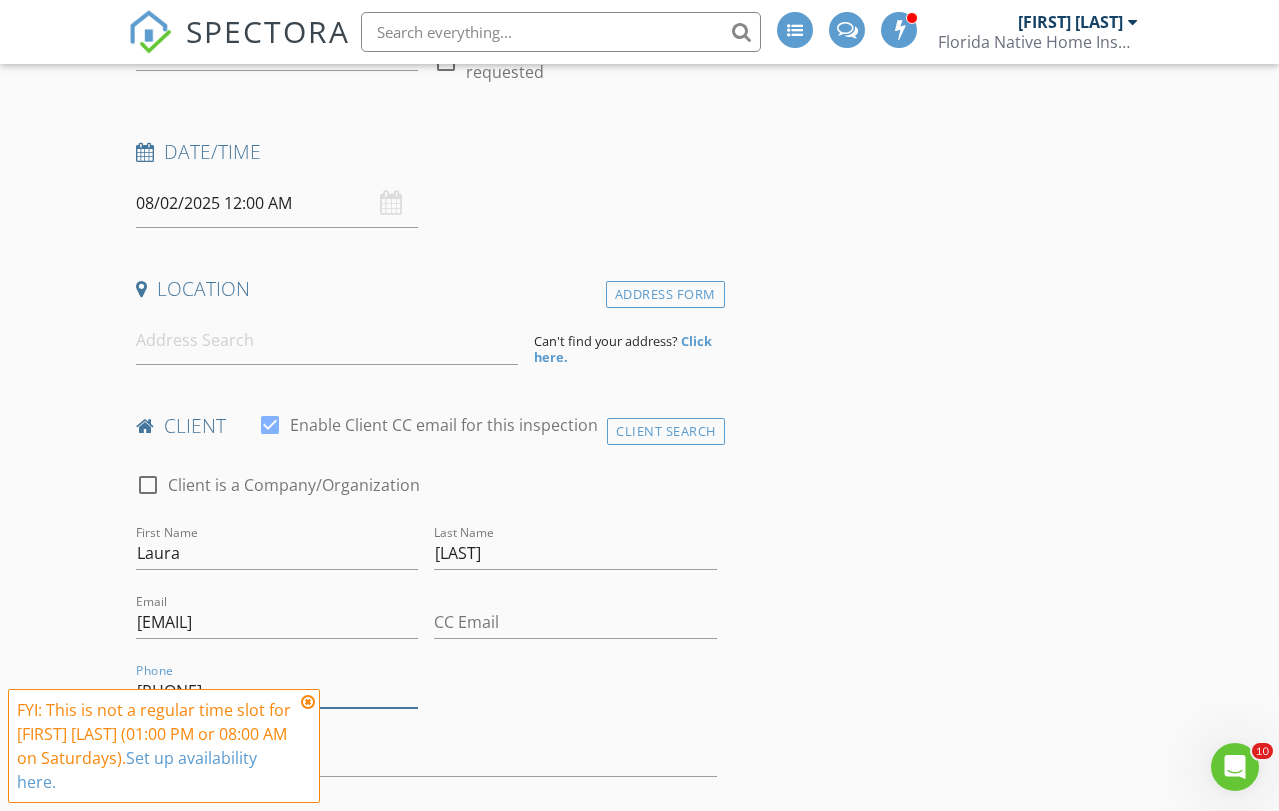 type on "[PHONE]" 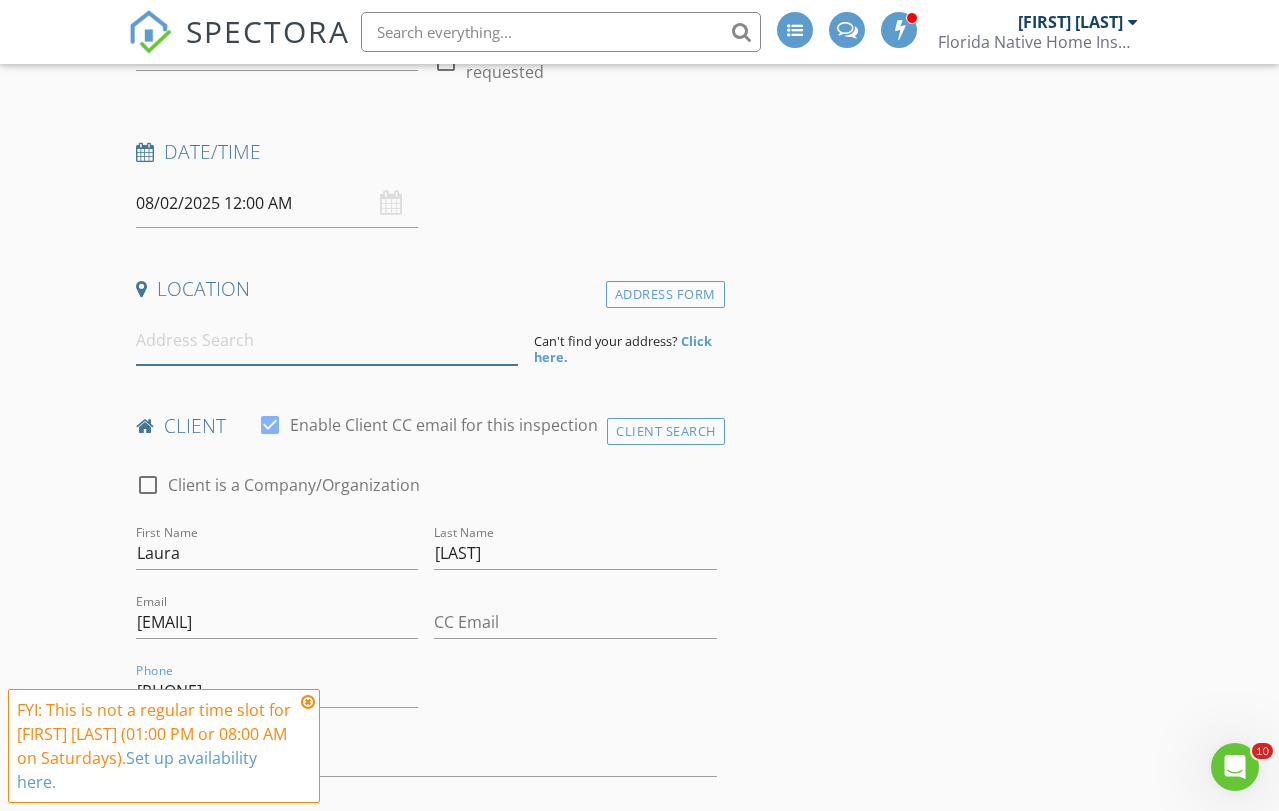 click at bounding box center [327, 340] 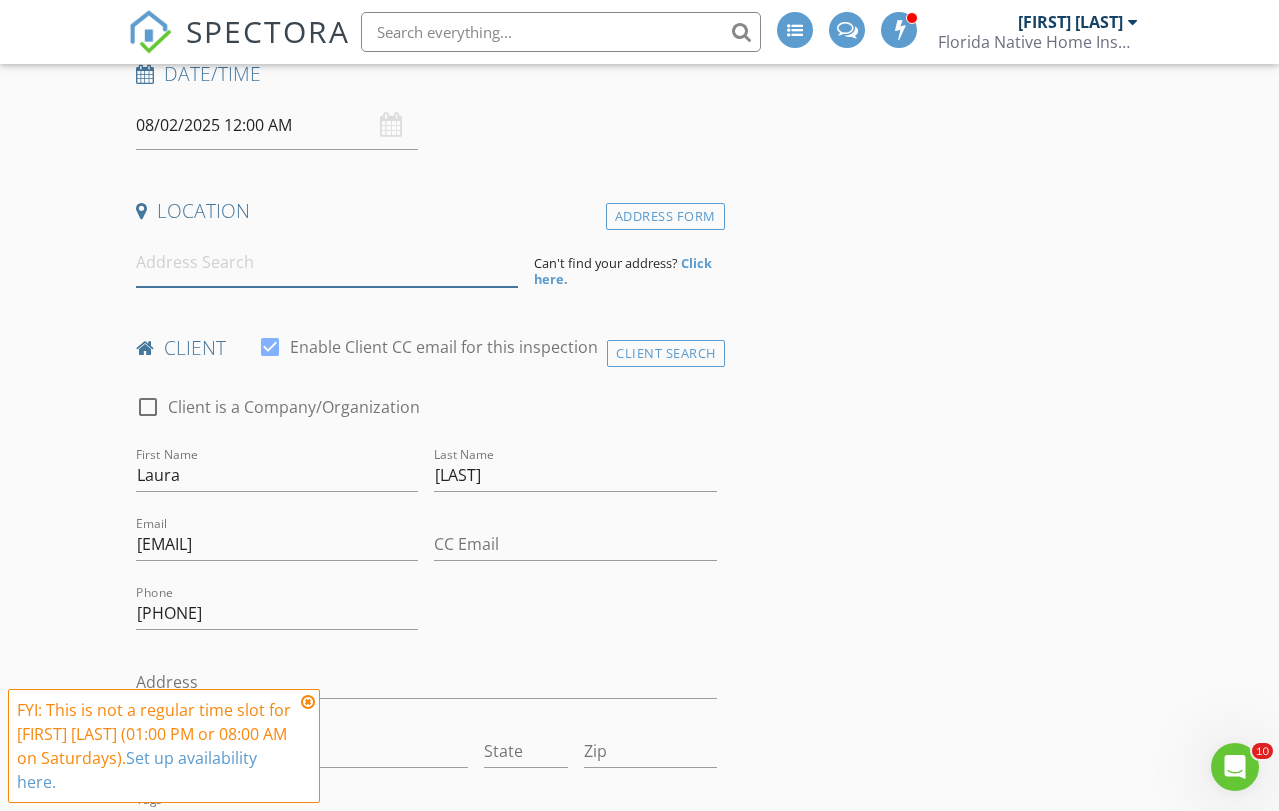 scroll, scrollTop: 351, scrollLeft: 0, axis: vertical 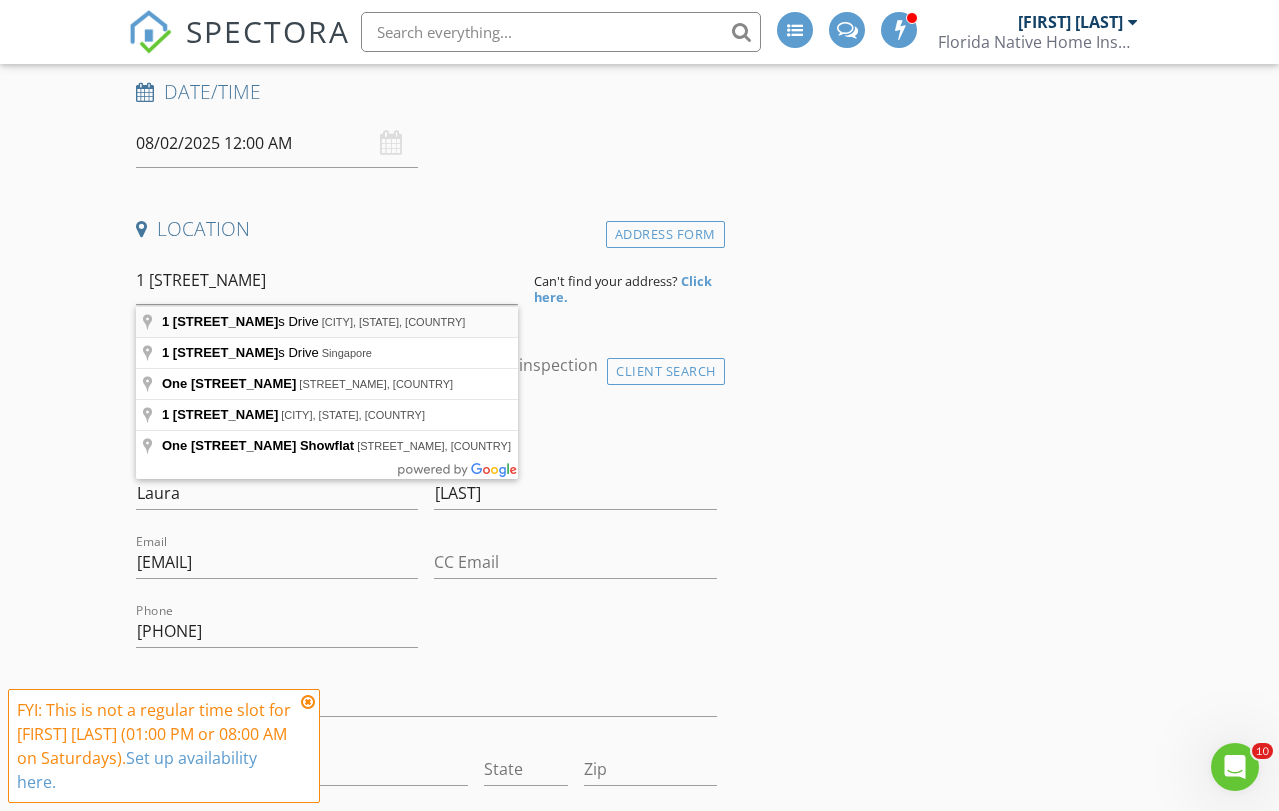 type on "1 [STREET_NAME], [CITY], [STATE], [COUNTRY]" 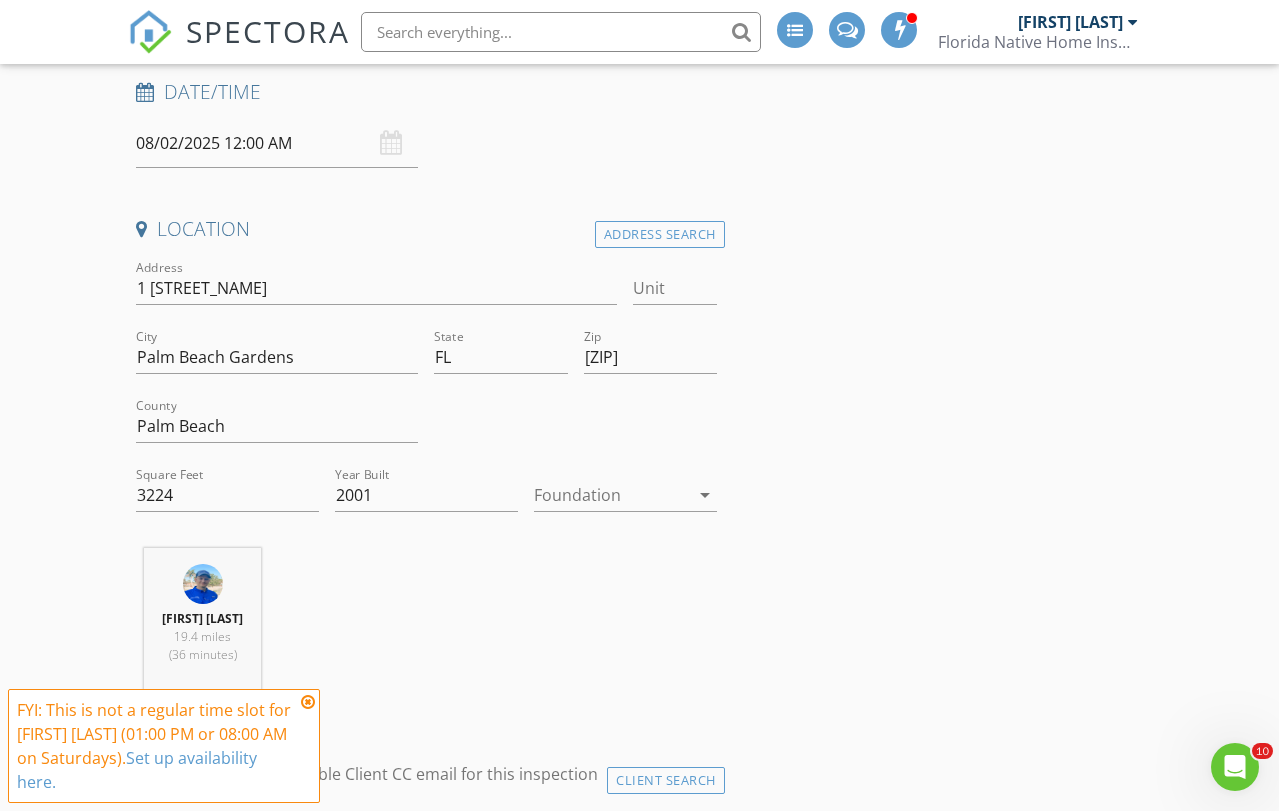 click on "Foundation arrow_drop_down" at bounding box center (625, 499) 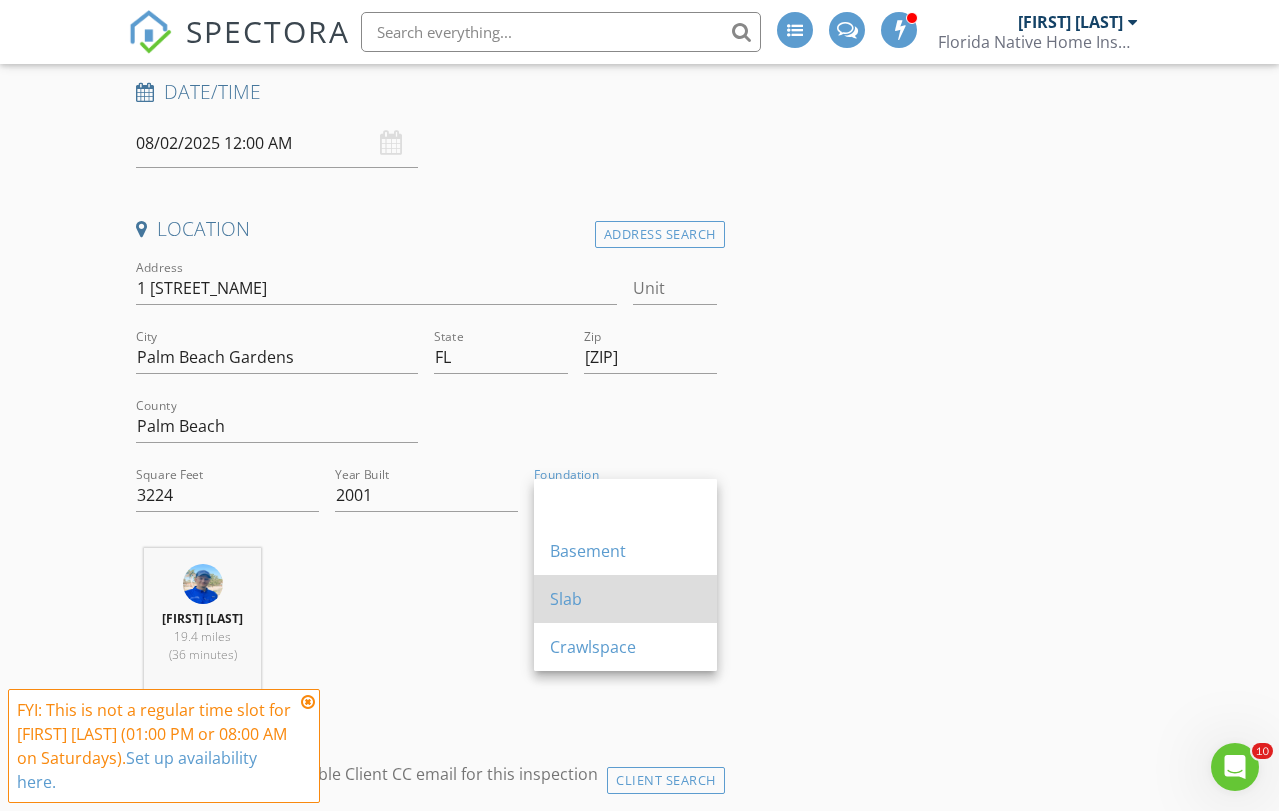 click on "Slab" at bounding box center [625, 599] 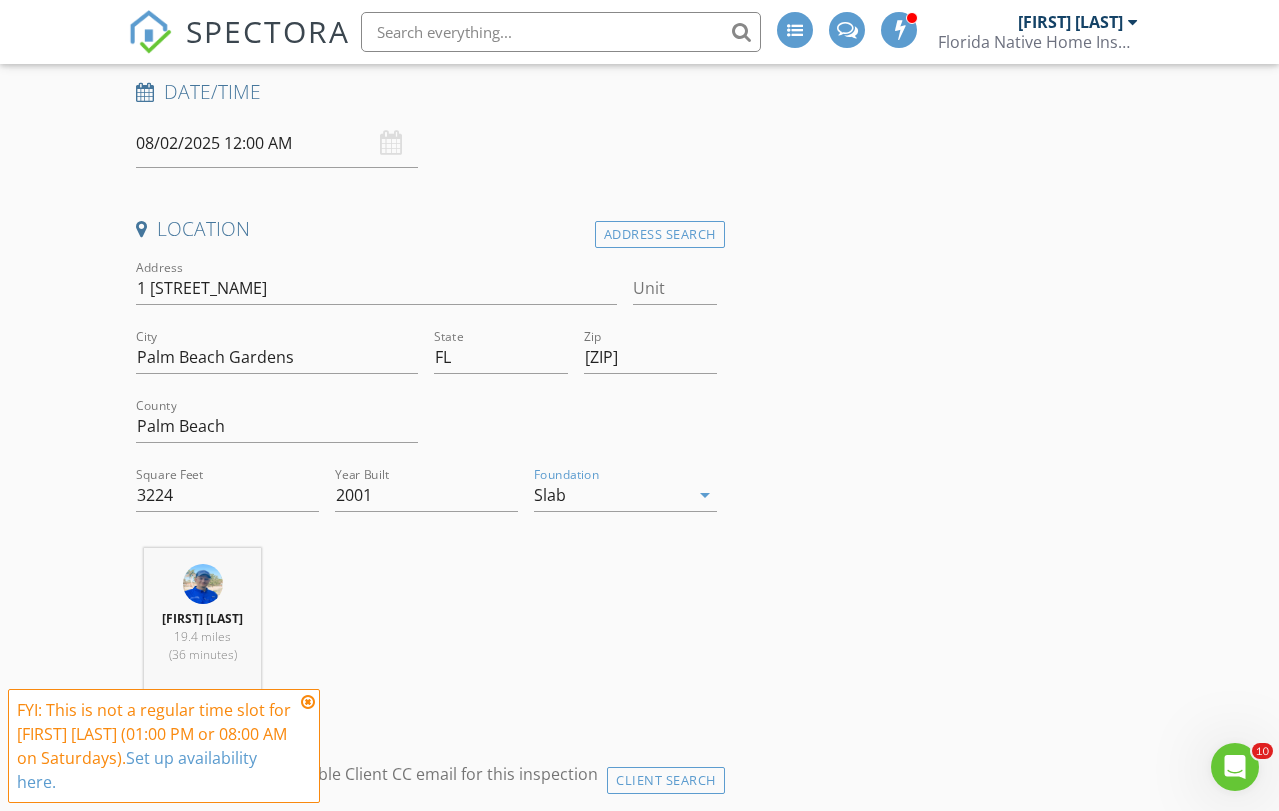 click on "INSPECTOR(S)
check_box   [FIRST] [LAST]   PRIMARY   check_box_outline_blank   [FIRST] [LAST]     [FIRST] [LAST] arrow_drop_down   check_box_outline_blank [FIRST] [LAST] specifically requested
Date/Time
08/02/2025 12:00 AM
Location
Address Search       Address 1 [STREET_NAME]   Unit   City [CITY]   State [STATE]   Zip [ZIP]   County [COUNTY]     Square Feet 3224   Year Built 2001   Foundation Slab arrow_drop_down     [FIRST] [LAST]     19.4 miles     (36 minutes)
client
check_box Enable Client CC email for this inspection   Client Search     check_box_outline_blank Client is a Company/Organization     First Name [FIRST]   Last Name [LAST]   Email [EMAIL]   CC Email   Phone [PHONE]   Address   City   State   Zip     Tags         Notes   Private Notes
ADDITIONAL client" at bounding box center (639, 2042) 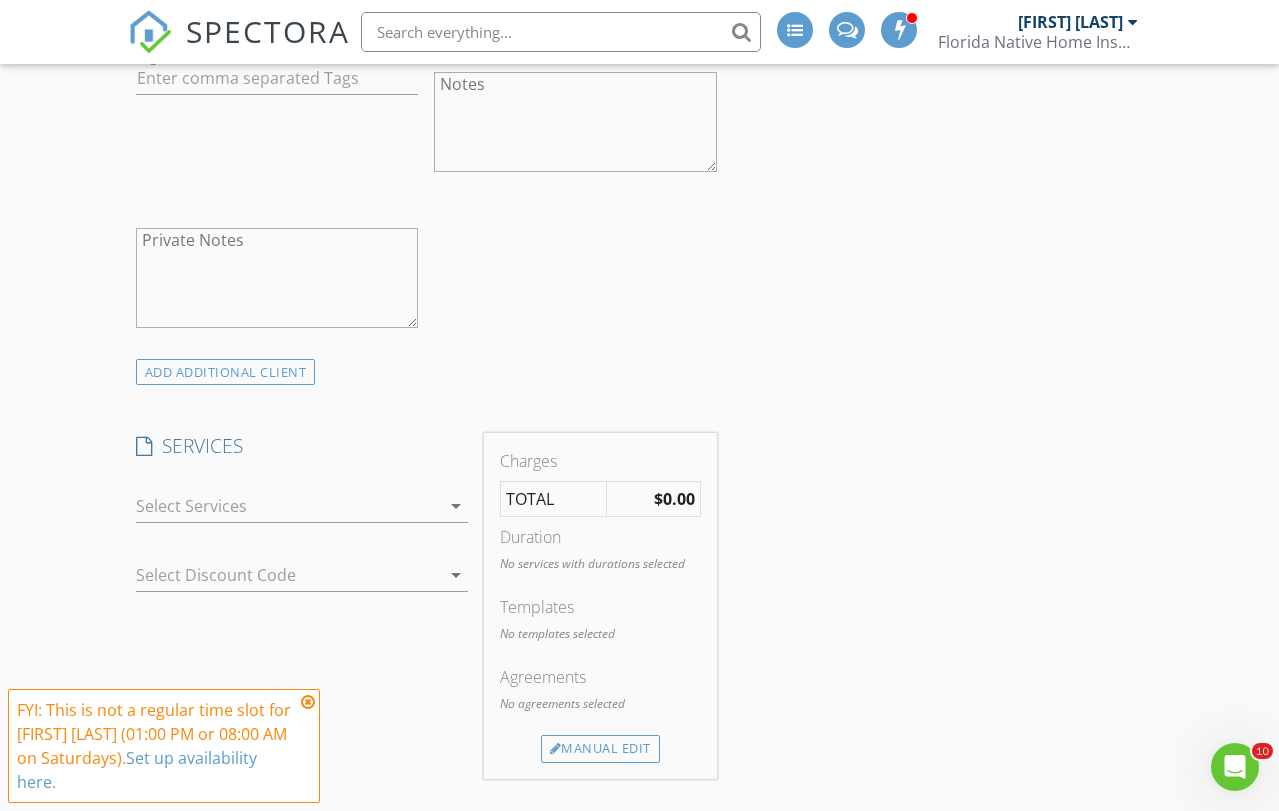 scroll, scrollTop: 1587, scrollLeft: 0, axis: vertical 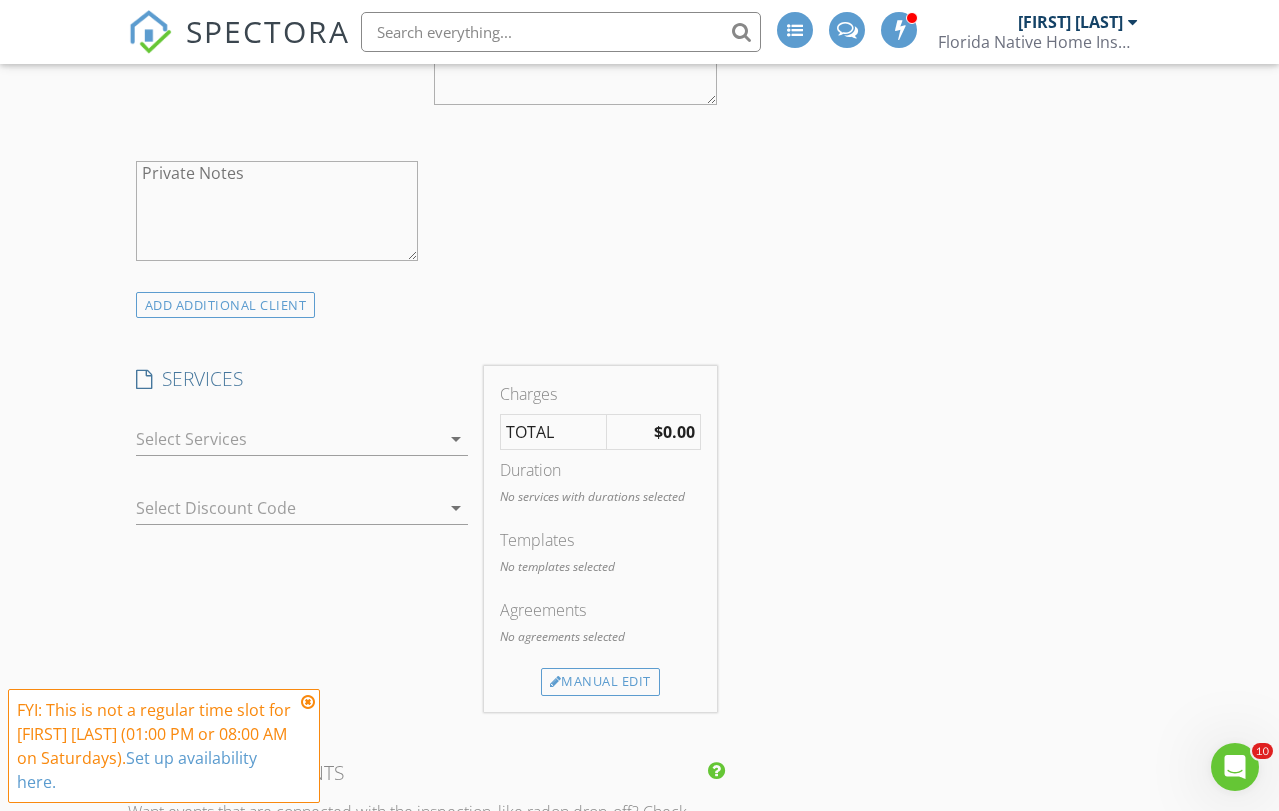 click at bounding box center (288, 439) 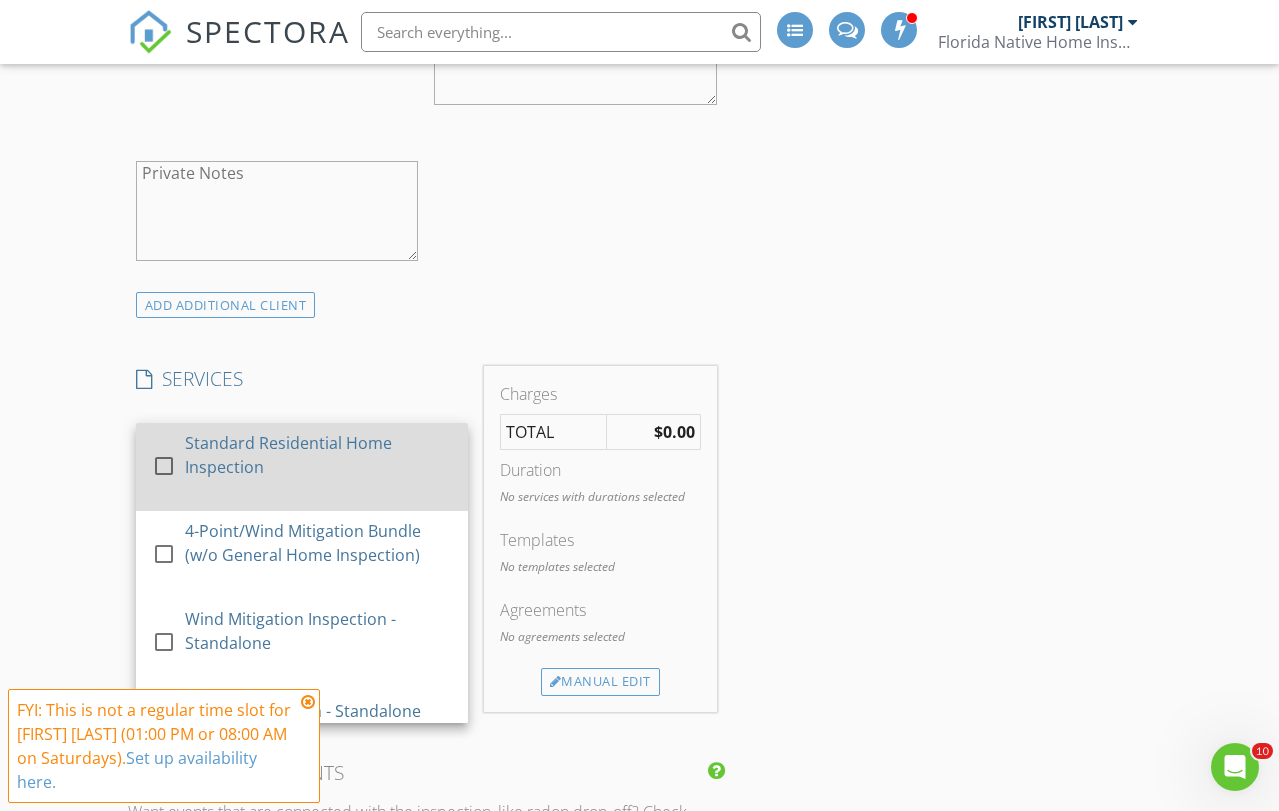 click on "Standard Residential Home Inspection" at bounding box center [318, 455] 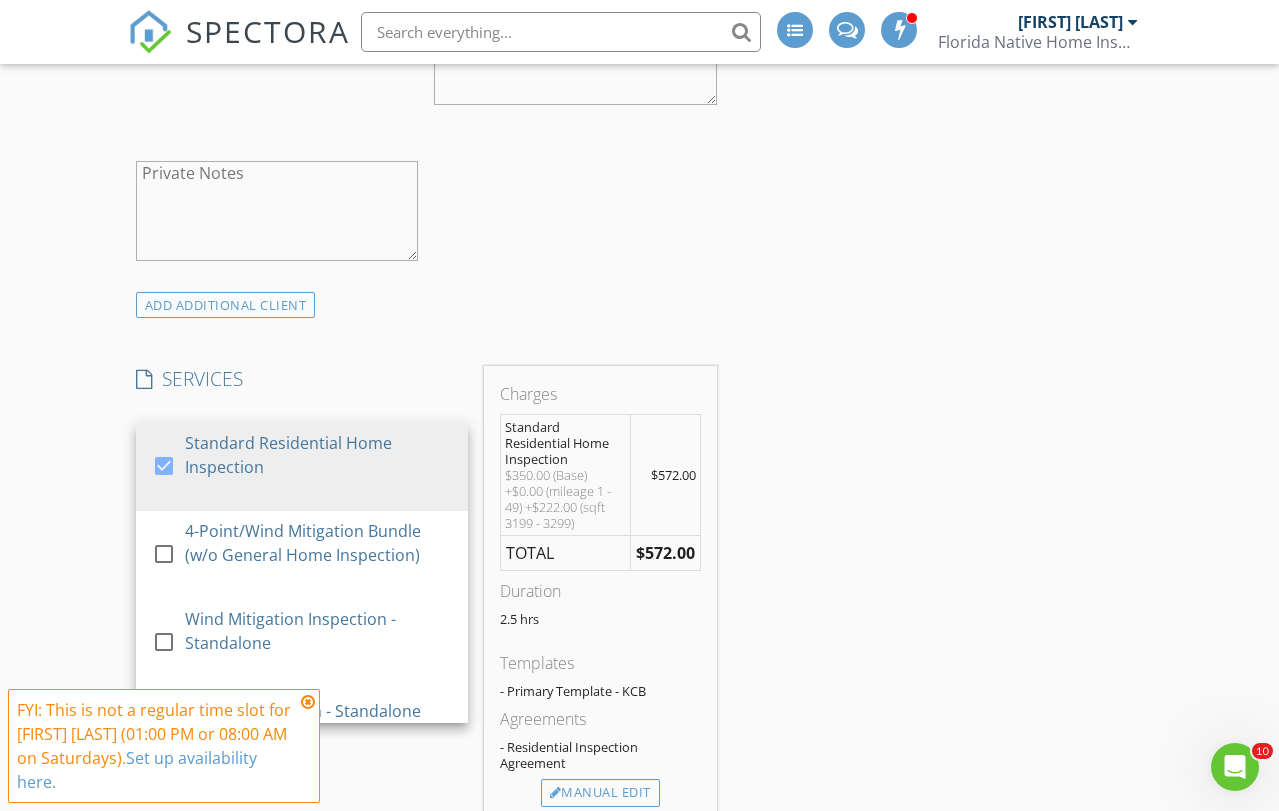 click on "New Inspection
INSPECTOR(S)
check_box   [FIRST] [LAST]   PRIMARY   check_box_outline_blank   [FIRST] [LAST]     [FIRST] [LAST] arrow_drop_down   check_box_outline_blank [FIRST] [LAST] specifically requested
Date/Time
08/02/2025 12:00 AM
Location
Address Search       Address 1 [STREET_NAME]   Unit   City [CITY]   State [STATE]   Zip [ZIP]   County [COUNTY]     Square Feet 3224   Year Built 2001   Foundation Slab arrow_drop_down     [FIRST] [LAST]     19.4 miles     (36 minutes)
client
check_box Enable Client CC email for this inspection   Client Search     check_box_outline_blank Client is a Company/Organization     First Name [FIRST]   Last Name [LAST]   Email [EMAIL]   CC Email   Phone [PHONE]   Address   City   State   Zip     Tags         Notes   Private Notes
ADDITIONAL client" at bounding box center (639, 827) 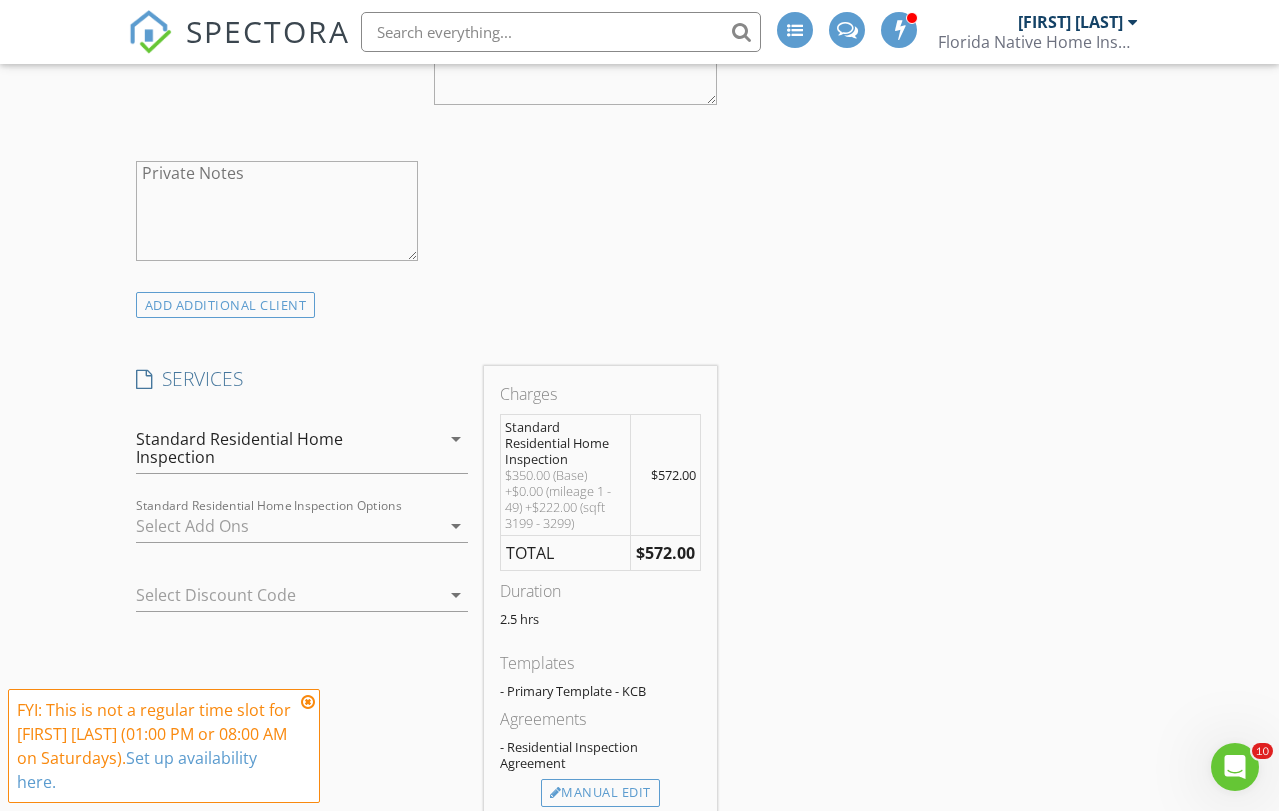 click at bounding box center (288, 526) 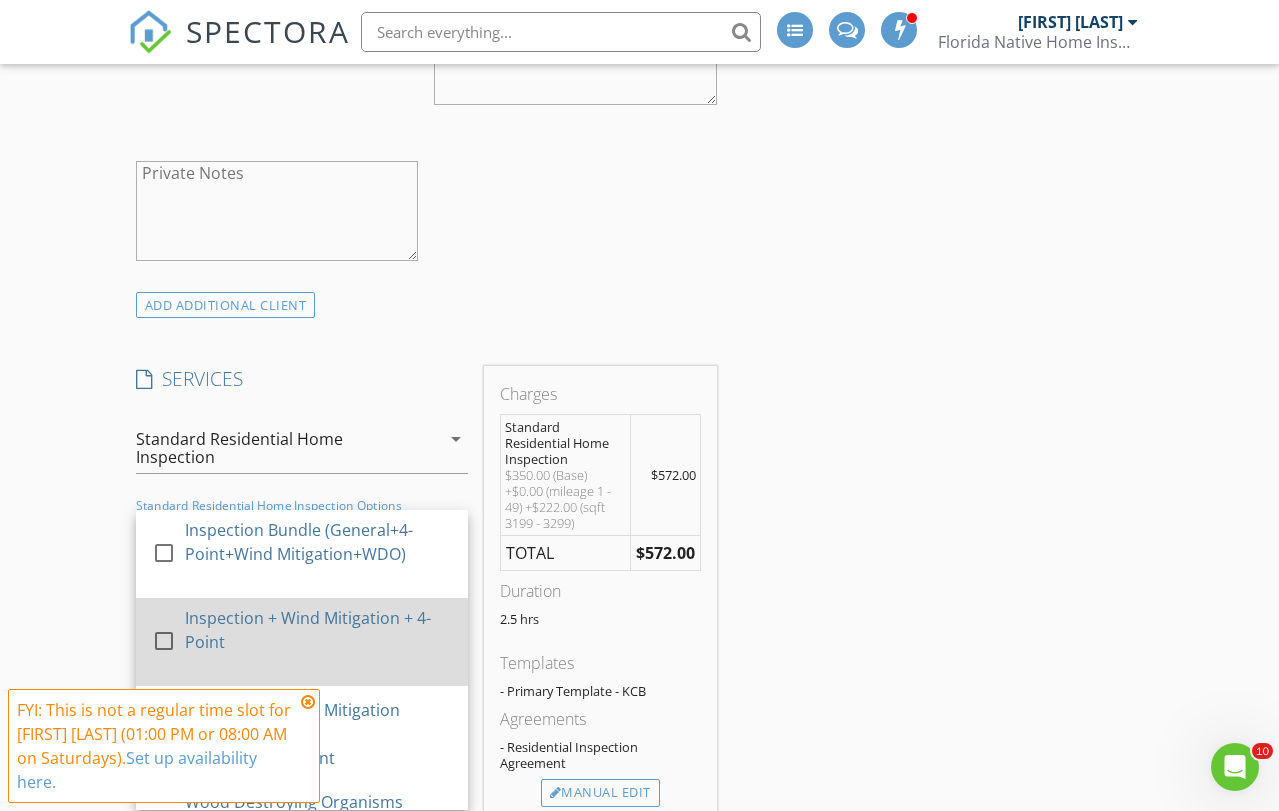 click on "Inspection + Wind Mitigation + 4-Point" at bounding box center (318, 630) 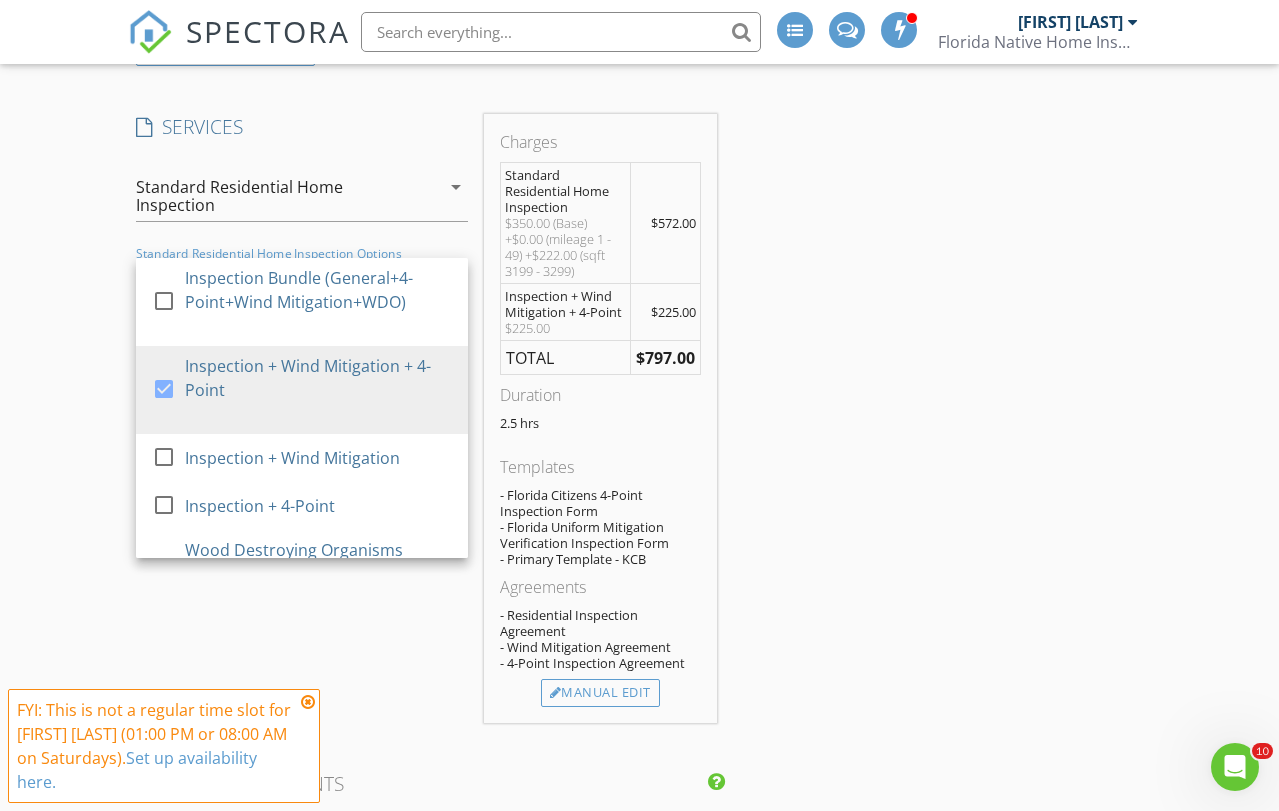 scroll, scrollTop: 1840, scrollLeft: 0, axis: vertical 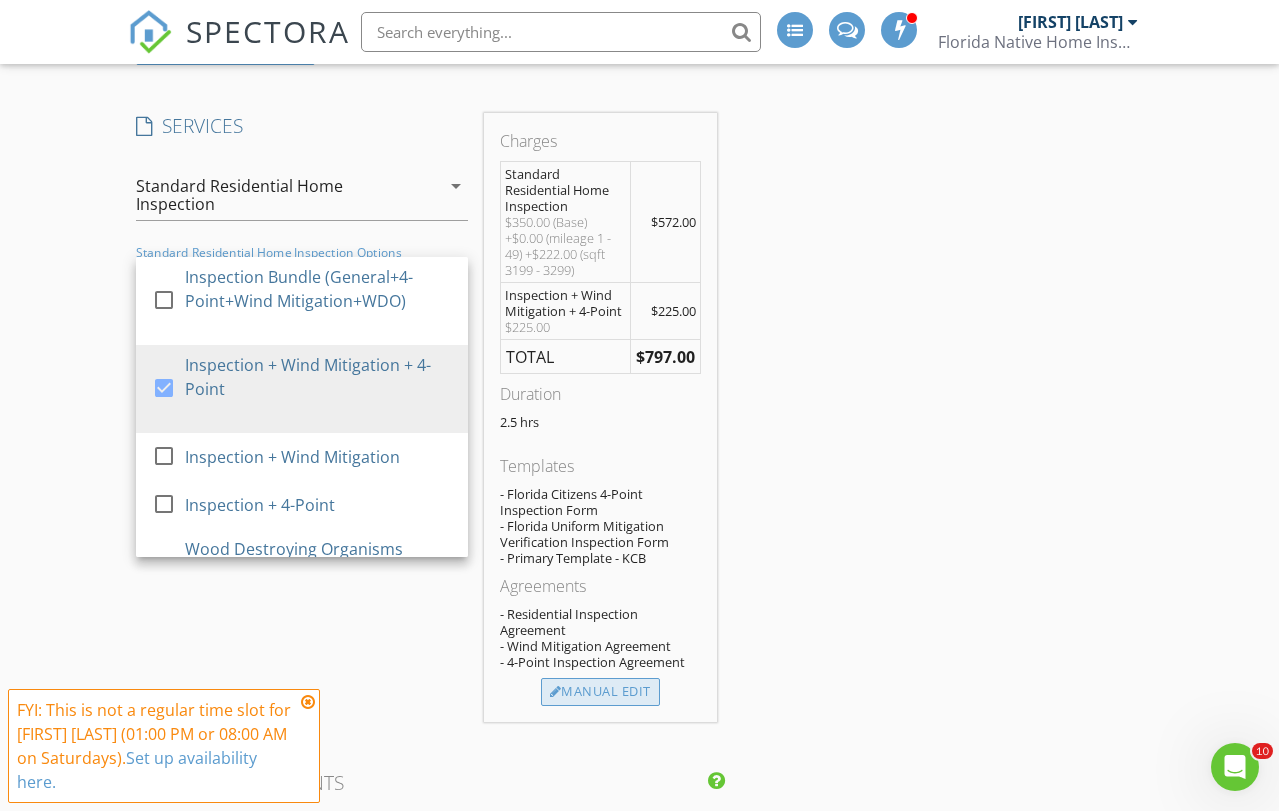 click on "Manual Edit" at bounding box center [600, 692] 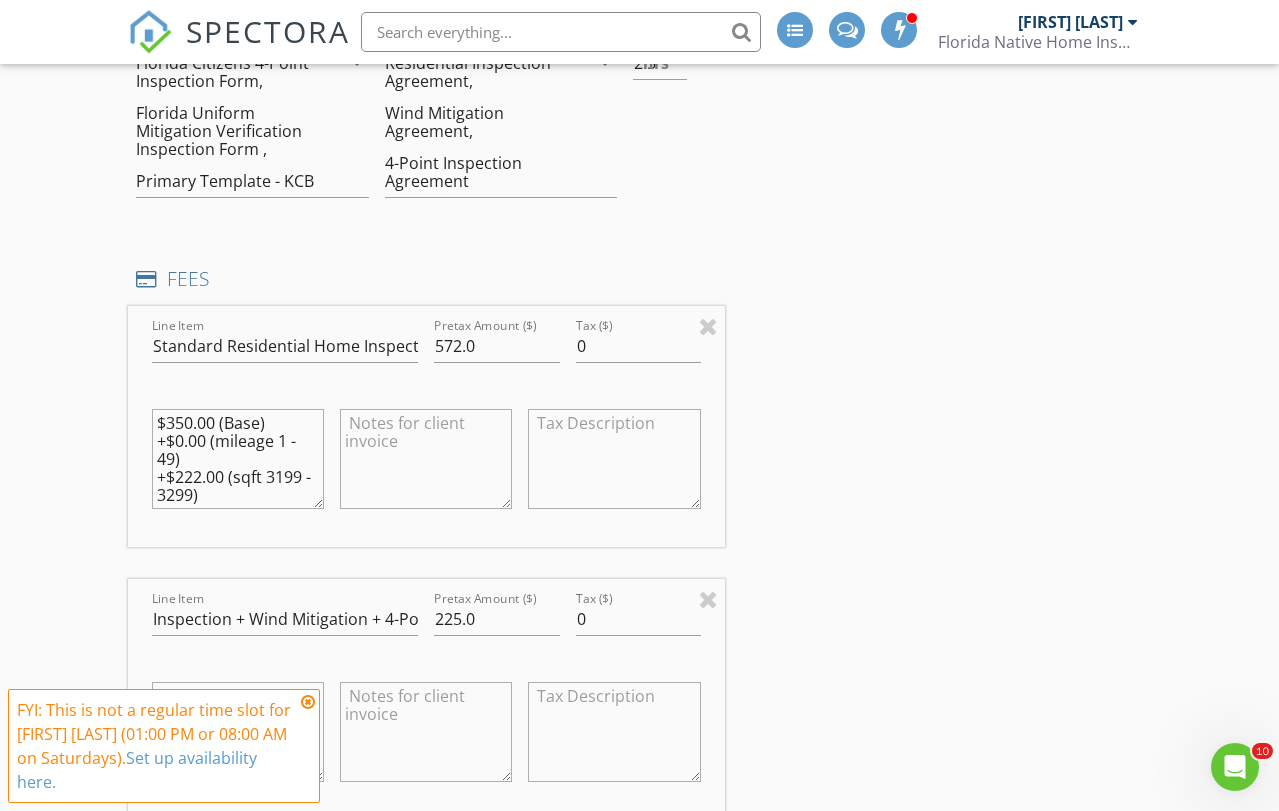 scroll, scrollTop: 1962, scrollLeft: 0, axis: vertical 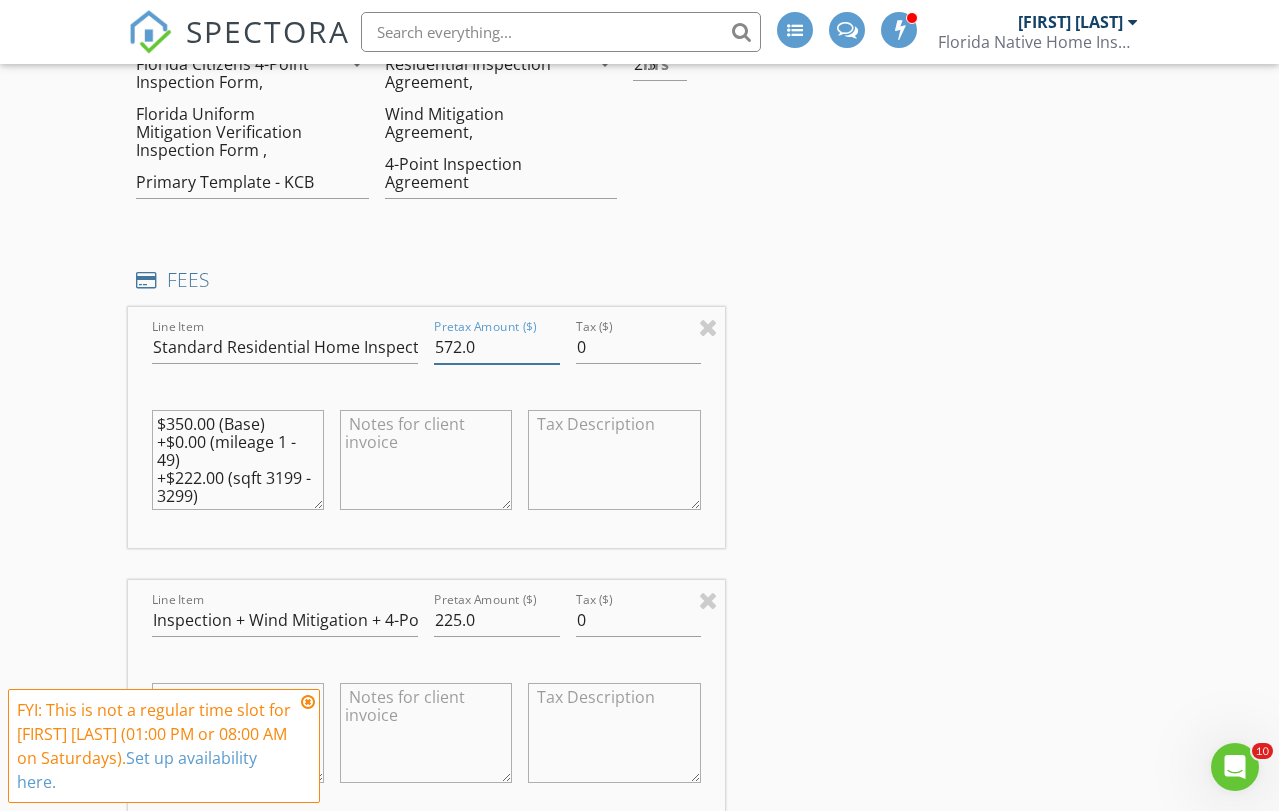 drag, startPoint x: 448, startPoint y: 347, endPoint x: 255, endPoint y: 345, distance: 193.01036 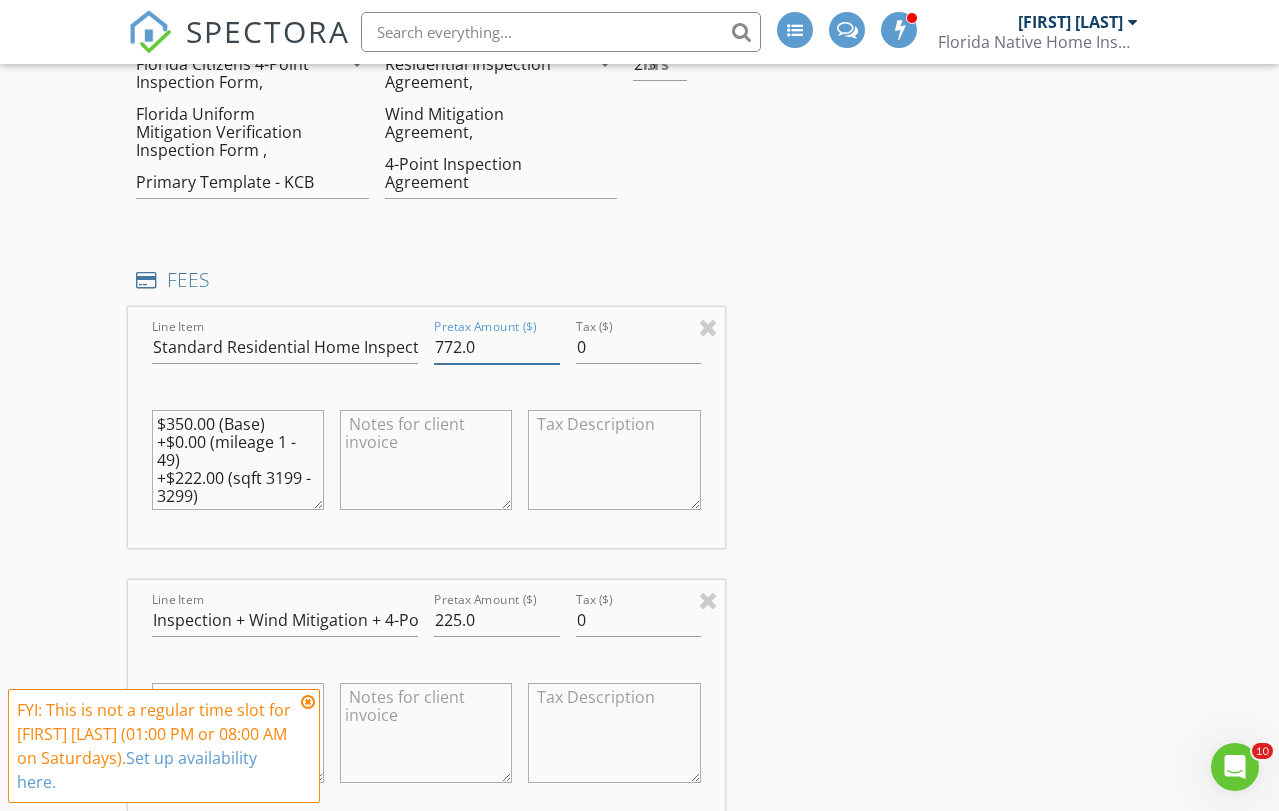 type on "772.0" 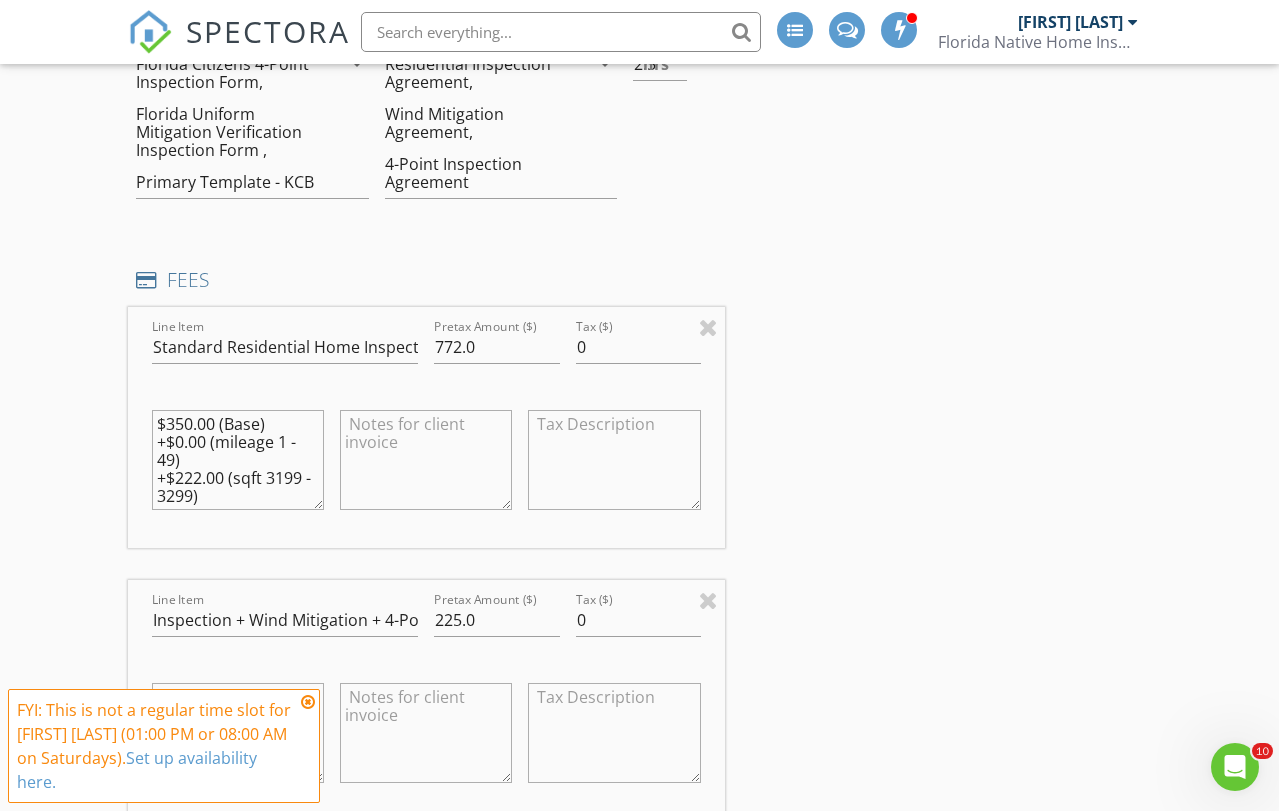 click on "$350.00 (Base)
+$0.00 (mileage 1 - 49)
+$222.00 (sqft 3199 - 3299)" at bounding box center (238, 460) 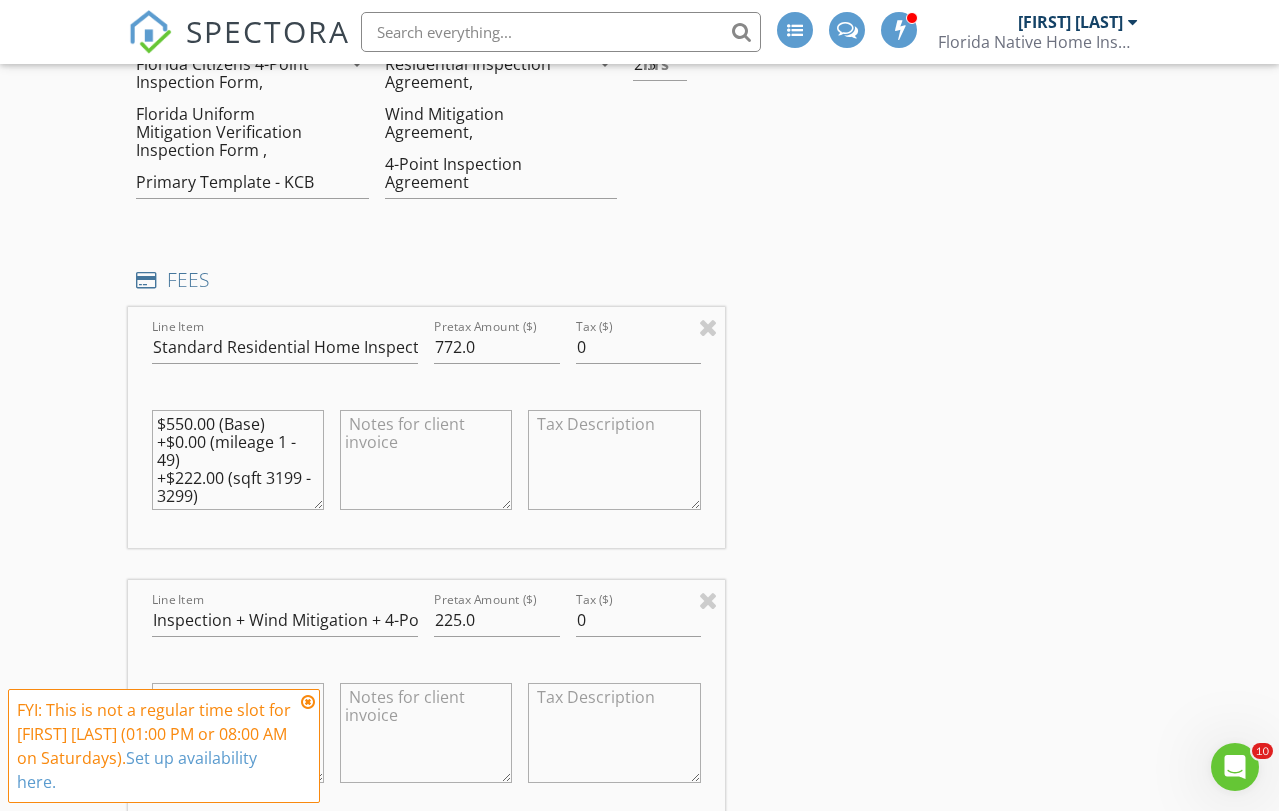 type on "$550.00 (Base)
+$0.00 (mileage 1 - 49)
+$222.00 (sqft 3199 - 3299)" 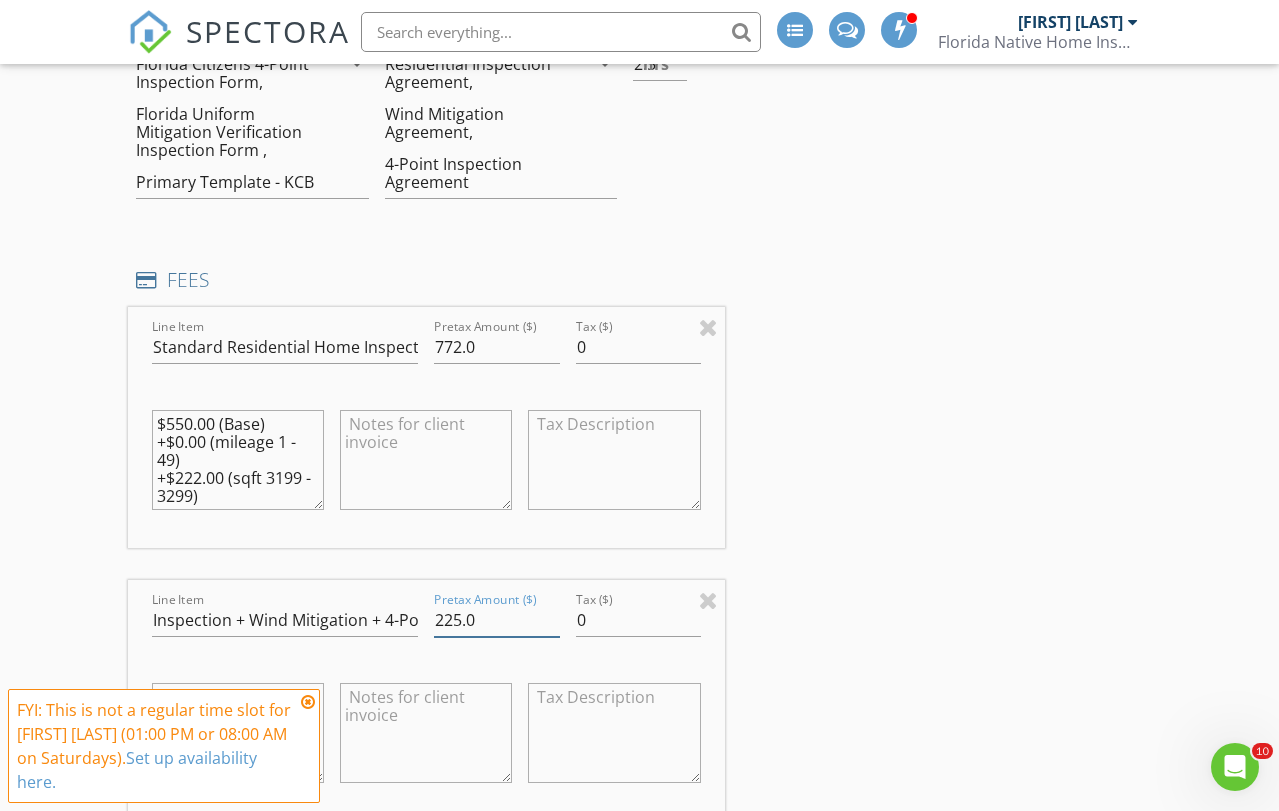 drag, startPoint x: 463, startPoint y: 623, endPoint x: 181, endPoint y: 531, distance: 296.62772 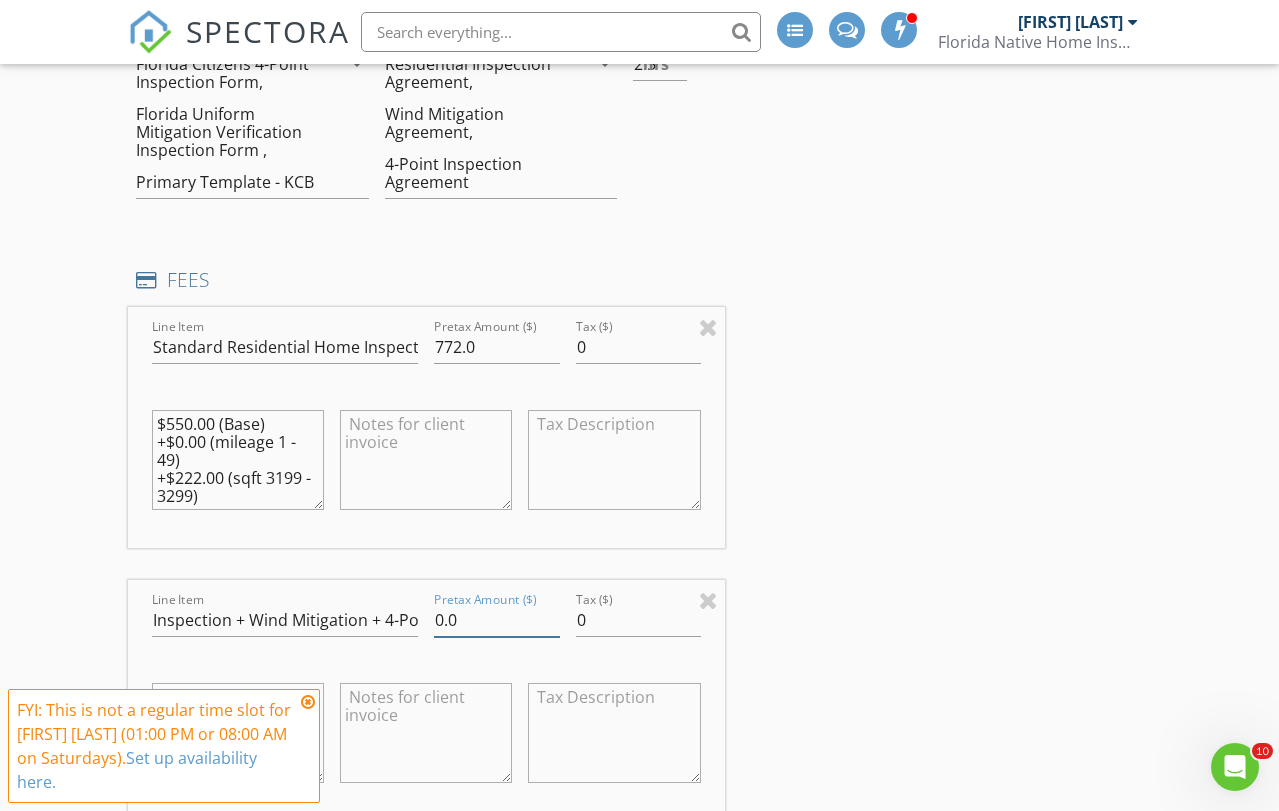 type on "0.0" 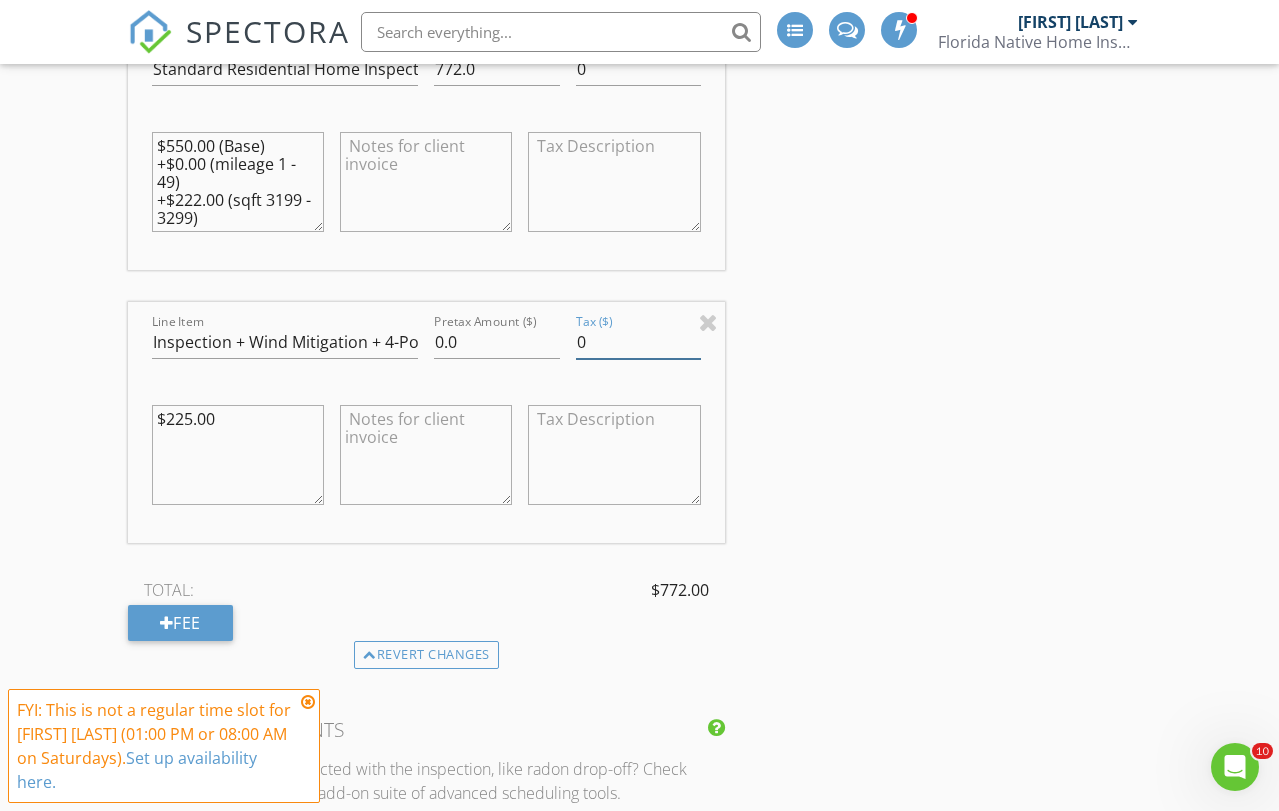 scroll, scrollTop: 2285, scrollLeft: 0, axis: vertical 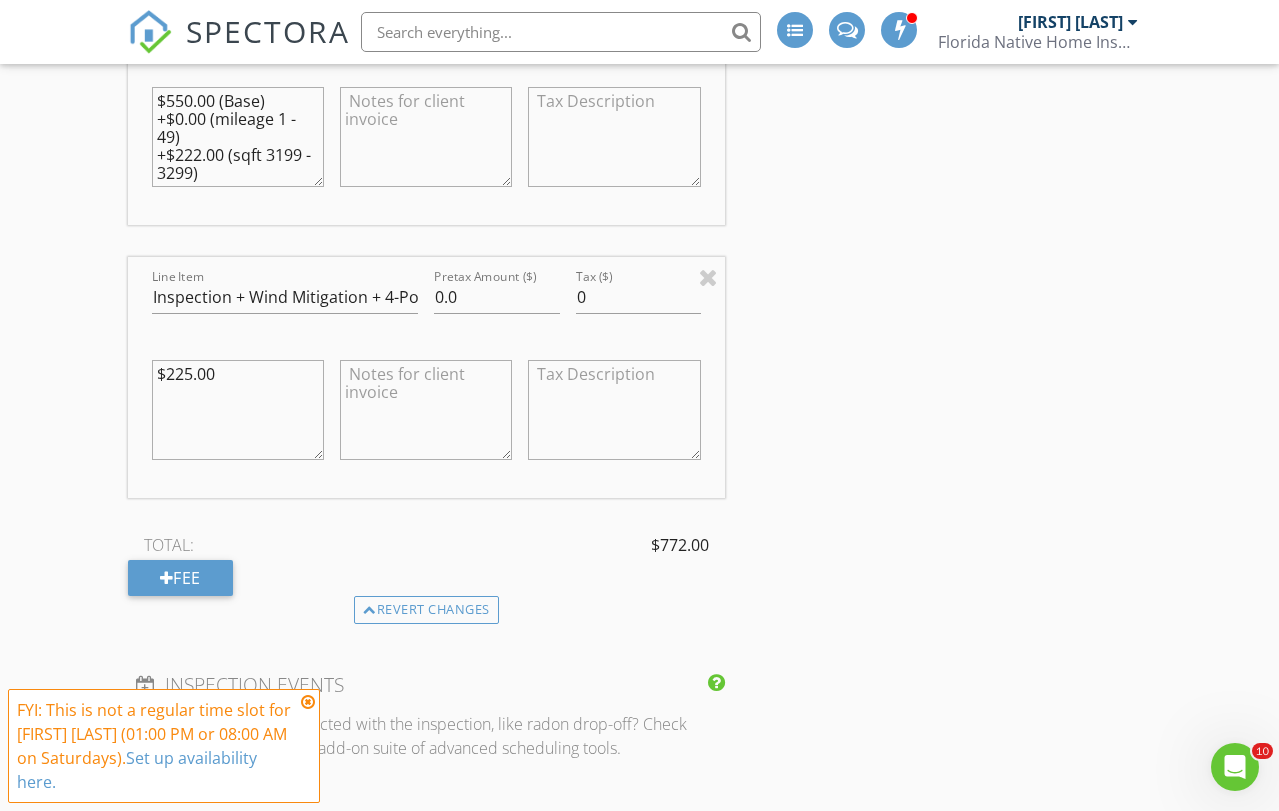 click on "$225.00" at bounding box center (238, 410) 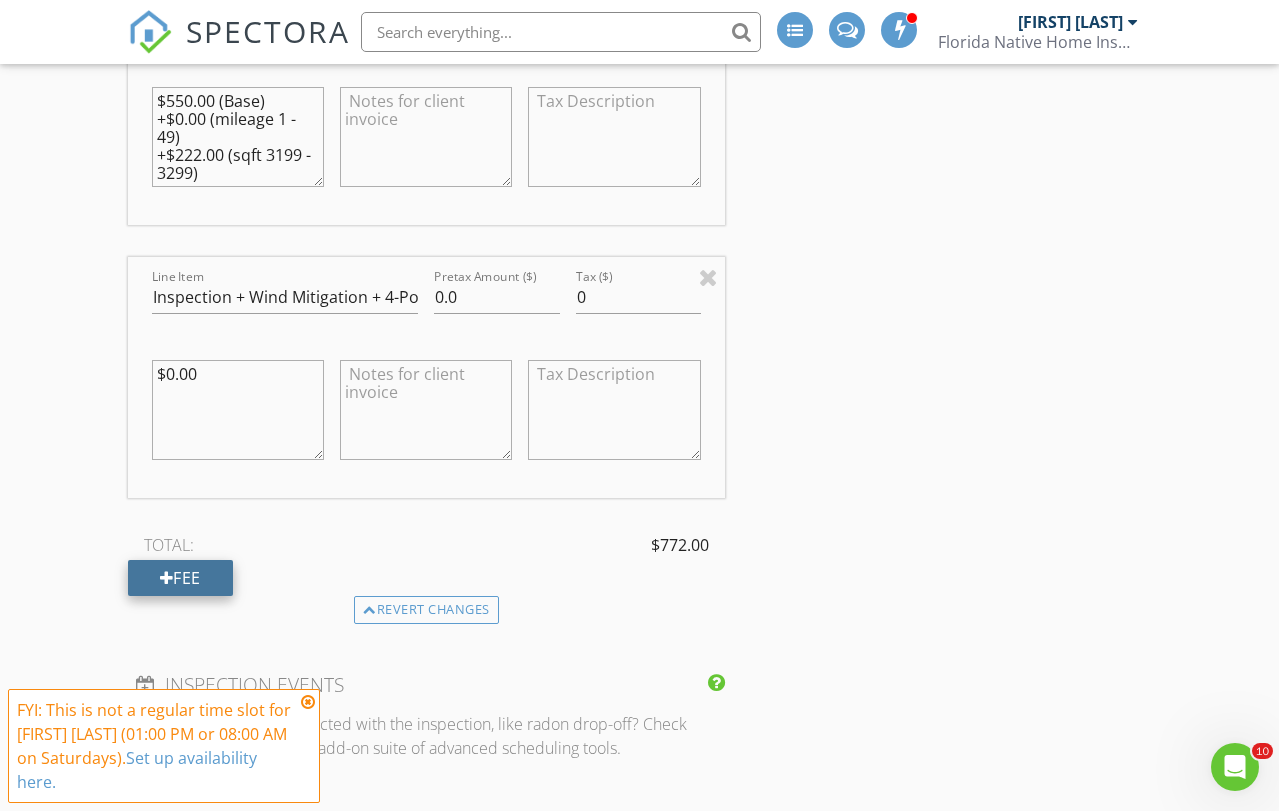 type on "$0.00" 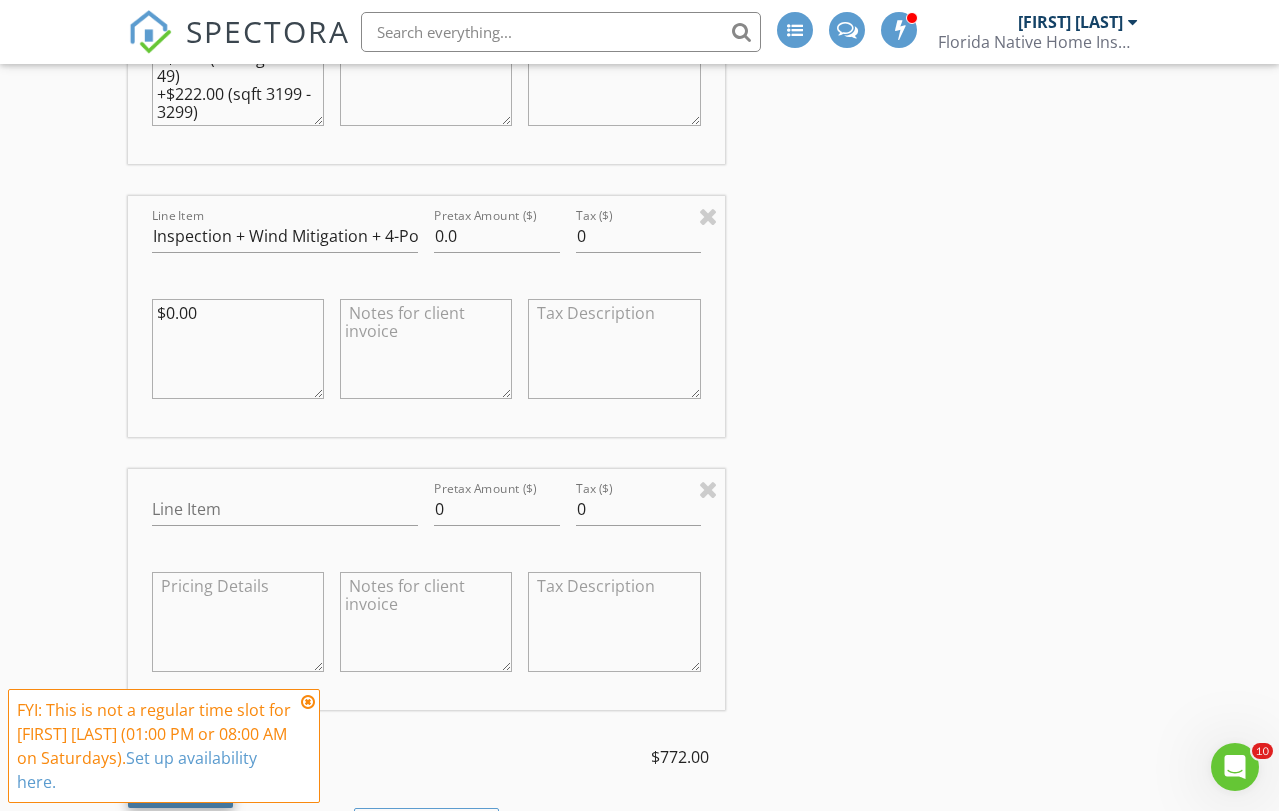 scroll, scrollTop: 2343, scrollLeft: 0, axis: vertical 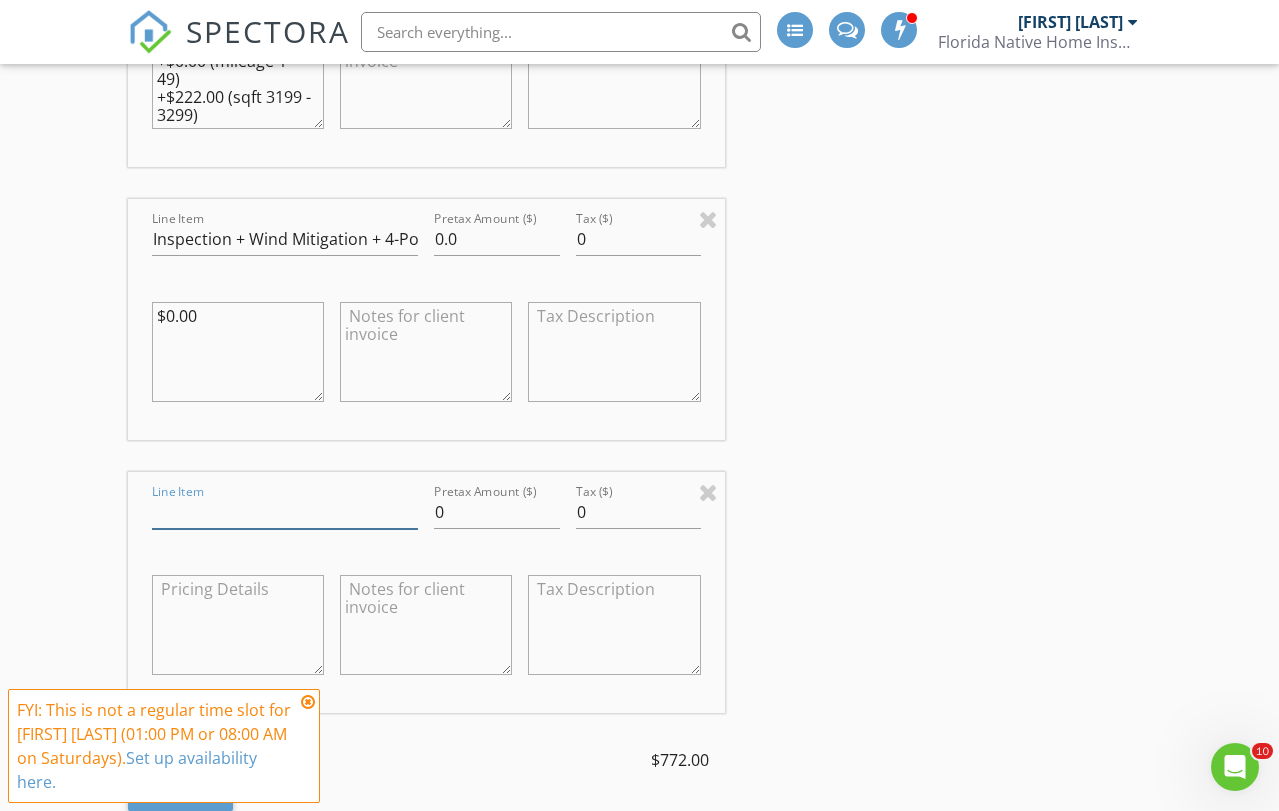 click on "Line Item" at bounding box center [285, 512] 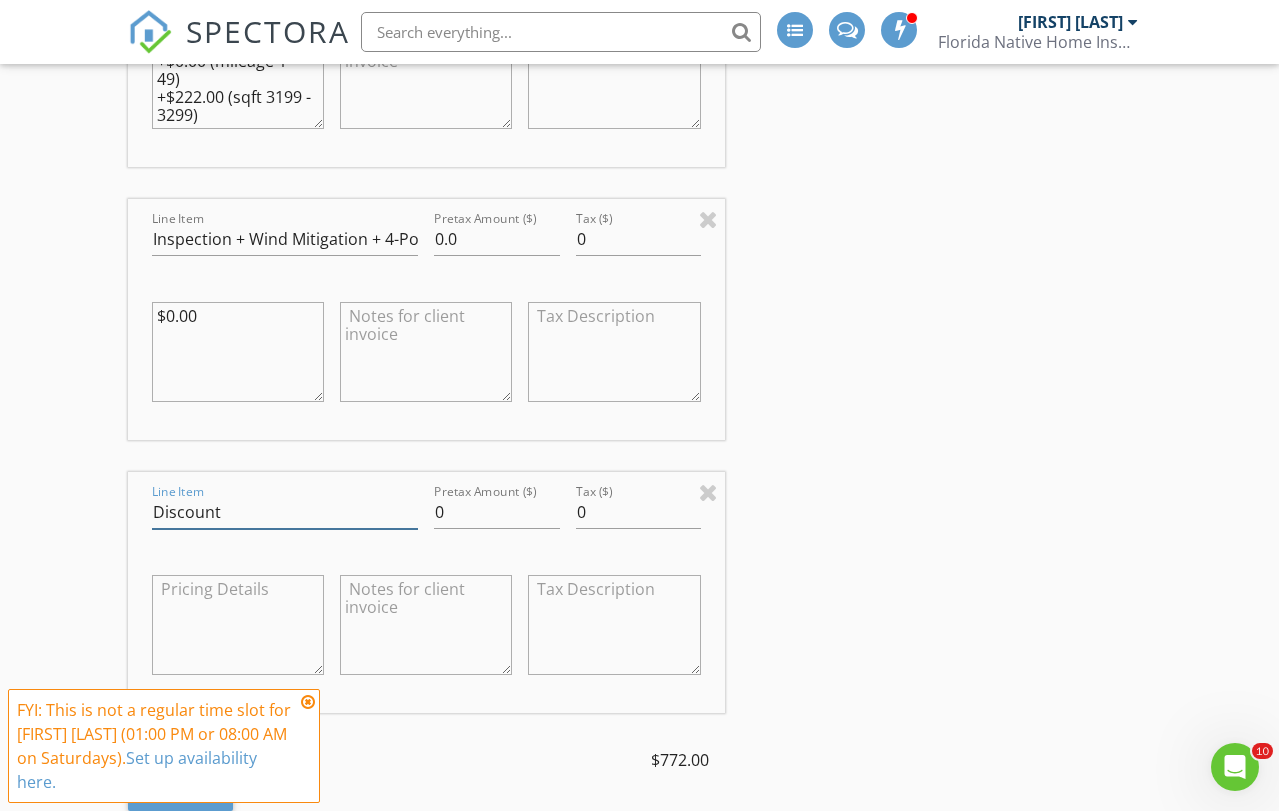 type on "Discount" 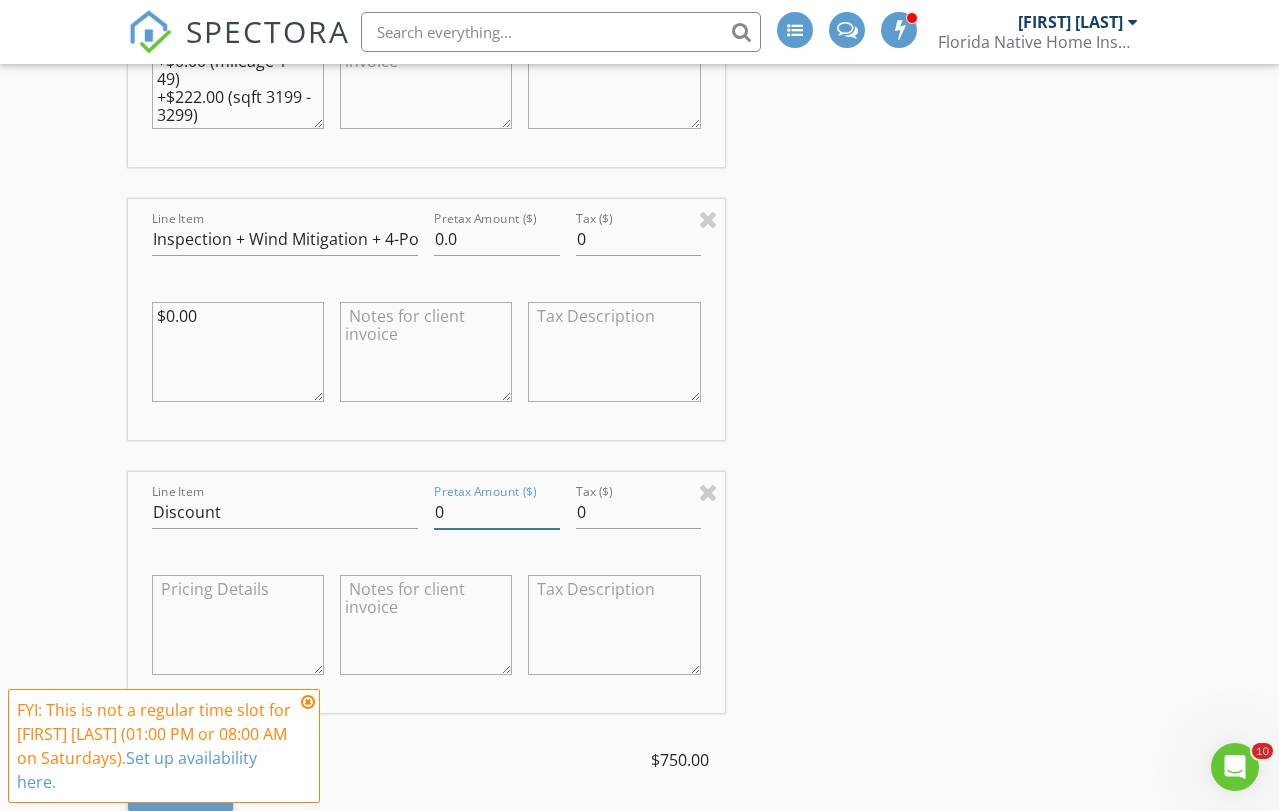 type on "-22" 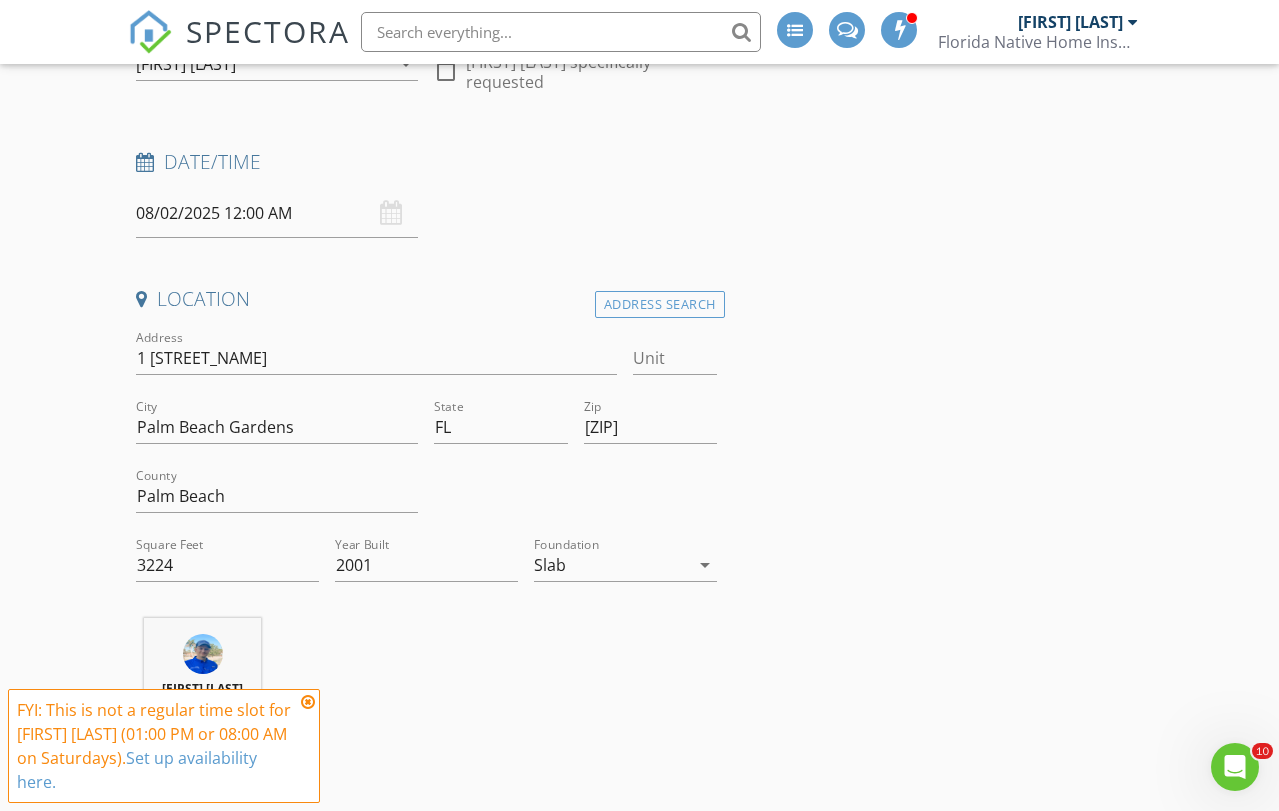 scroll, scrollTop: 0, scrollLeft: 0, axis: both 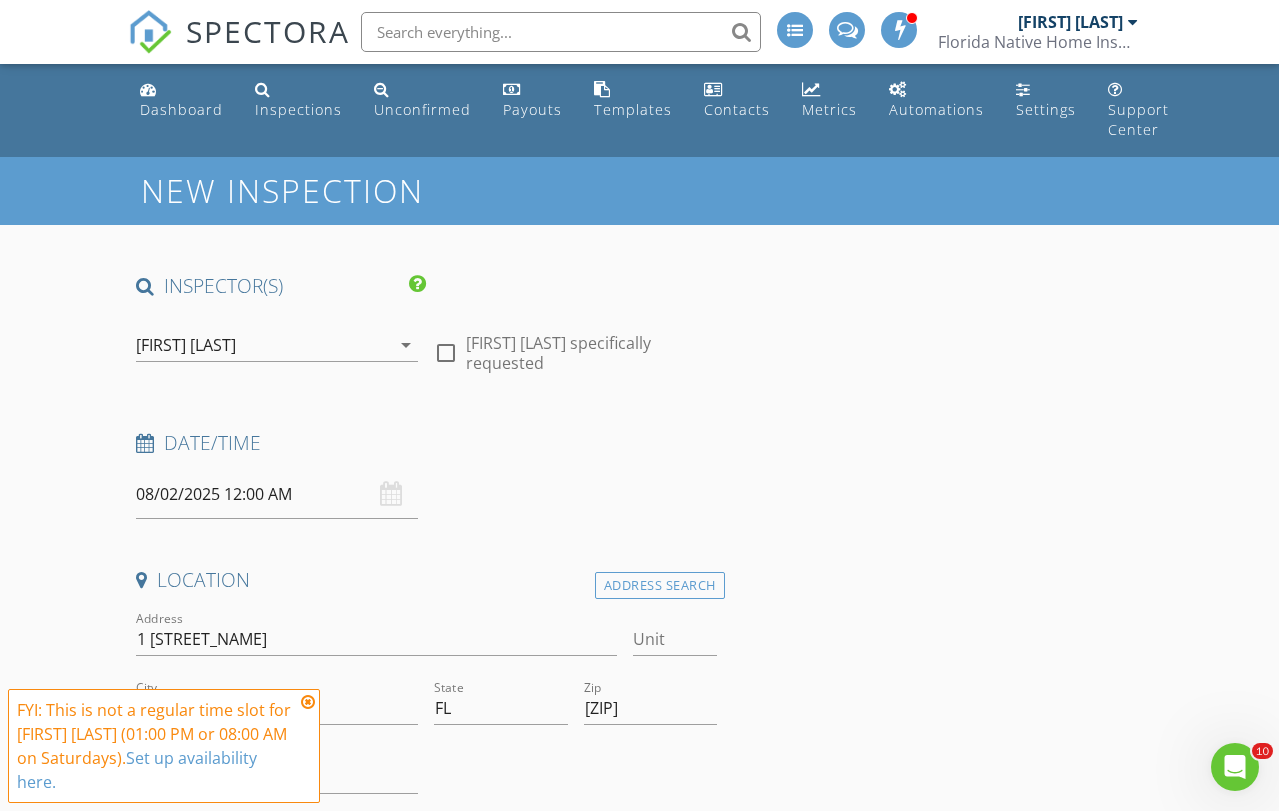 click on "Erik Edison arrow_drop_down" at bounding box center (277, 355) 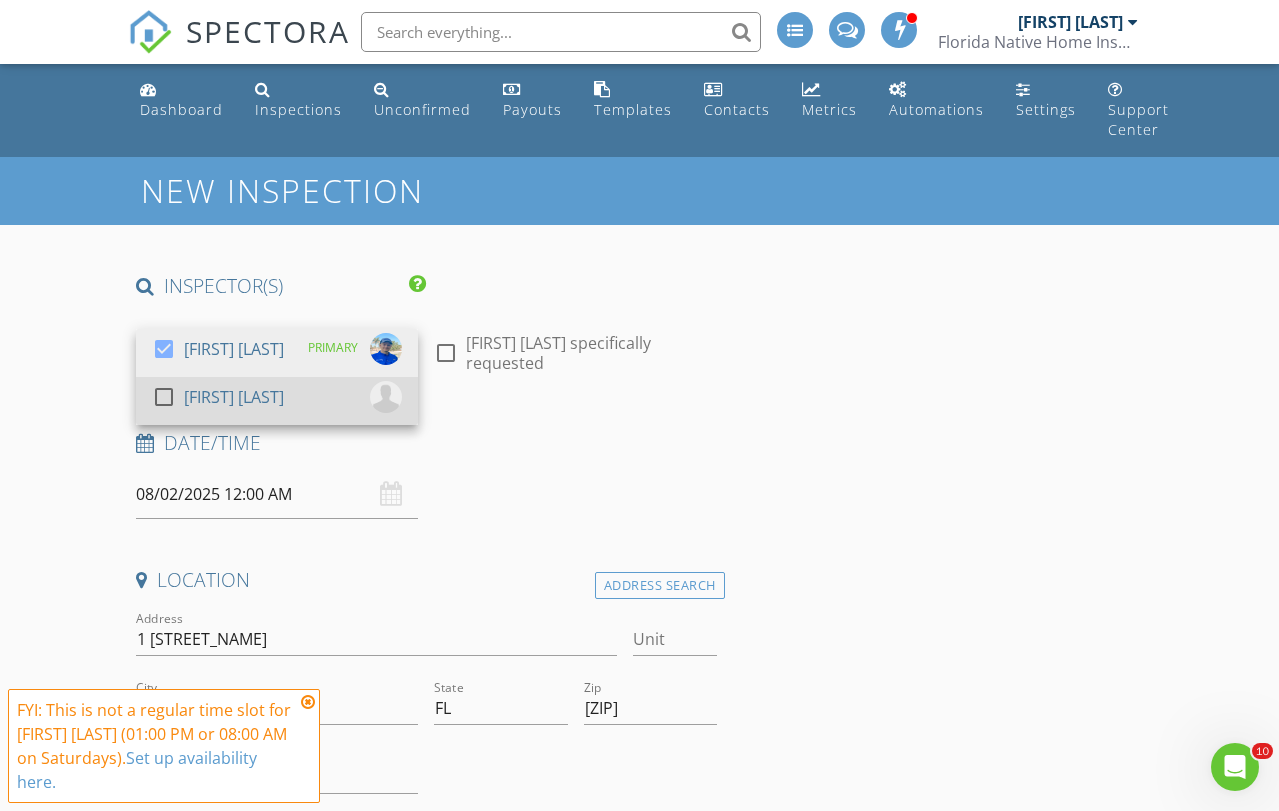 click on "[FIRST] [LAST]" at bounding box center (234, 397) 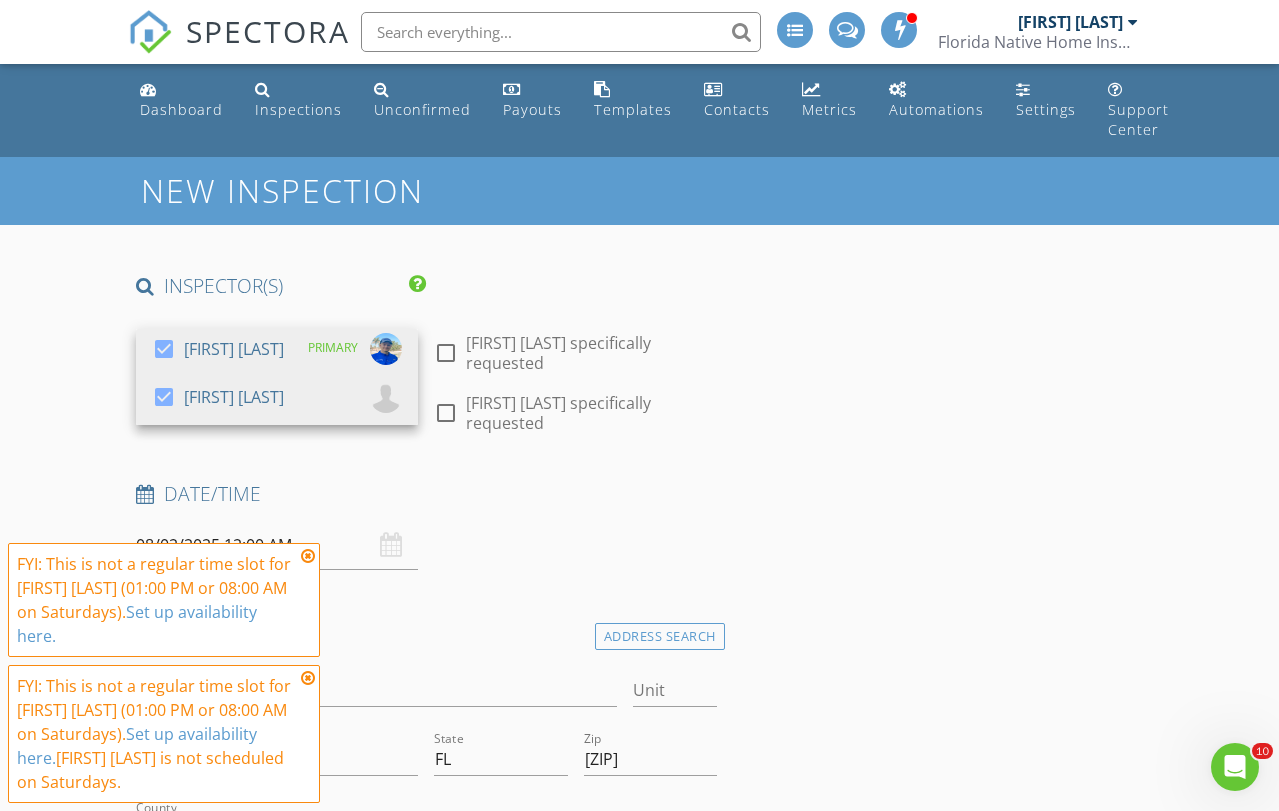 click on "08/02/2025 12:00 AM" at bounding box center (277, 545) 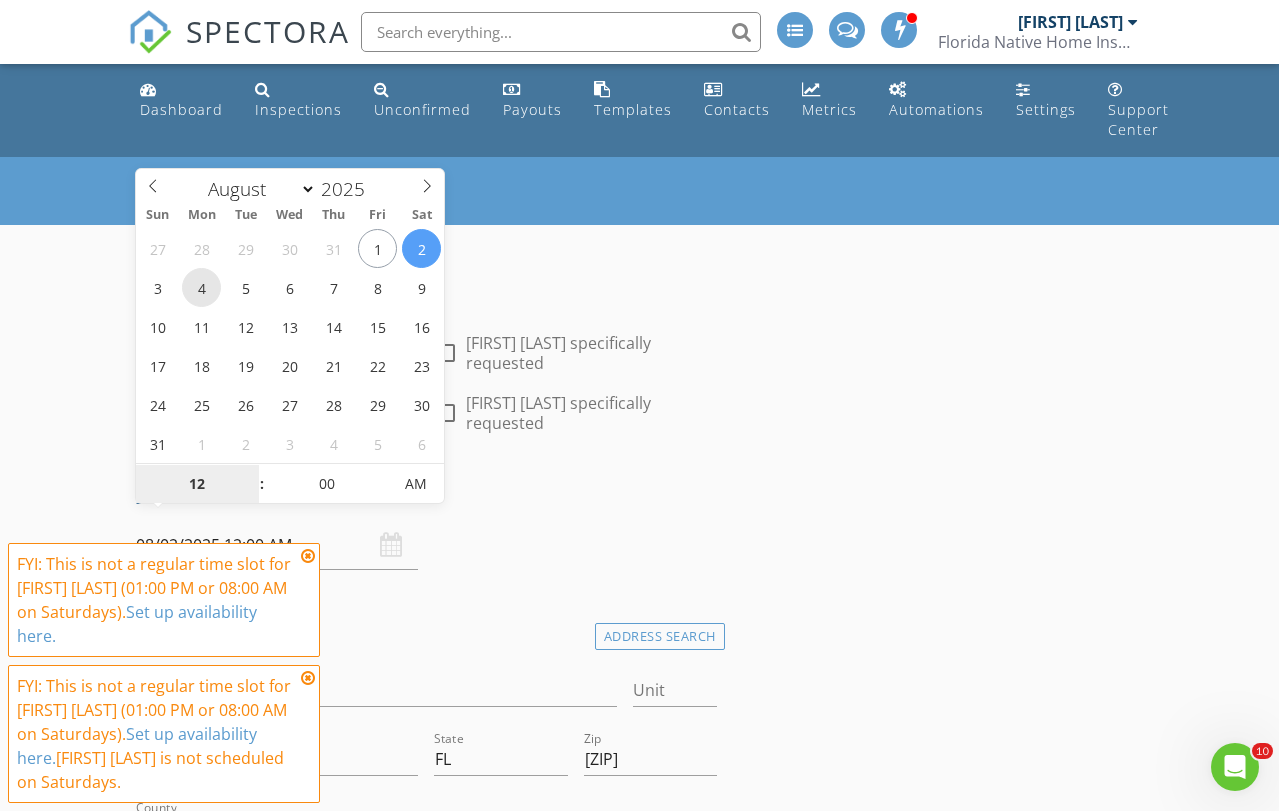 type on "08/04/2025 12:00 AM" 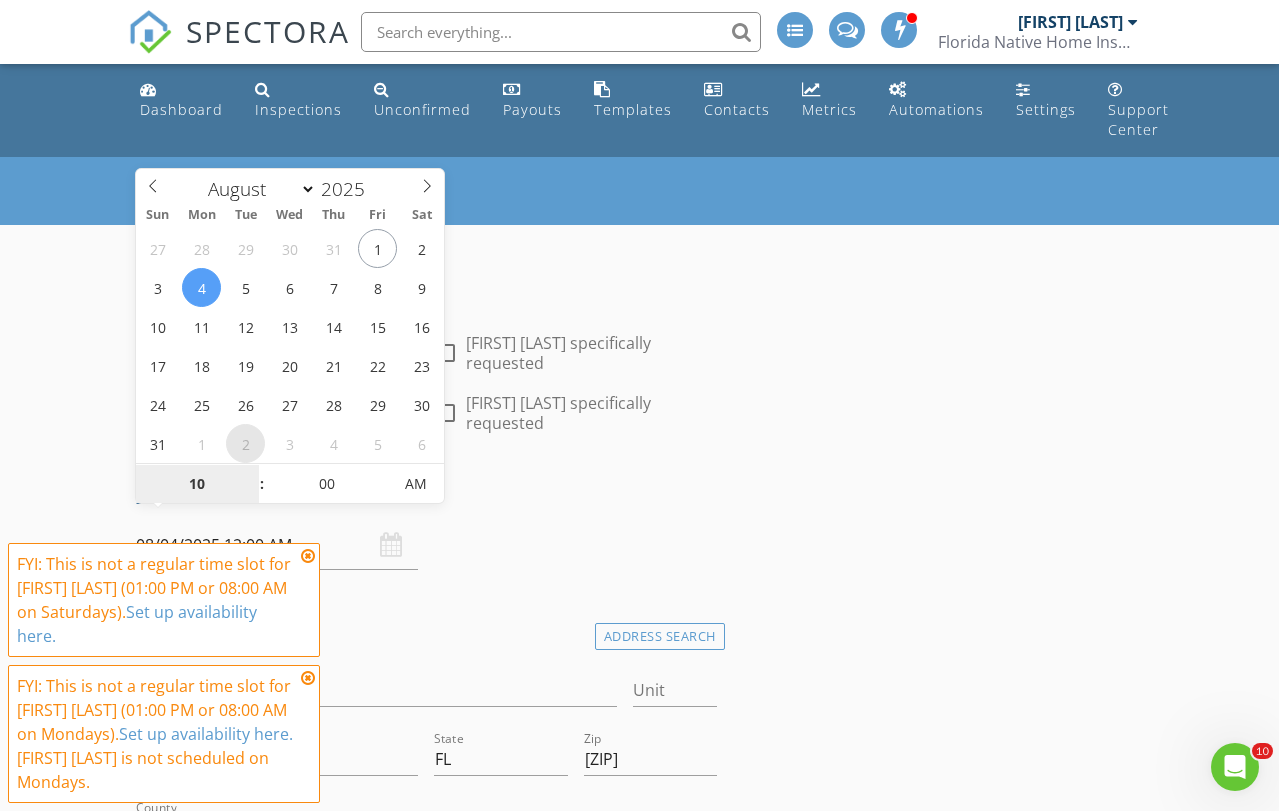 type on "10" 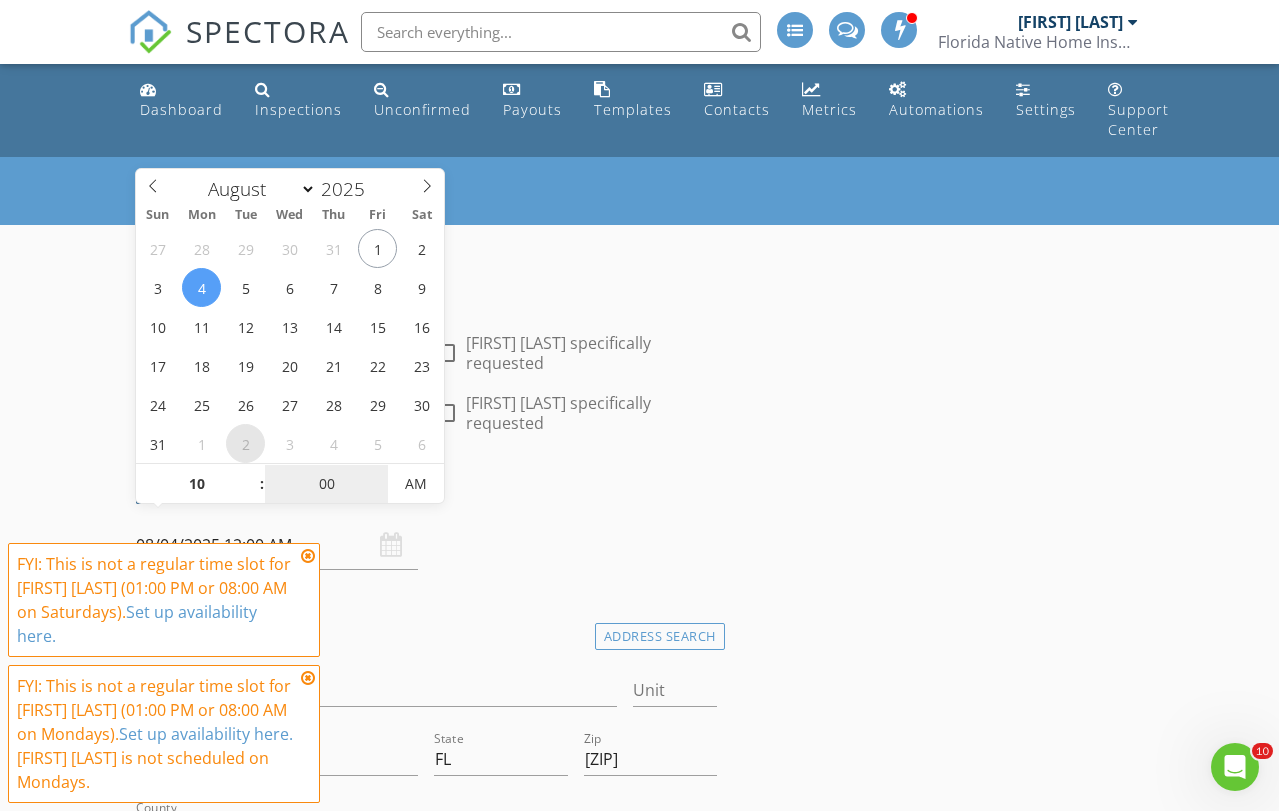 type on "08/04/2025 10:00 AM" 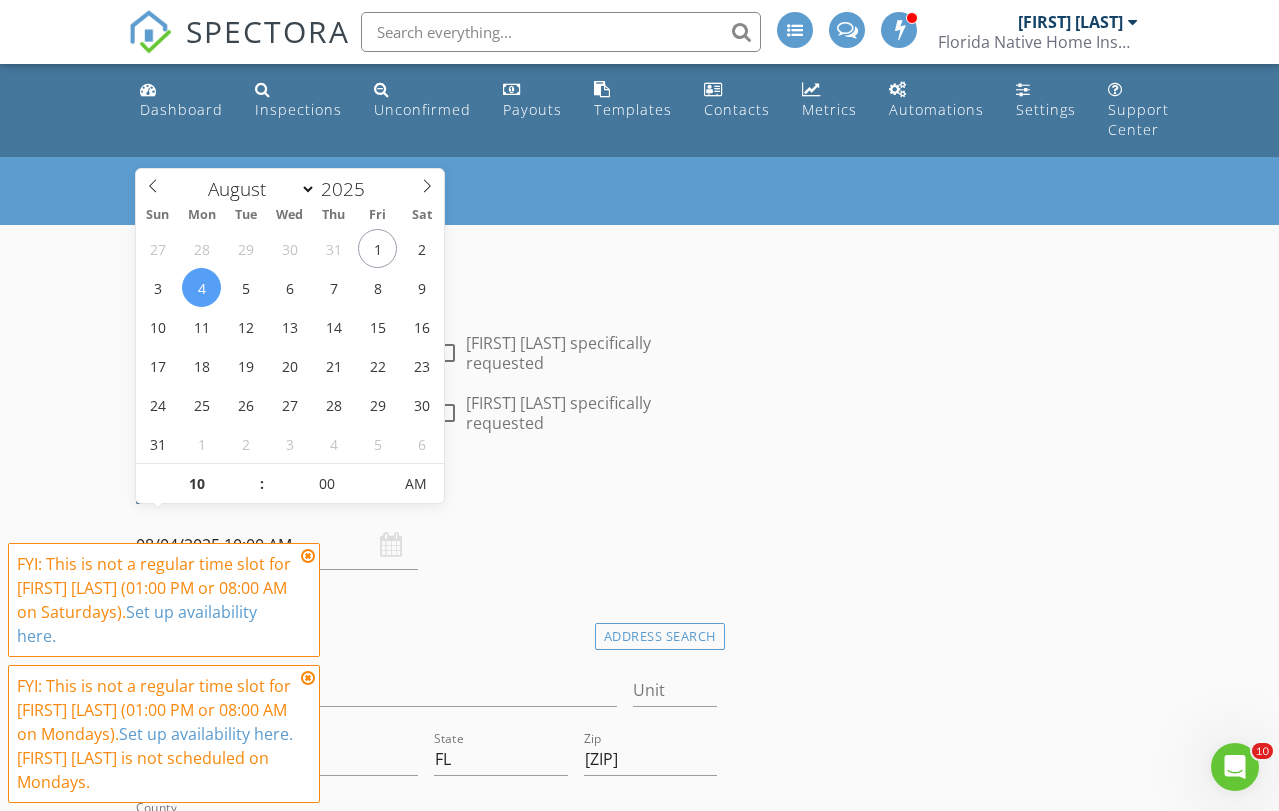 click on "Date/Time
08/04/2025 10:00 AM" at bounding box center [426, 525] 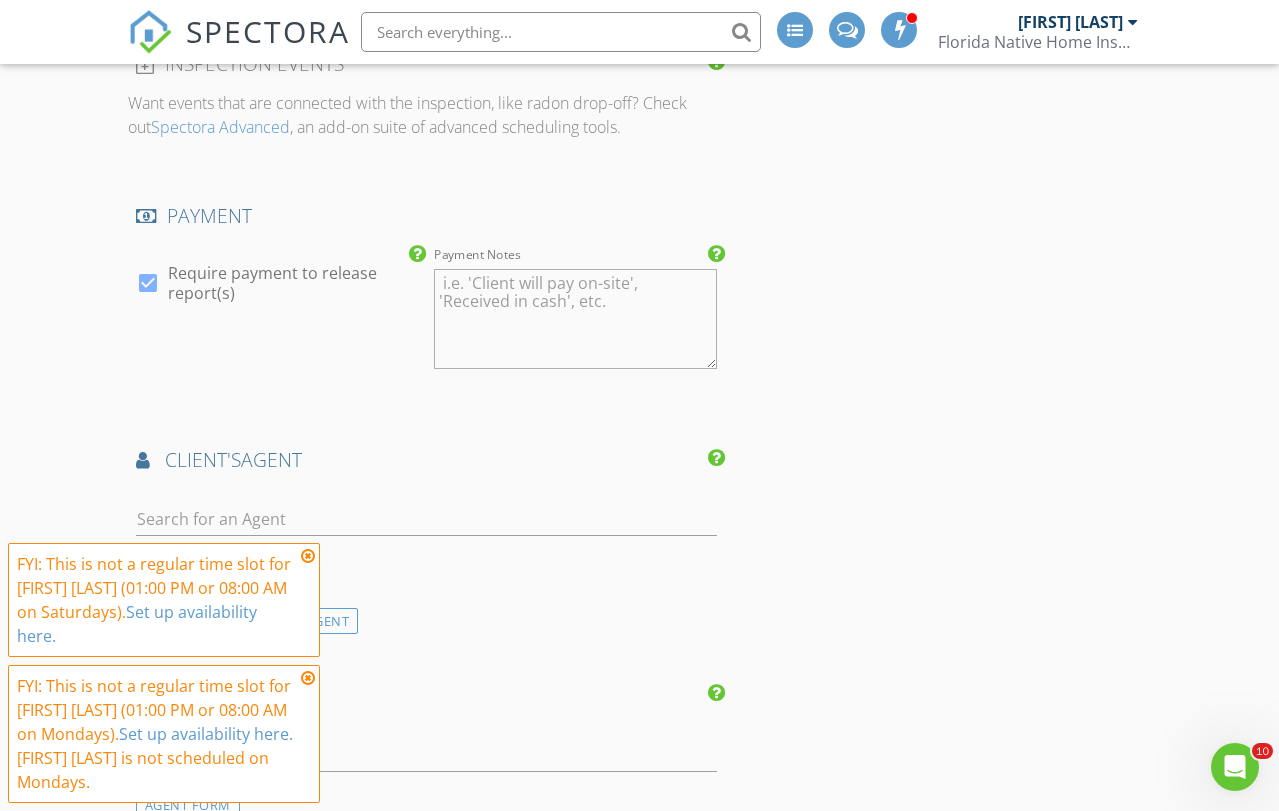 scroll, scrollTop: 3434, scrollLeft: 0, axis: vertical 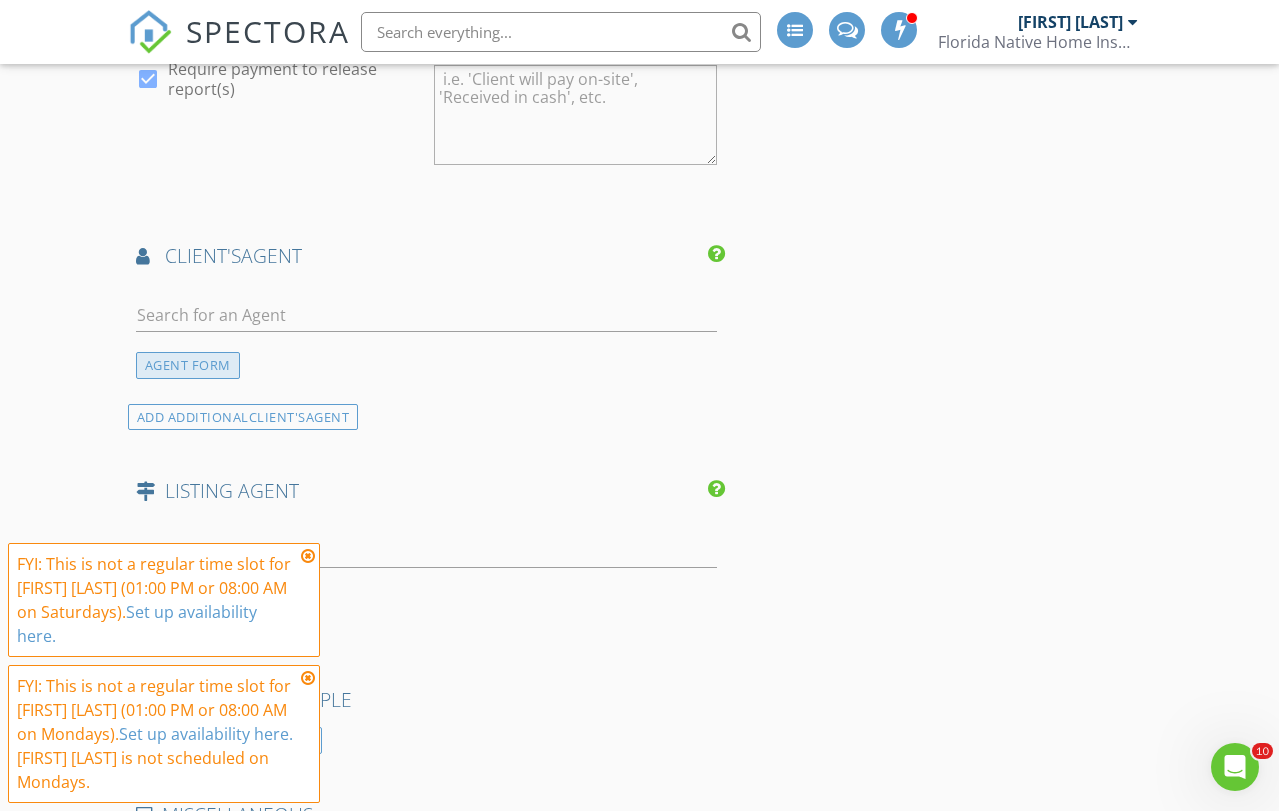 click on "AGENT FORM" at bounding box center (188, 365) 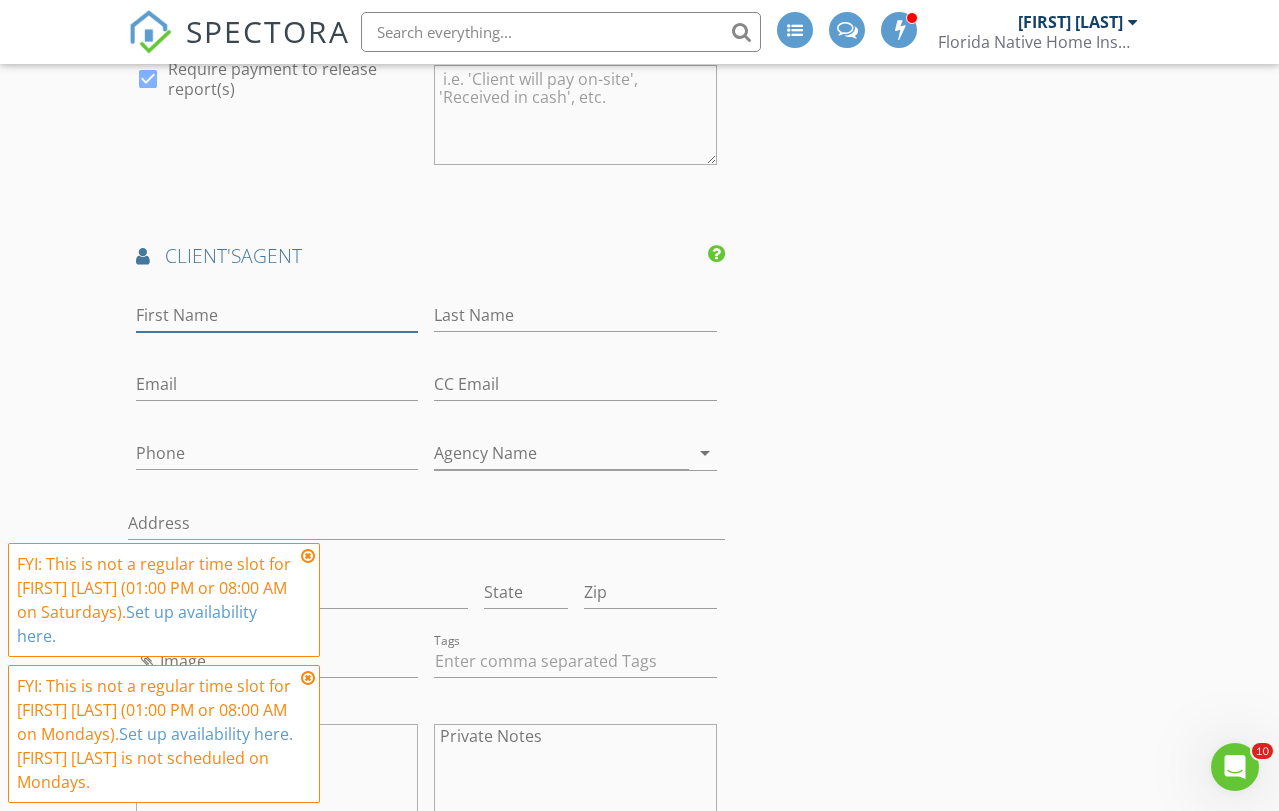 click on "First Name" at bounding box center [277, 315] 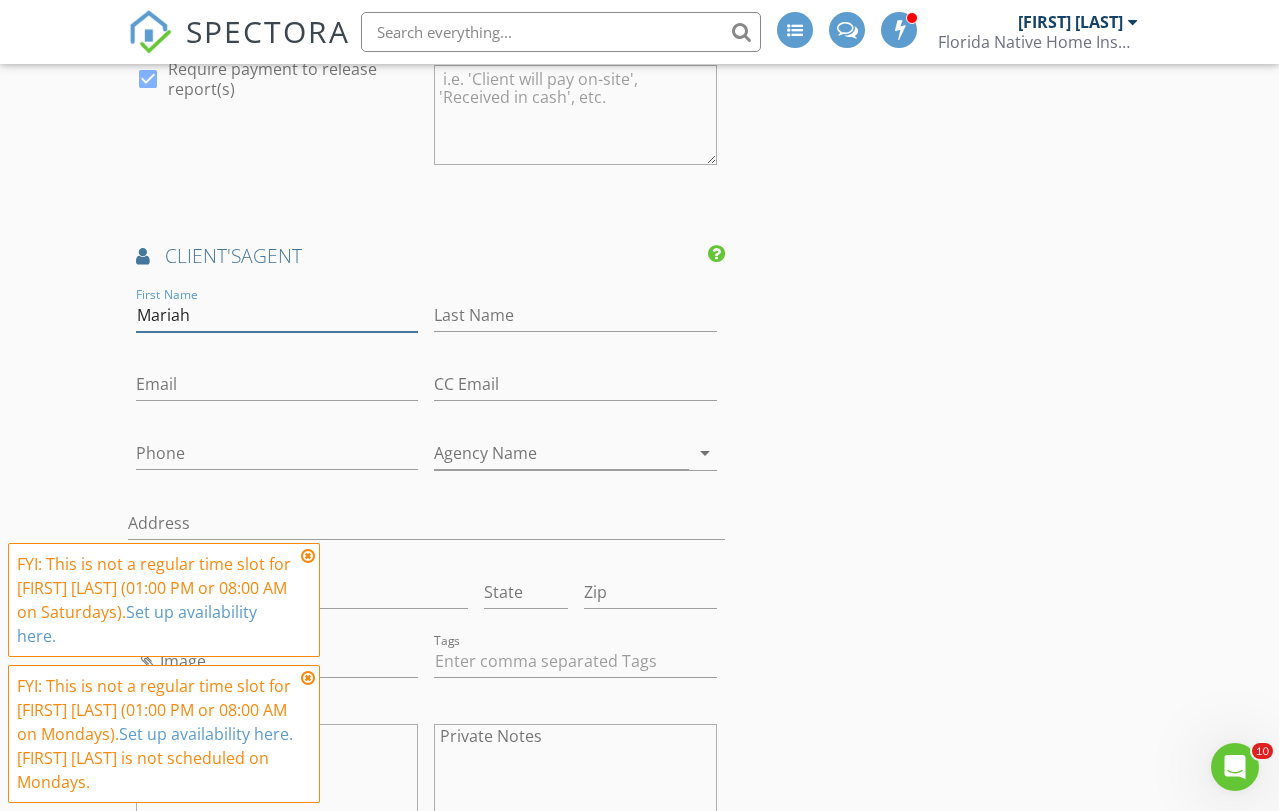 type on "Mariah" 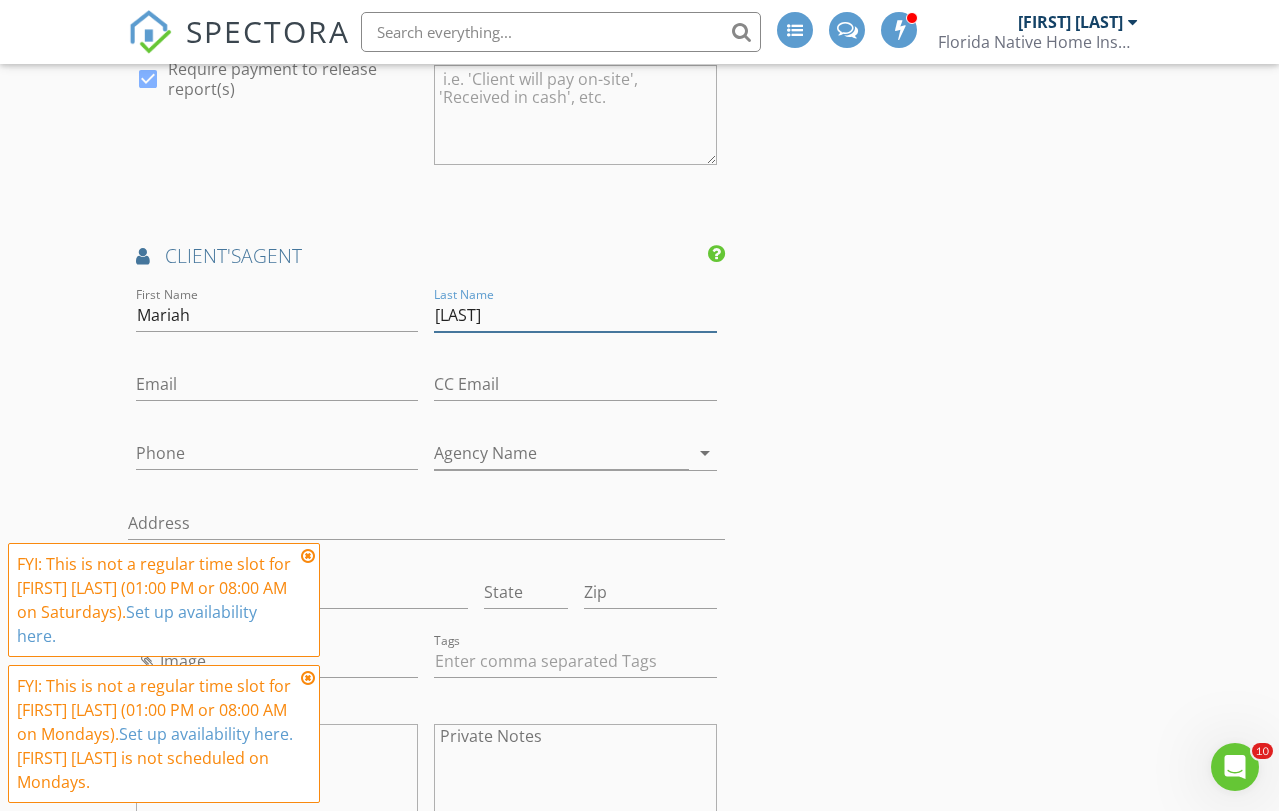 type on "[LAST]" 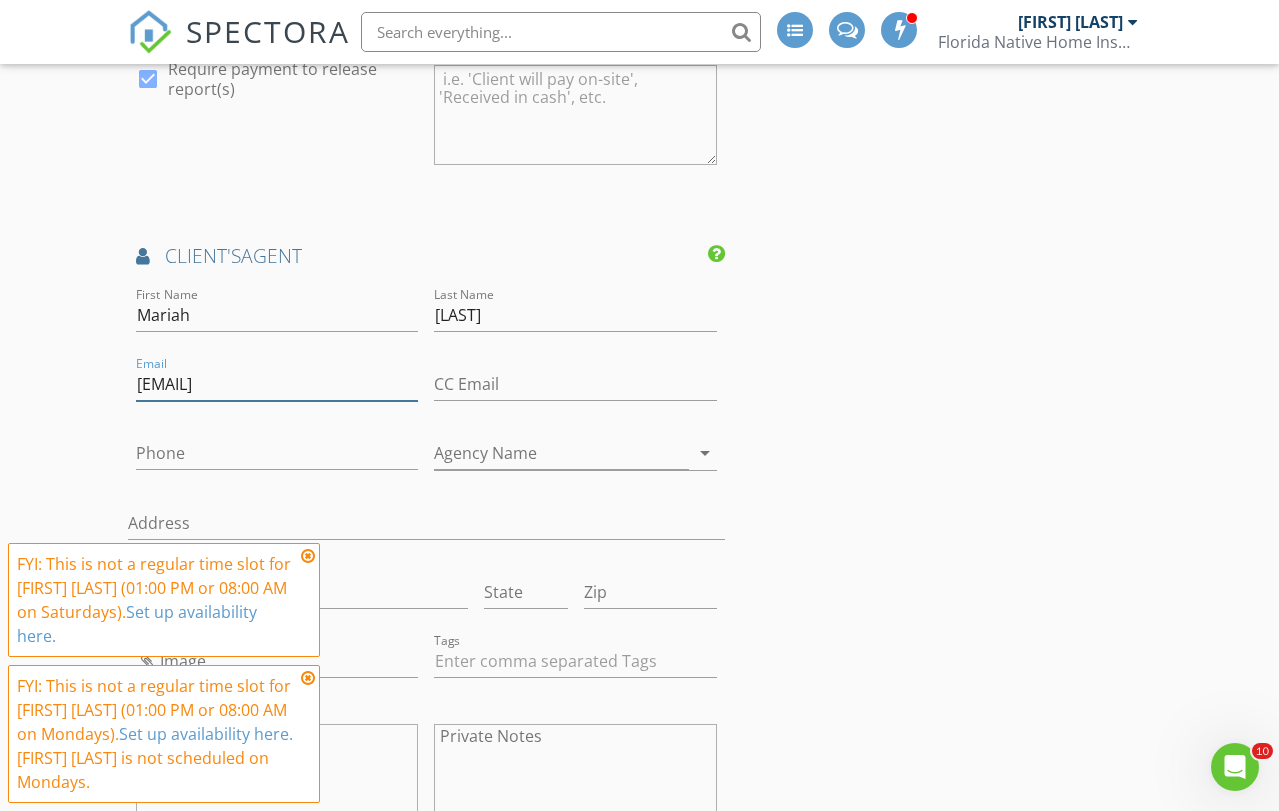 type on "[EMAIL]" 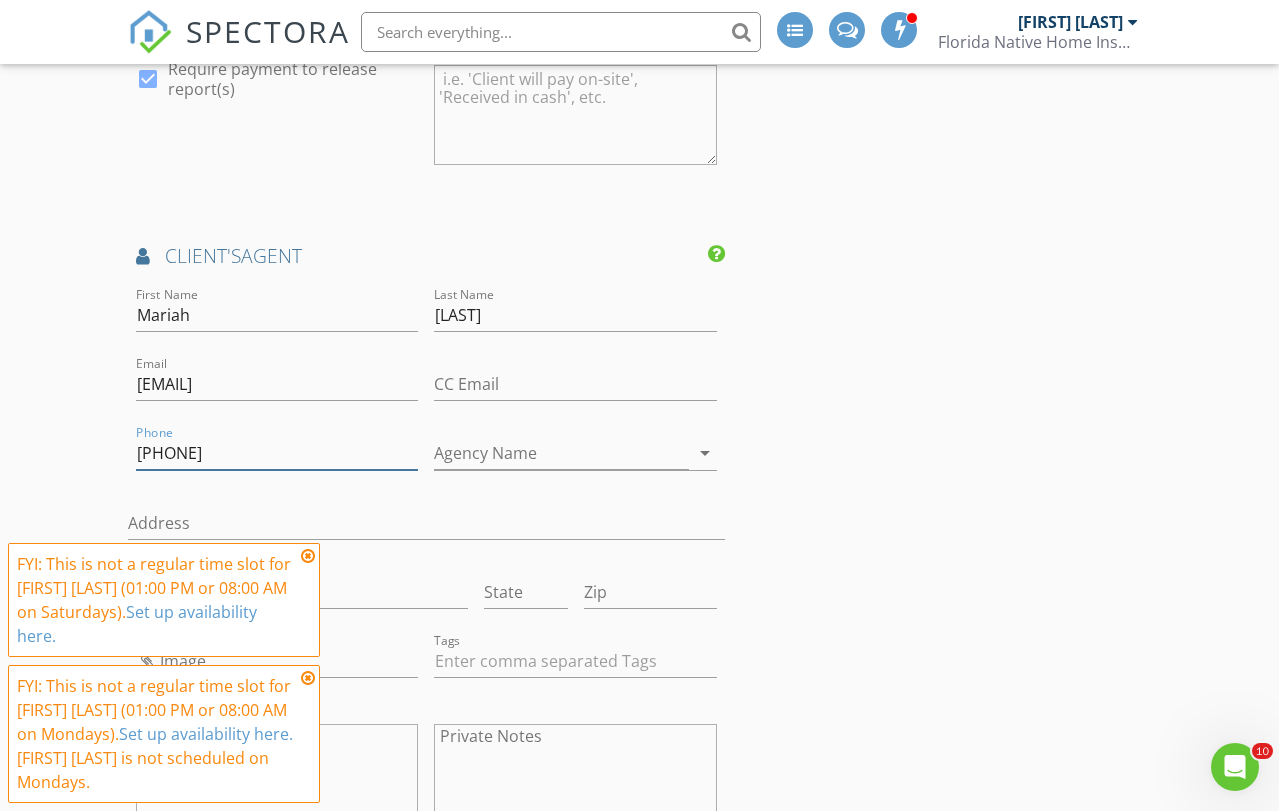 type on "[PHONE]" 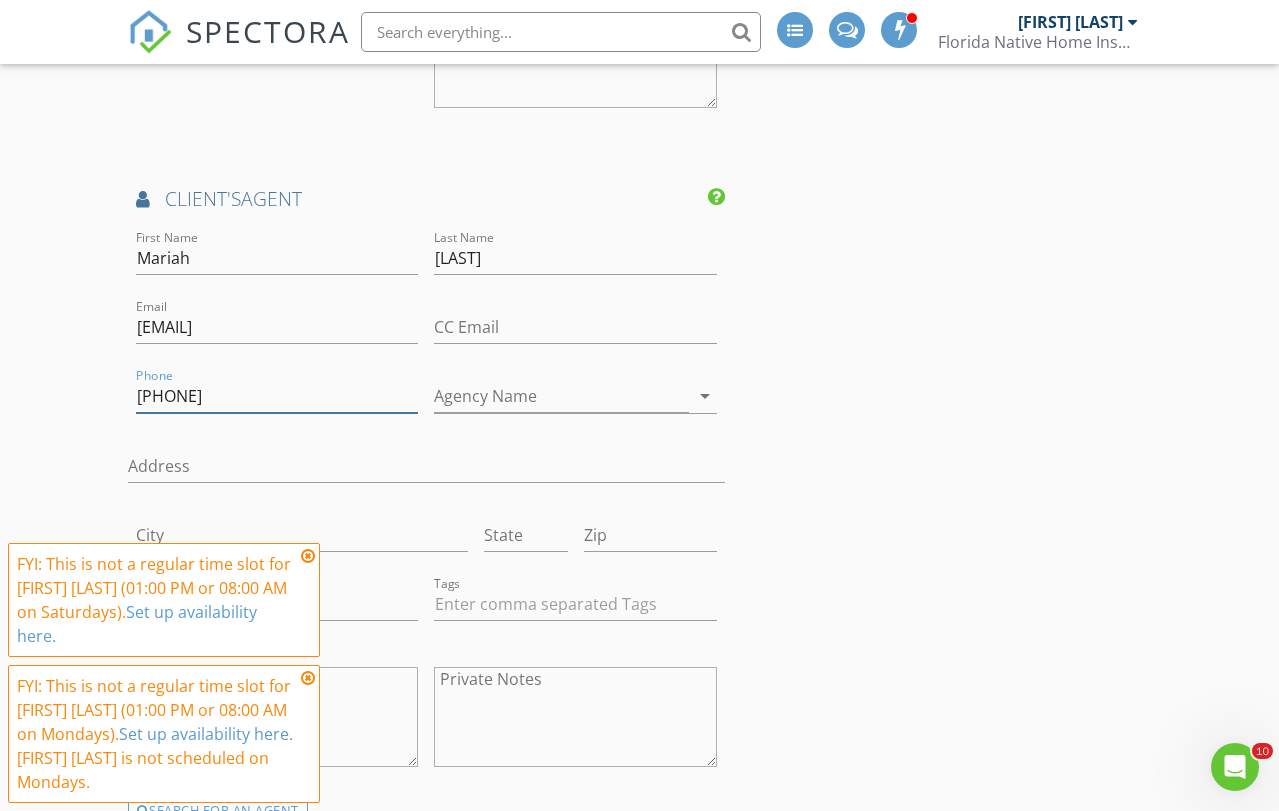 scroll, scrollTop: 3499, scrollLeft: 0, axis: vertical 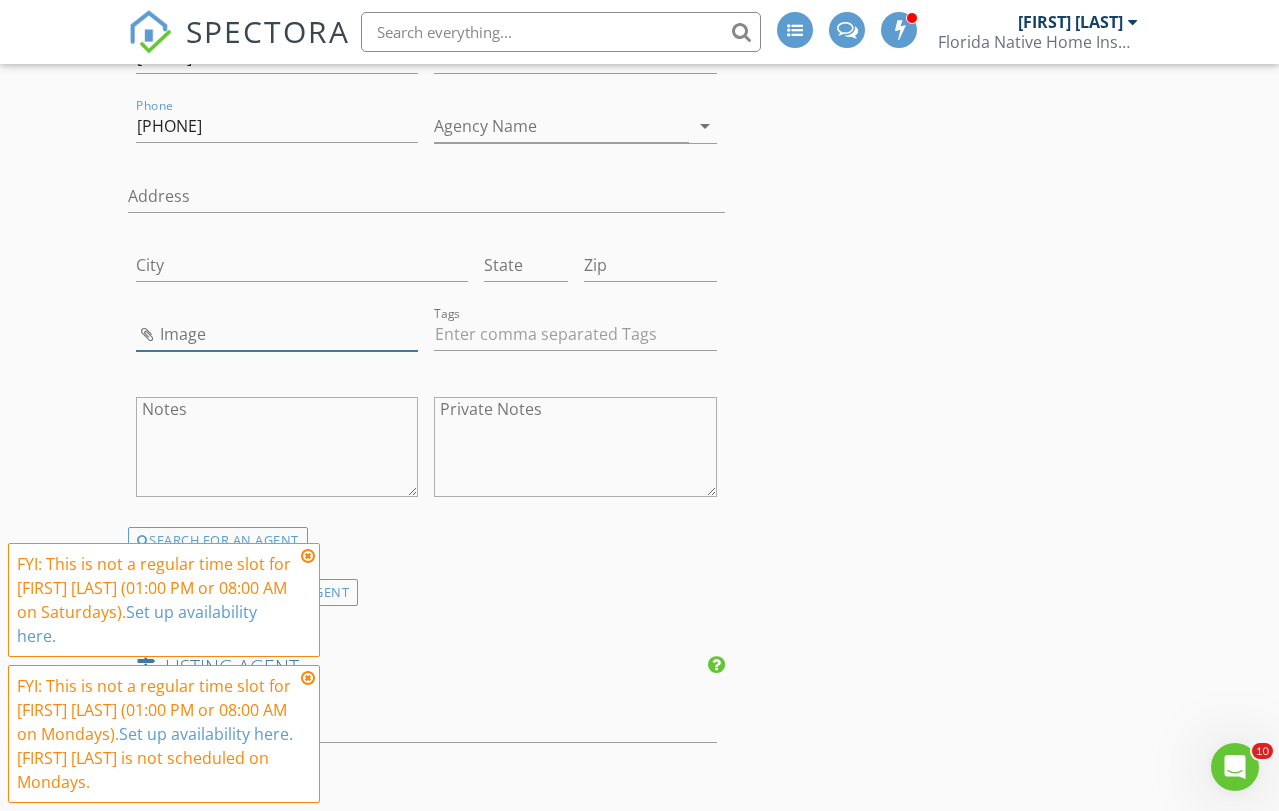 click at bounding box center (277, 334) 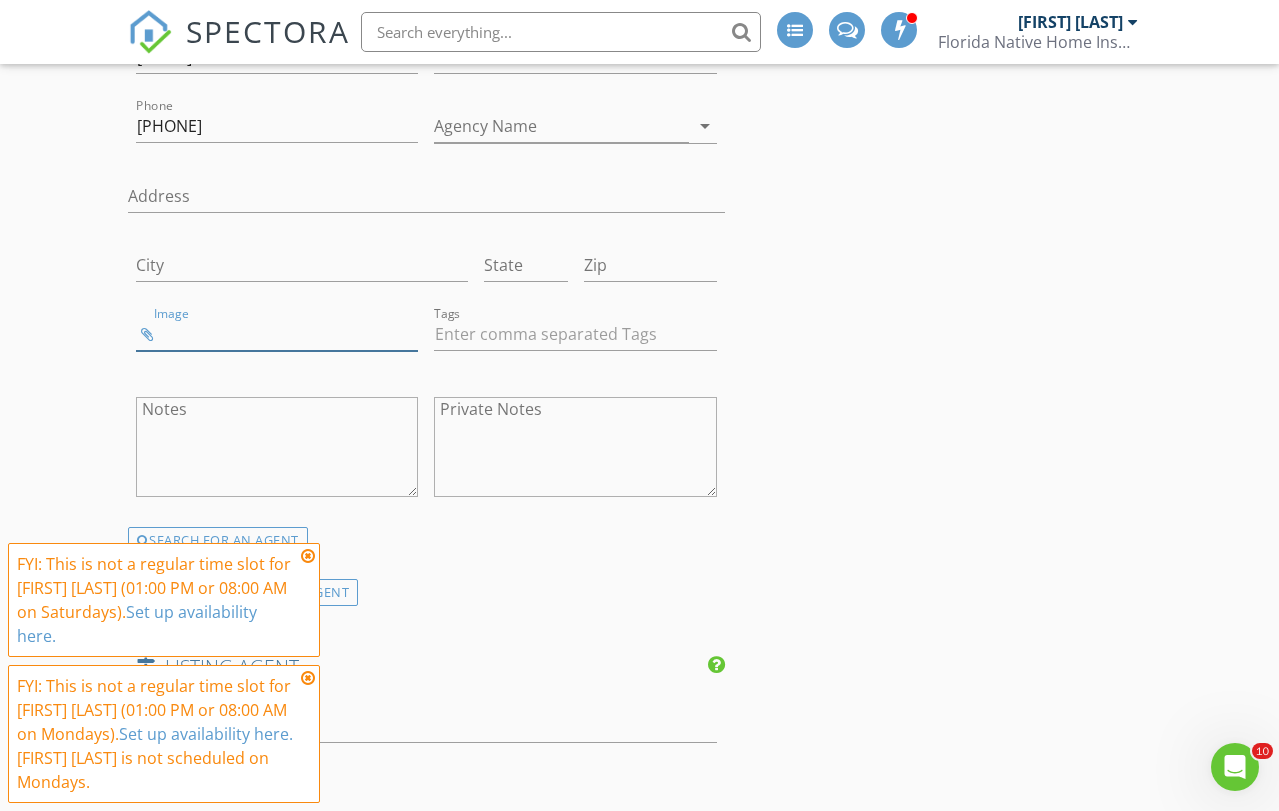 type on "download.jpeg" 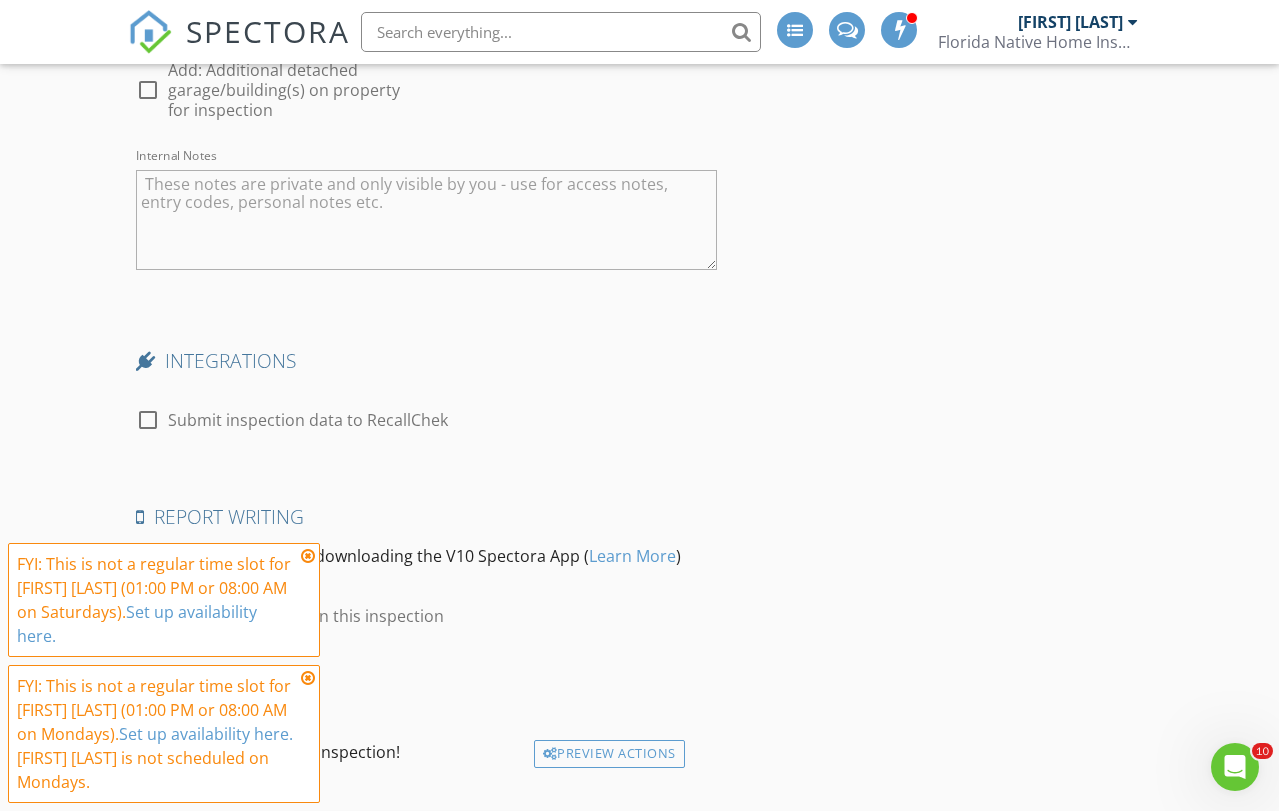 scroll, scrollTop: 5187, scrollLeft: 0, axis: vertical 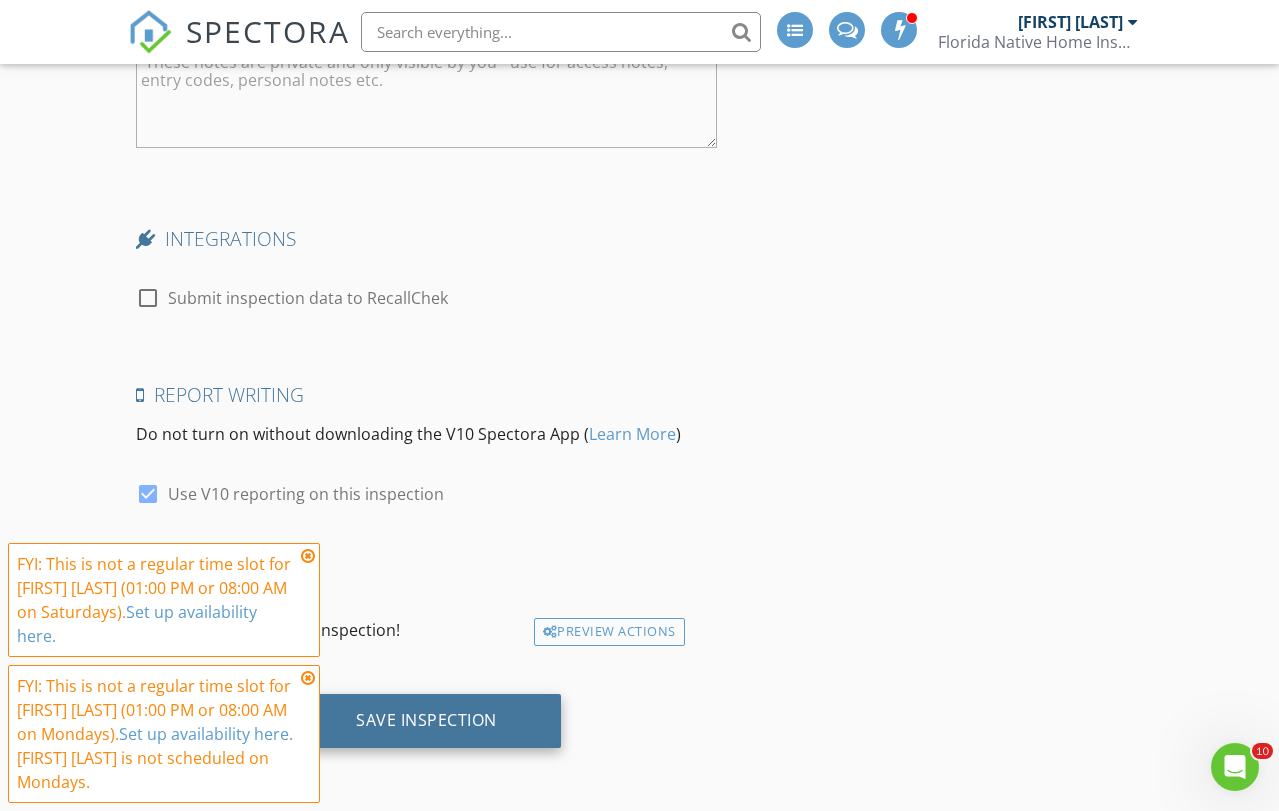 click on "Save Inspection" at bounding box center [426, 720] 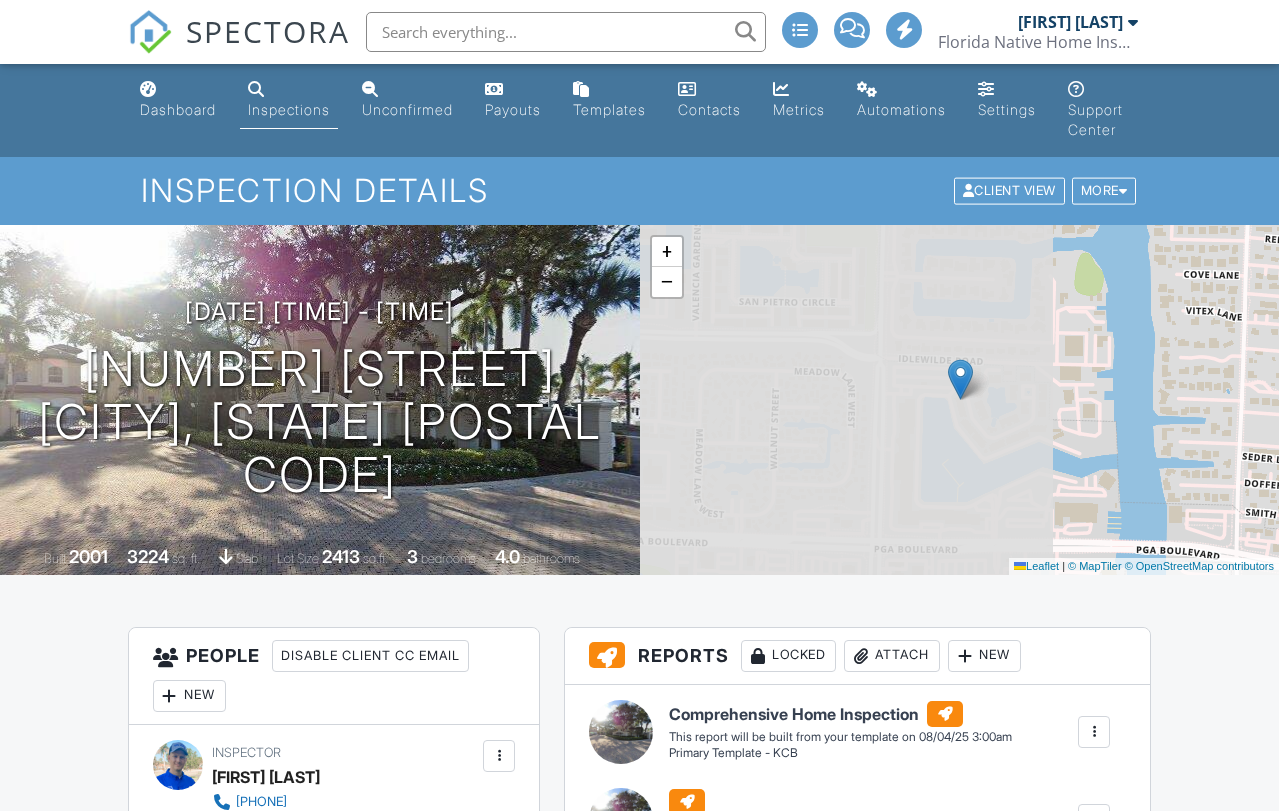 scroll, scrollTop: 0, scrollLeft: 0, axis: both 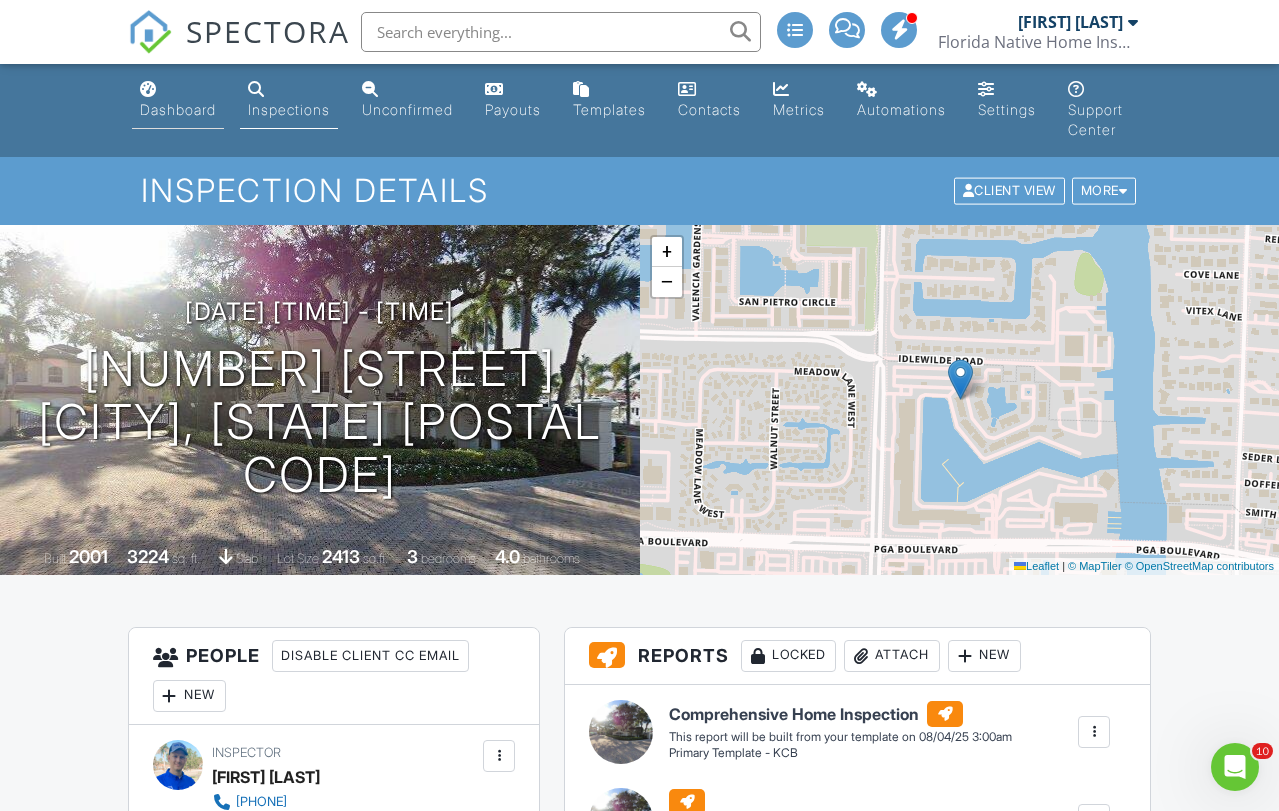 click on "Dashboard" at bounding box center [178, 100] 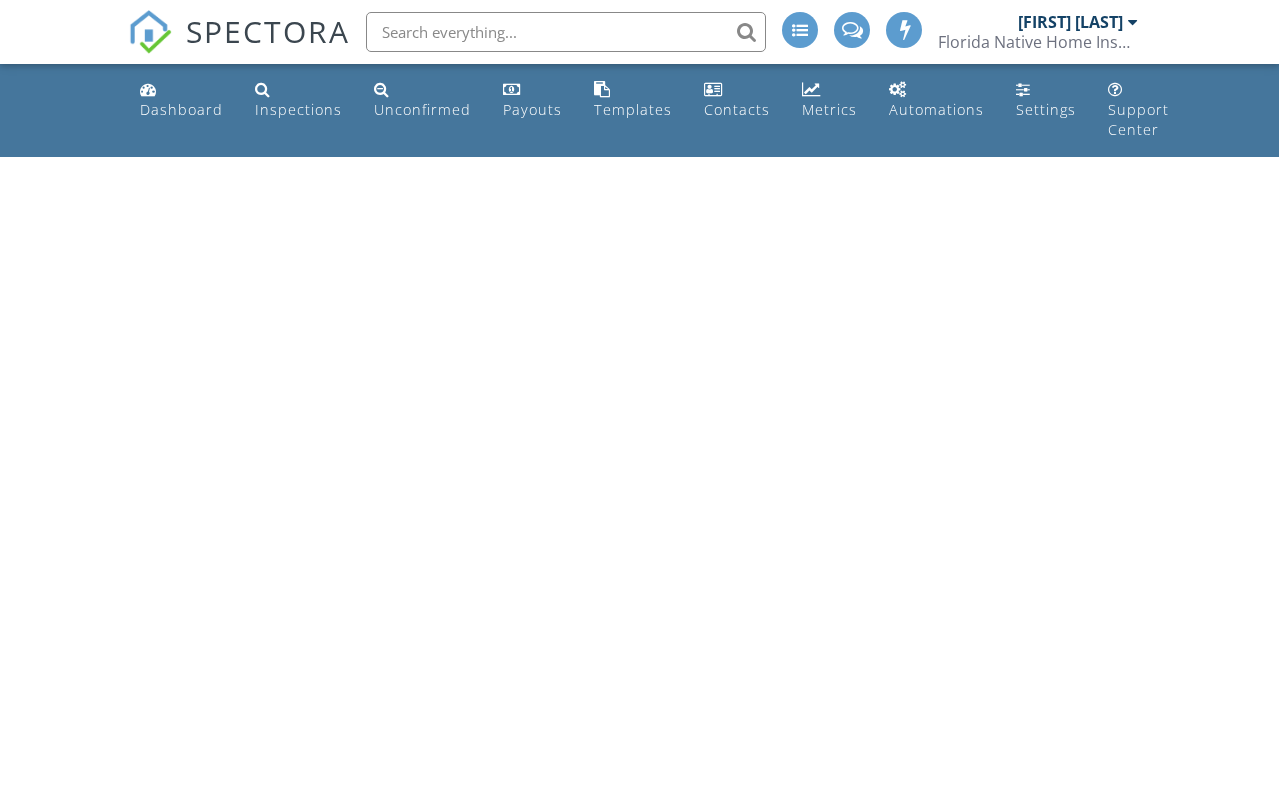 scroll, scrollTop: 0, scrollLeft: 0, axis: both 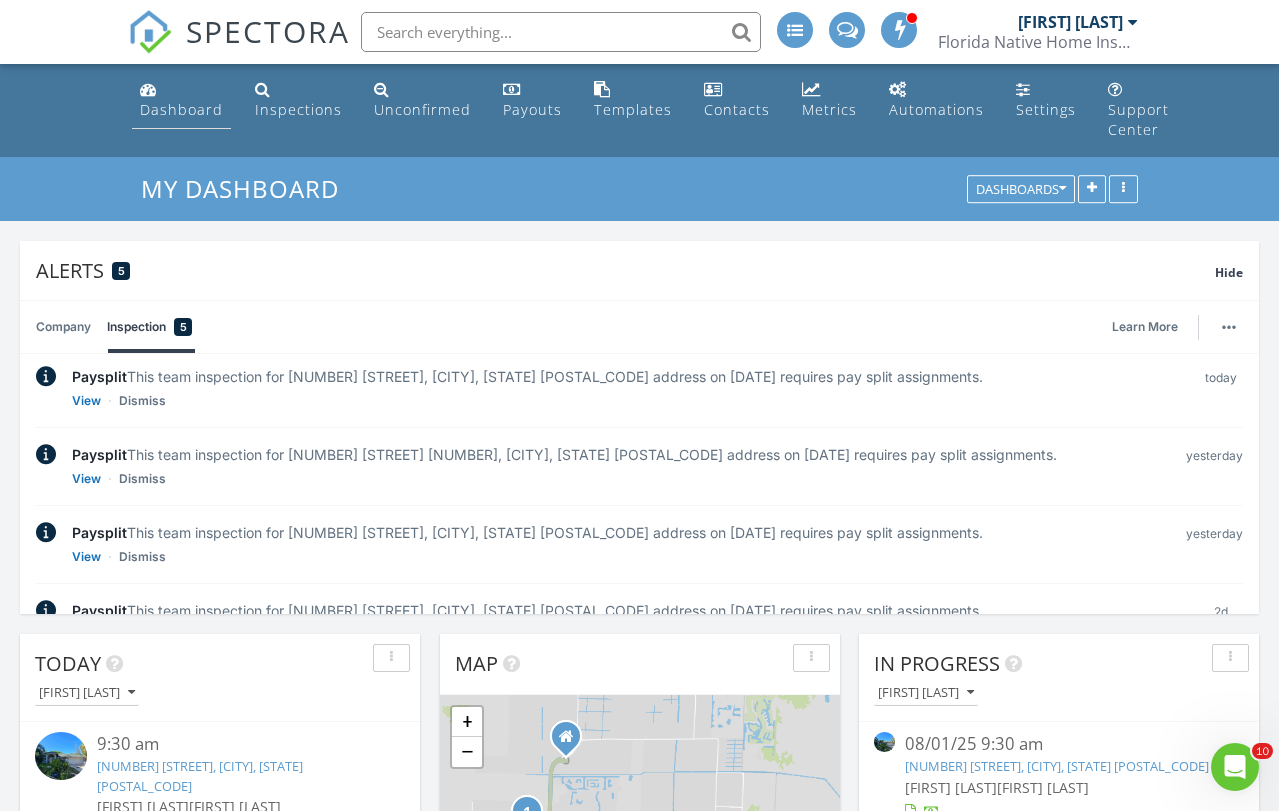 click on "Dashboard" at bounding box center [181, 109] 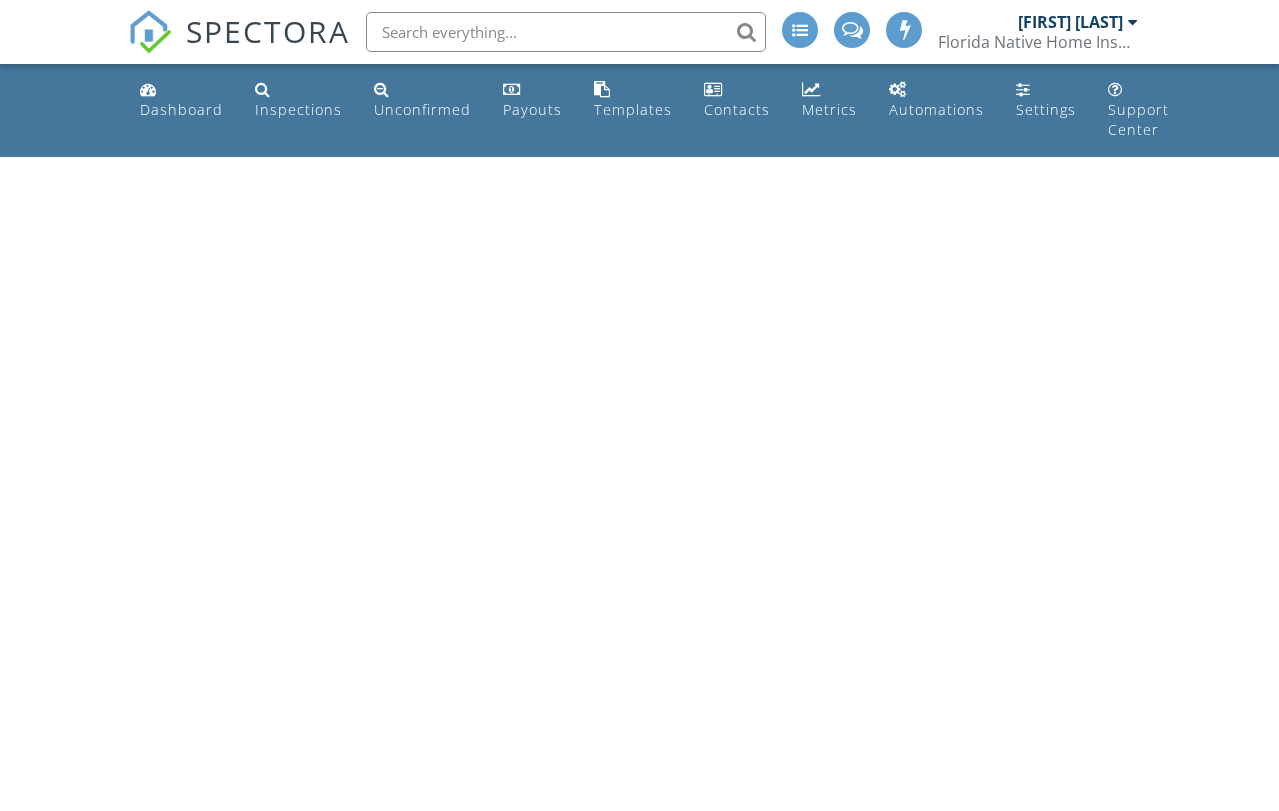scroll, scrollTop: 0, scrollLeft: 0, axis: both 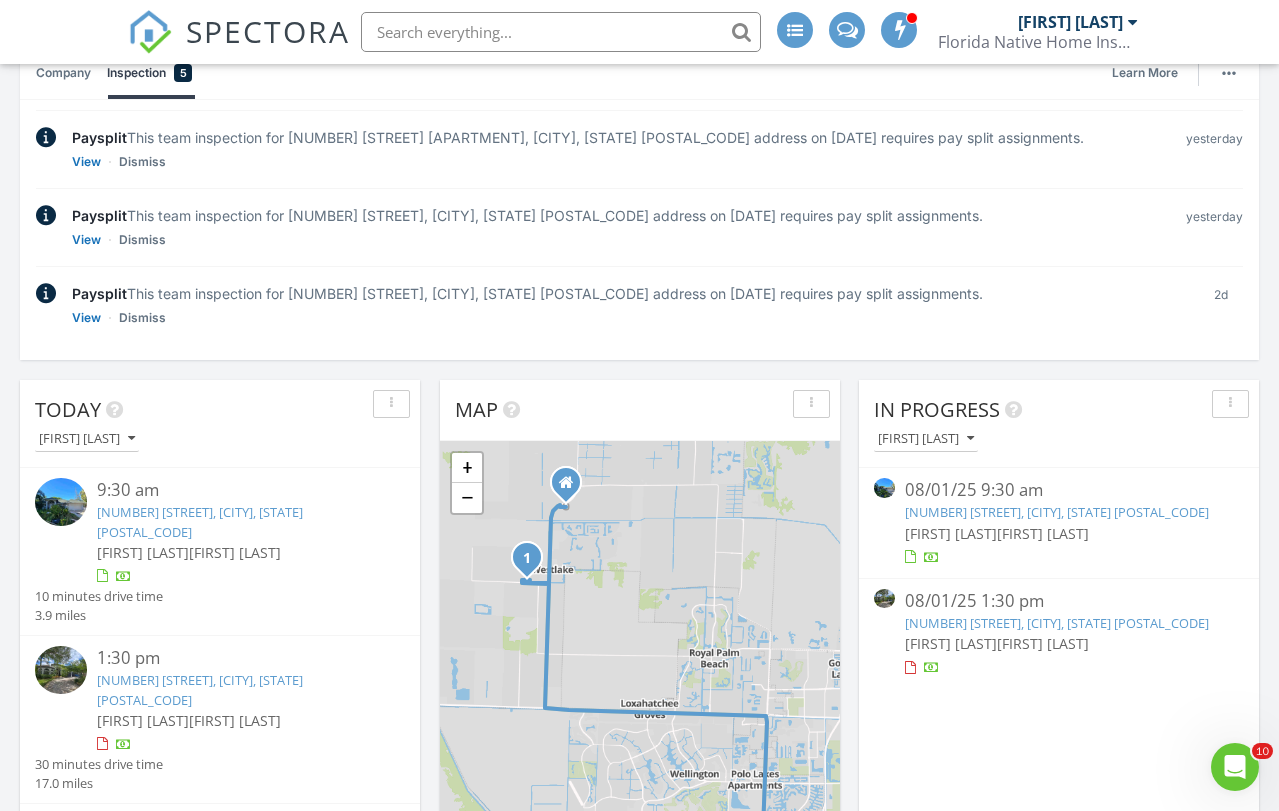 click on "[NUMBER] [STREET], [CITY], [STATE] [POSTAL_CODE]" at bounding box center [1057, 623] 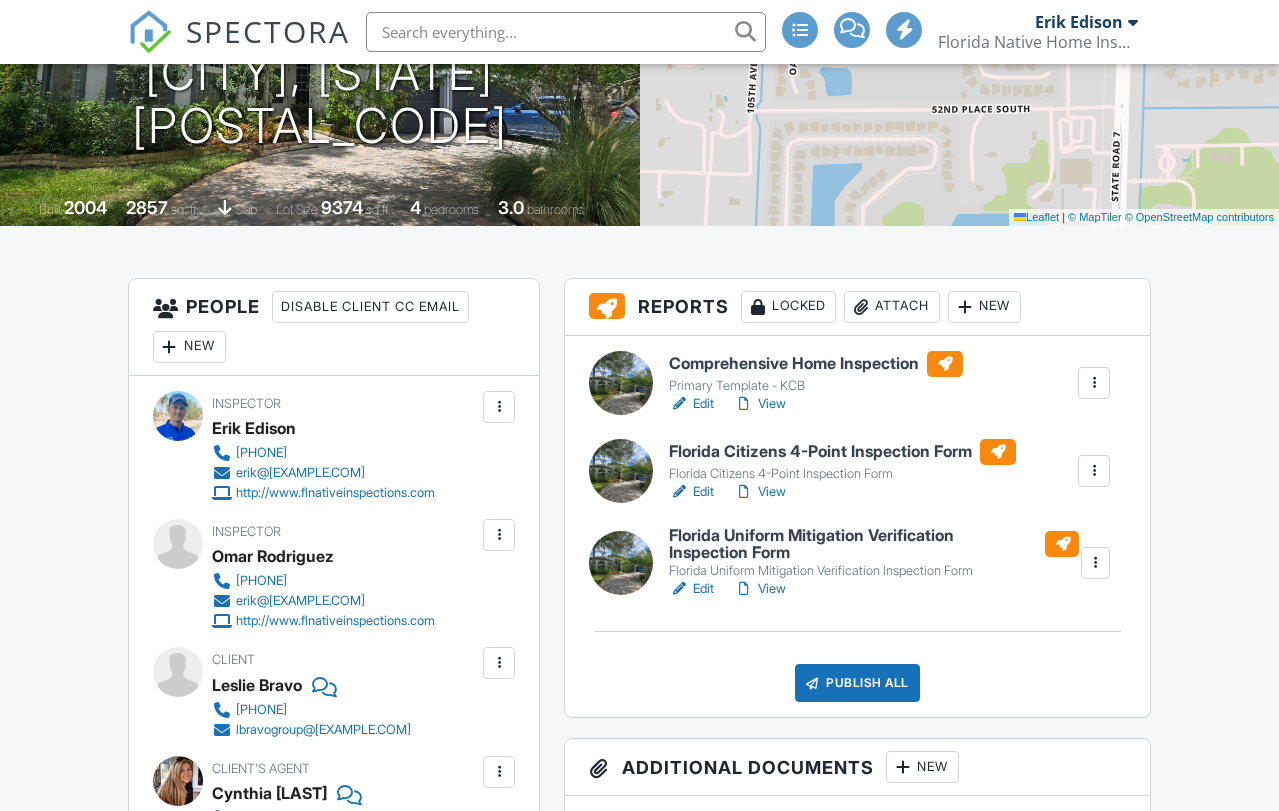 scroll, scrollTop: 668, scrollLeft: 0, axis: vertical 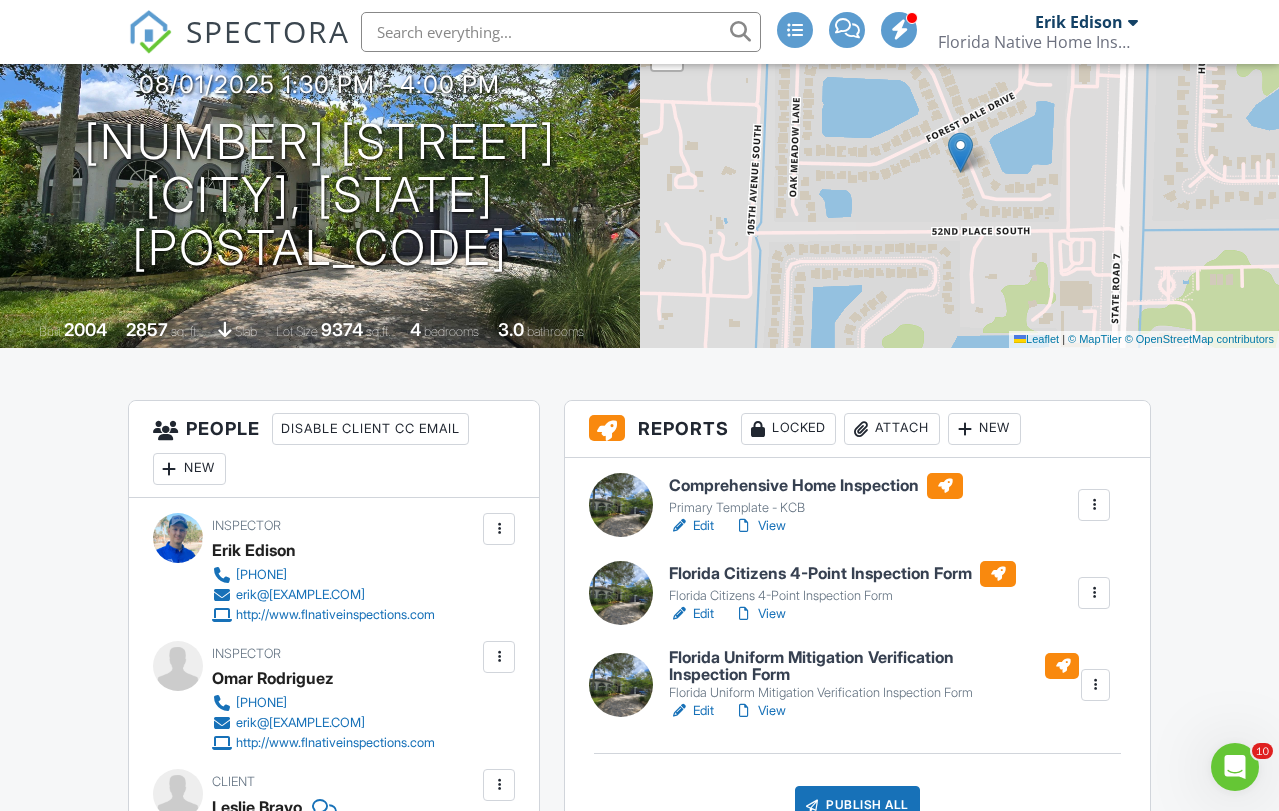 click on "Publish All" at bounding box center (857, 805) 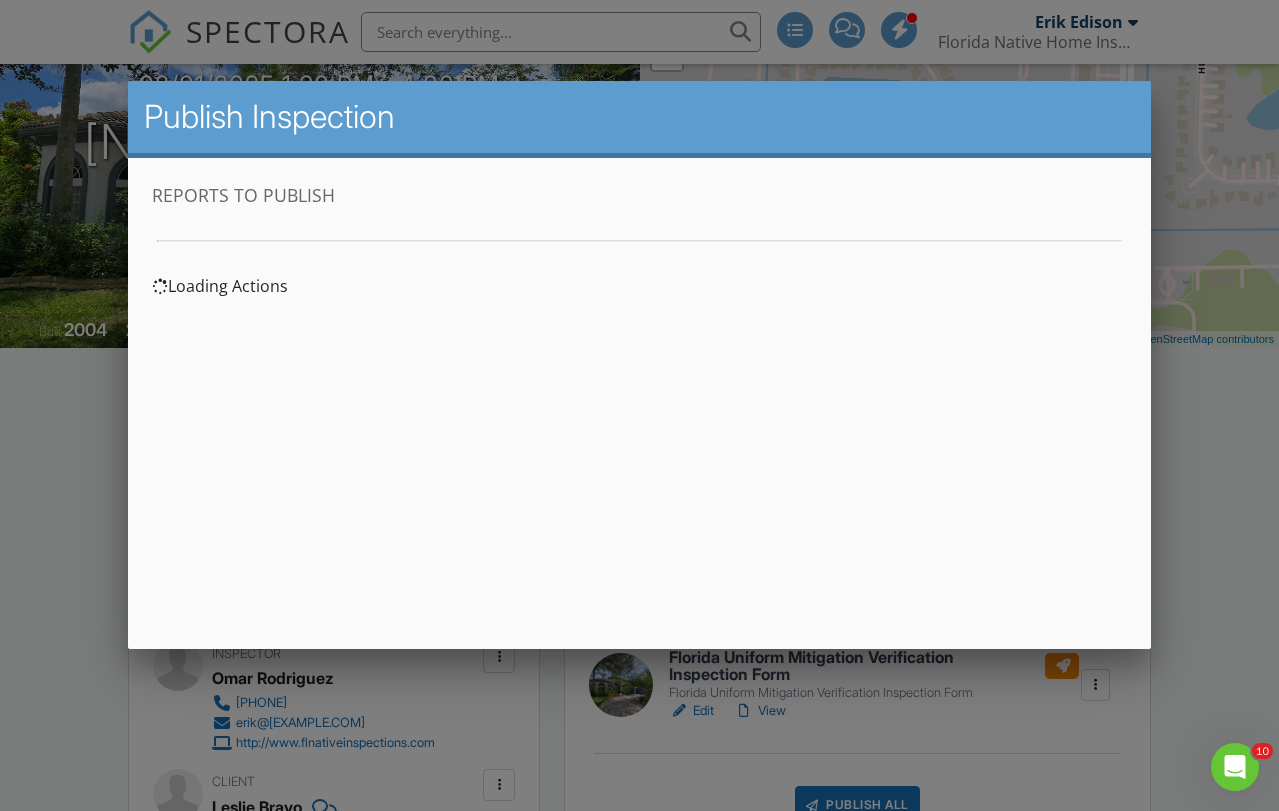scroll, scrollTop: 0, scrollLeft: 0, axis: both 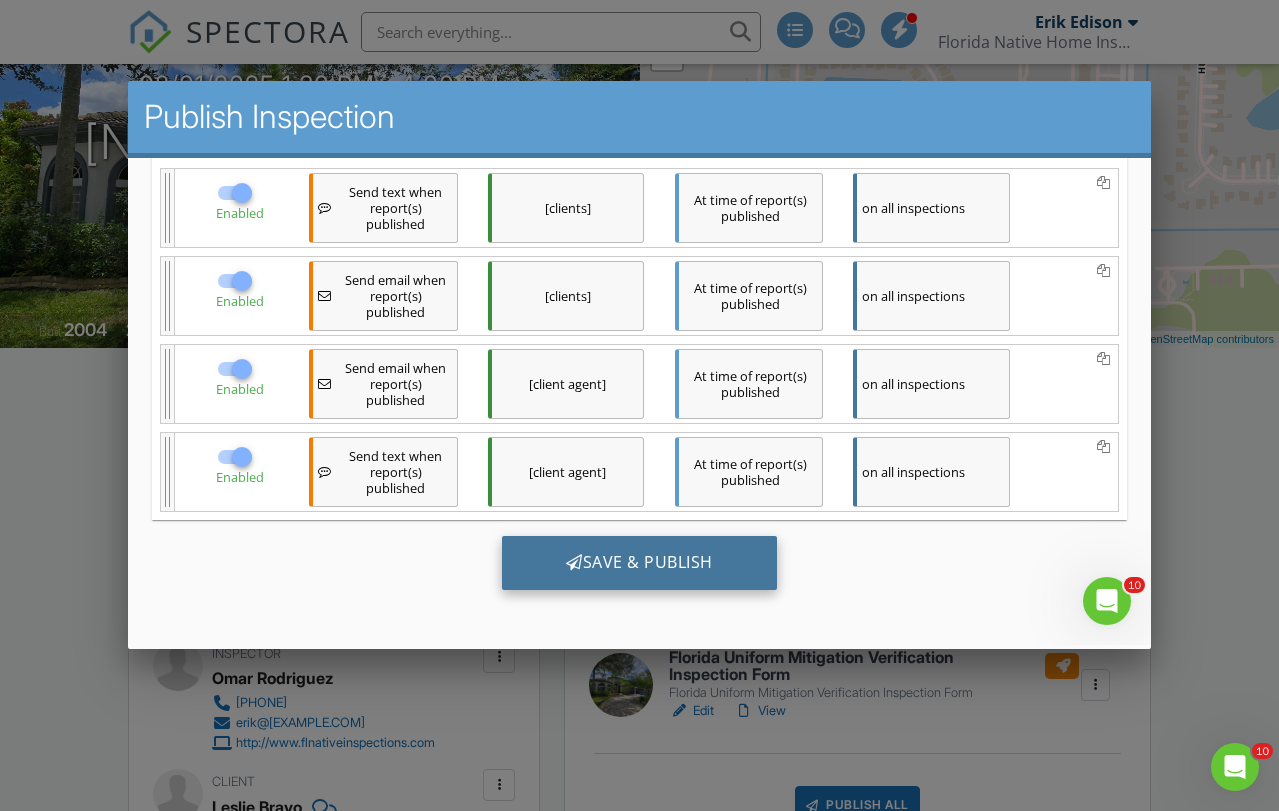 click on "Save & Publish" at bounding box center (638, 563) 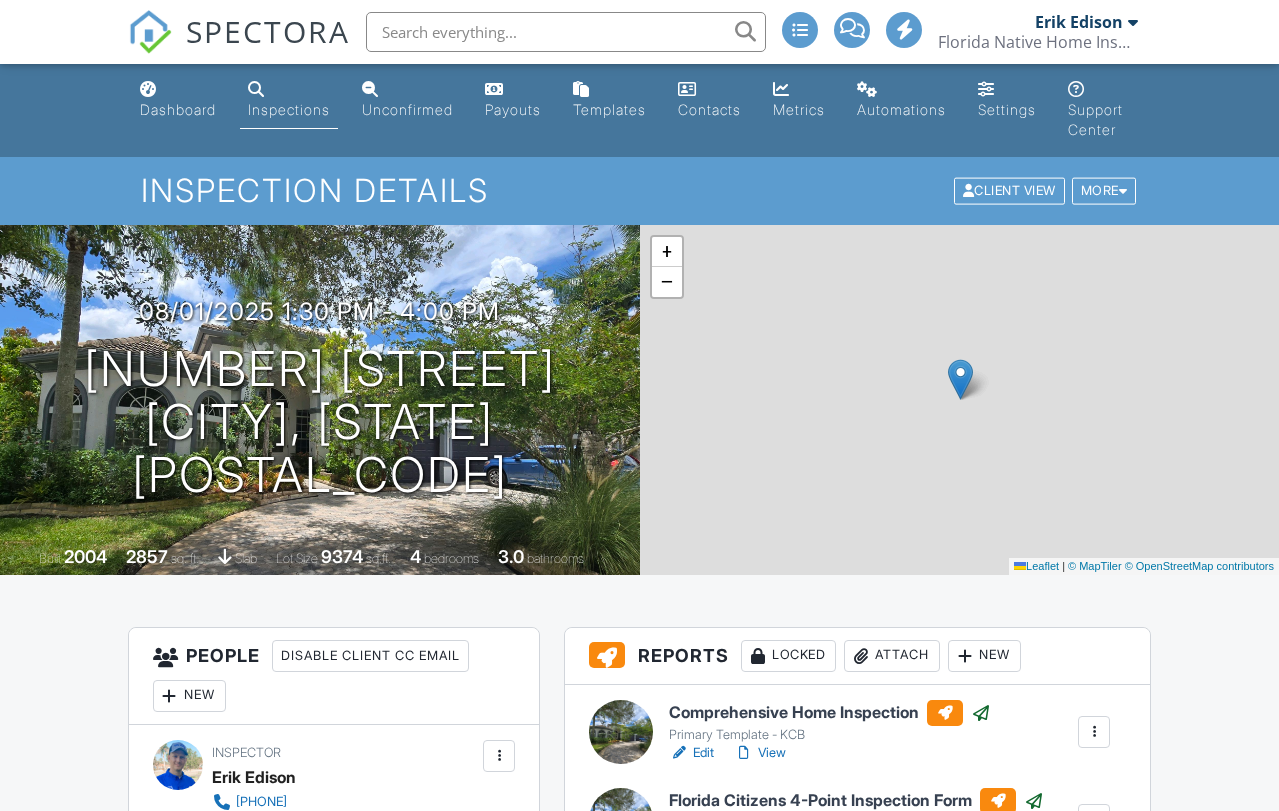 scroll, scrollTop: 0, scrollLeft: 0, axis: both 